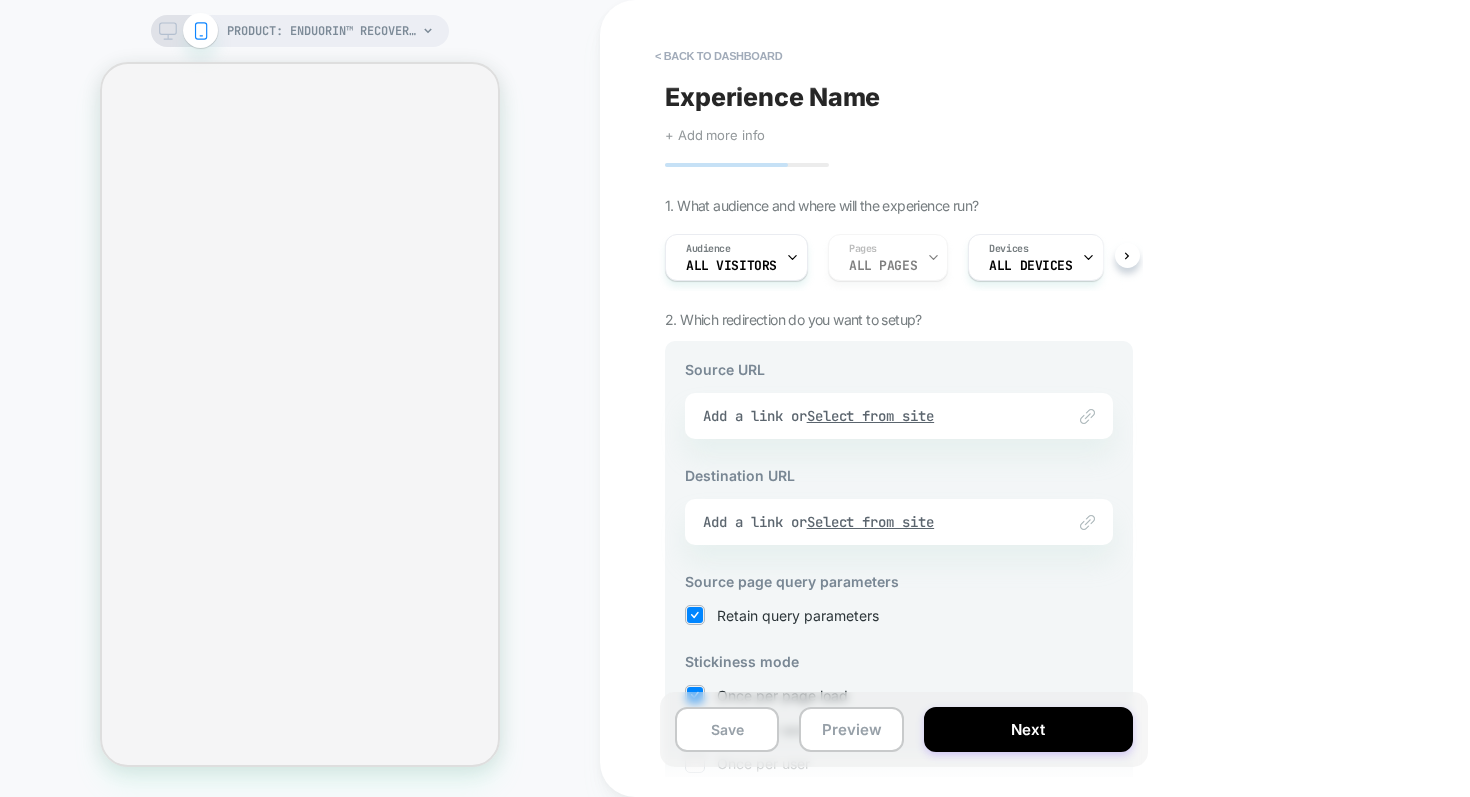 scroll, scrollTop: 0, scrollLeft: 0, axis: both 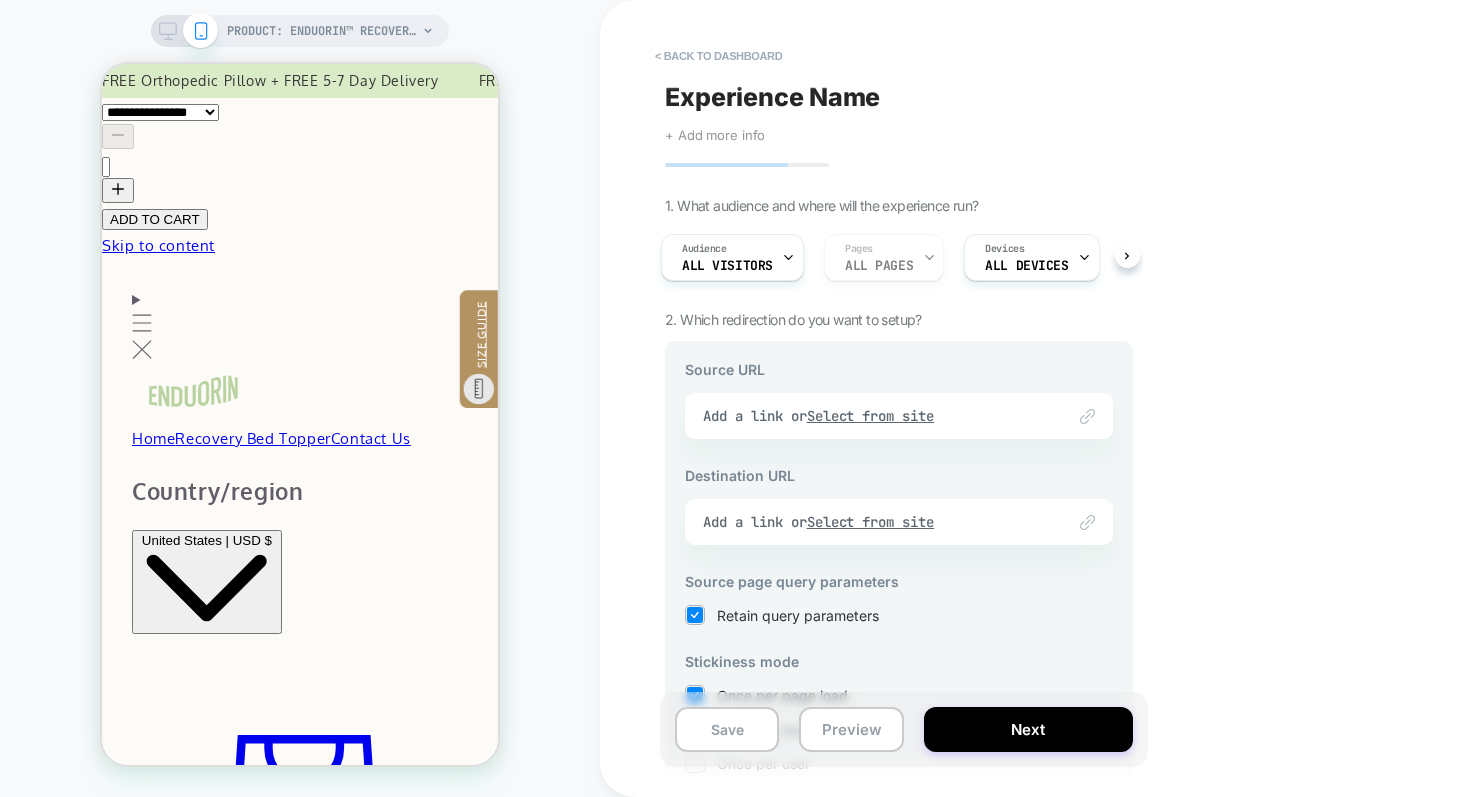 click on "Experience Name" at bounding box center [772, 97] 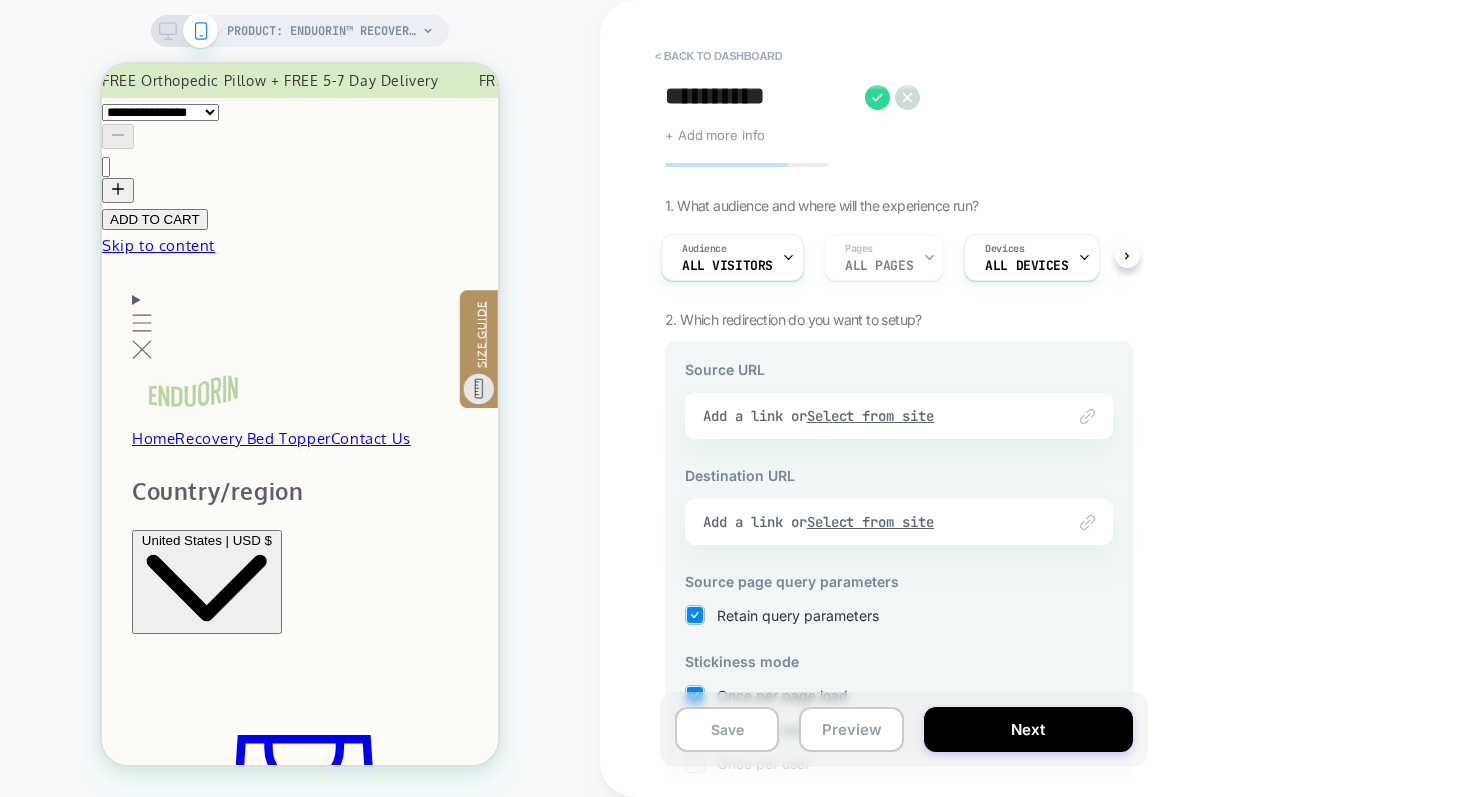 click on "**********" at bounding box center [760, 97] 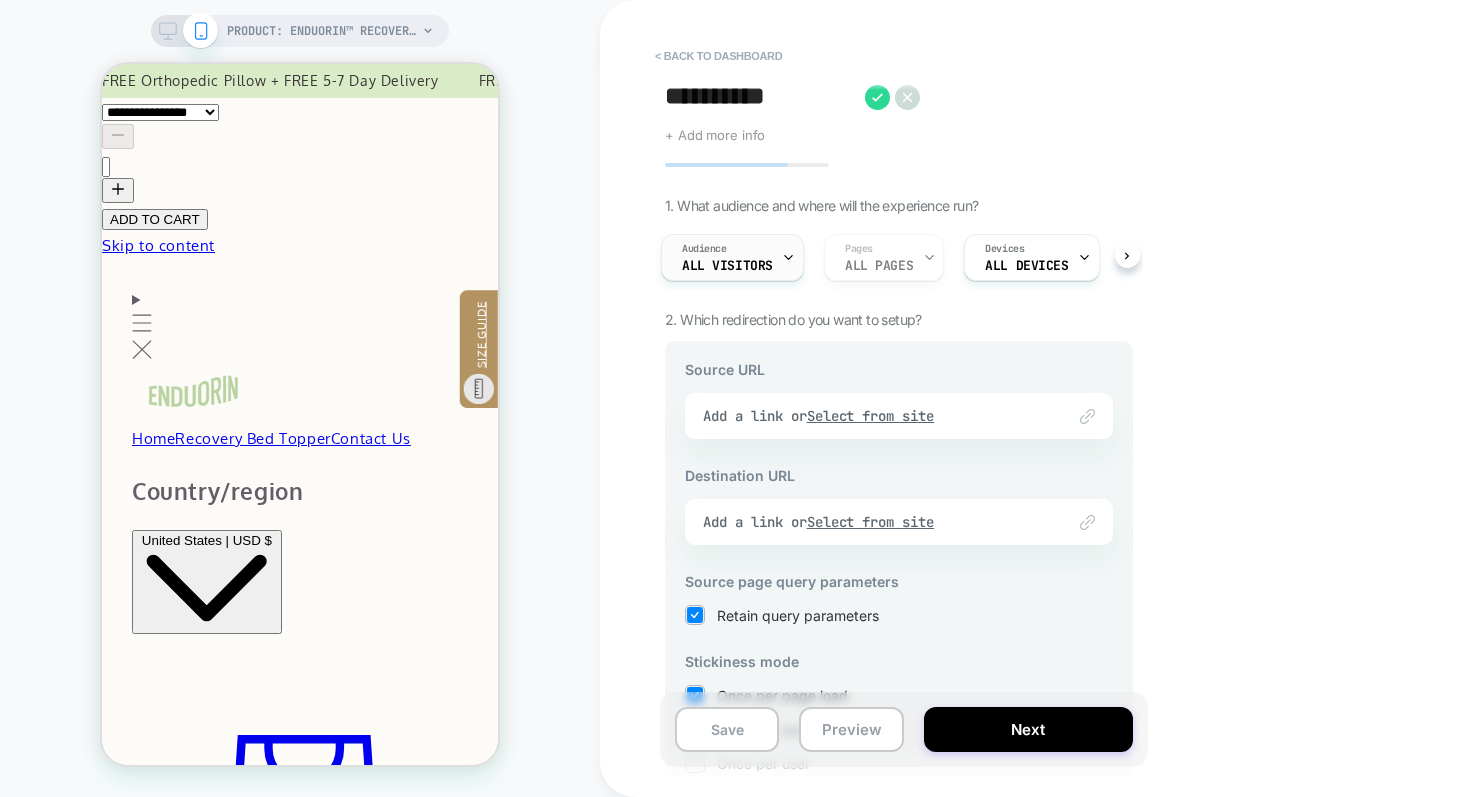 type on "**********" 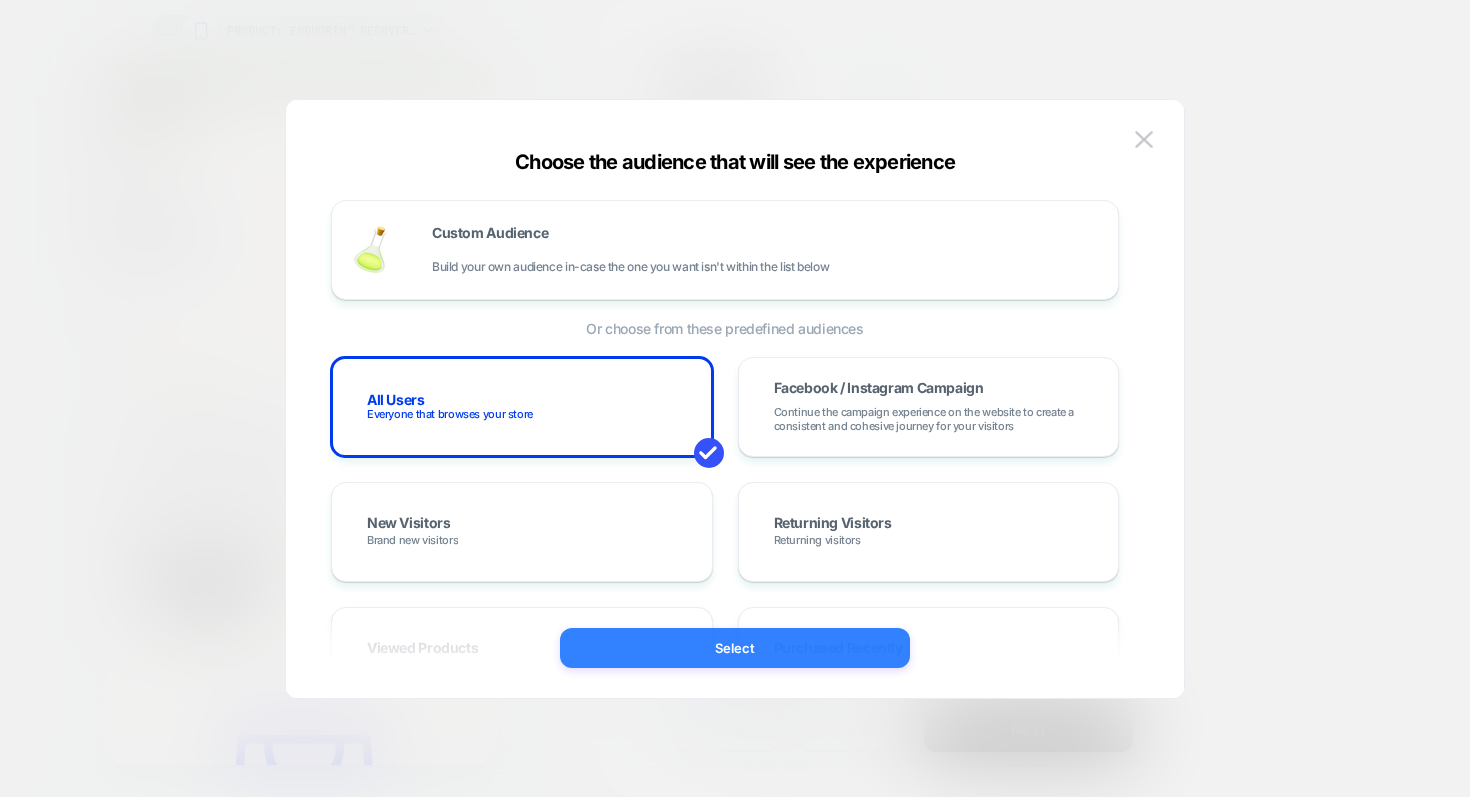 click on "Select" at bounding box center [735, 648] 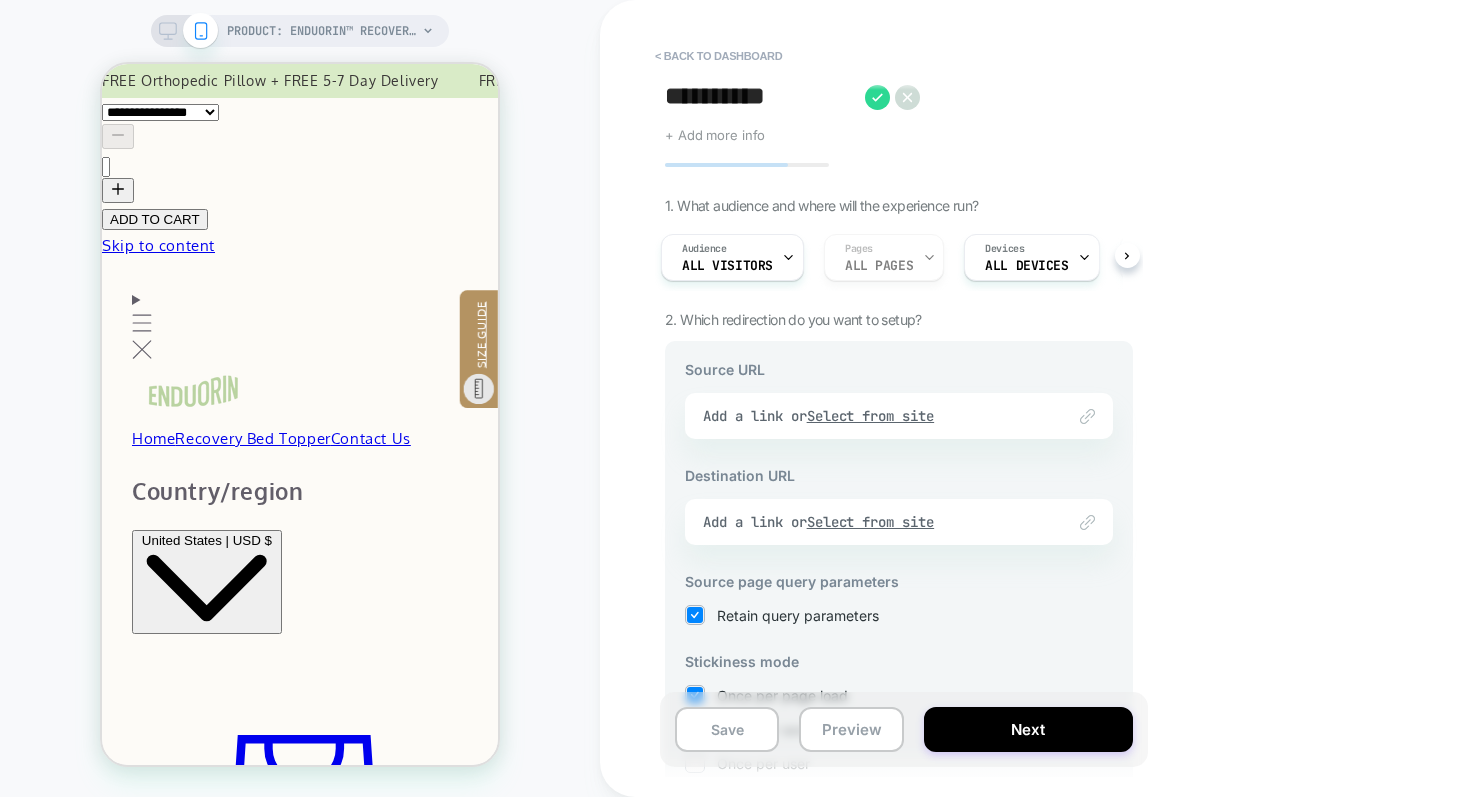 click on "Link to Add a link or  Select from site" at bounding box center [899, 416] 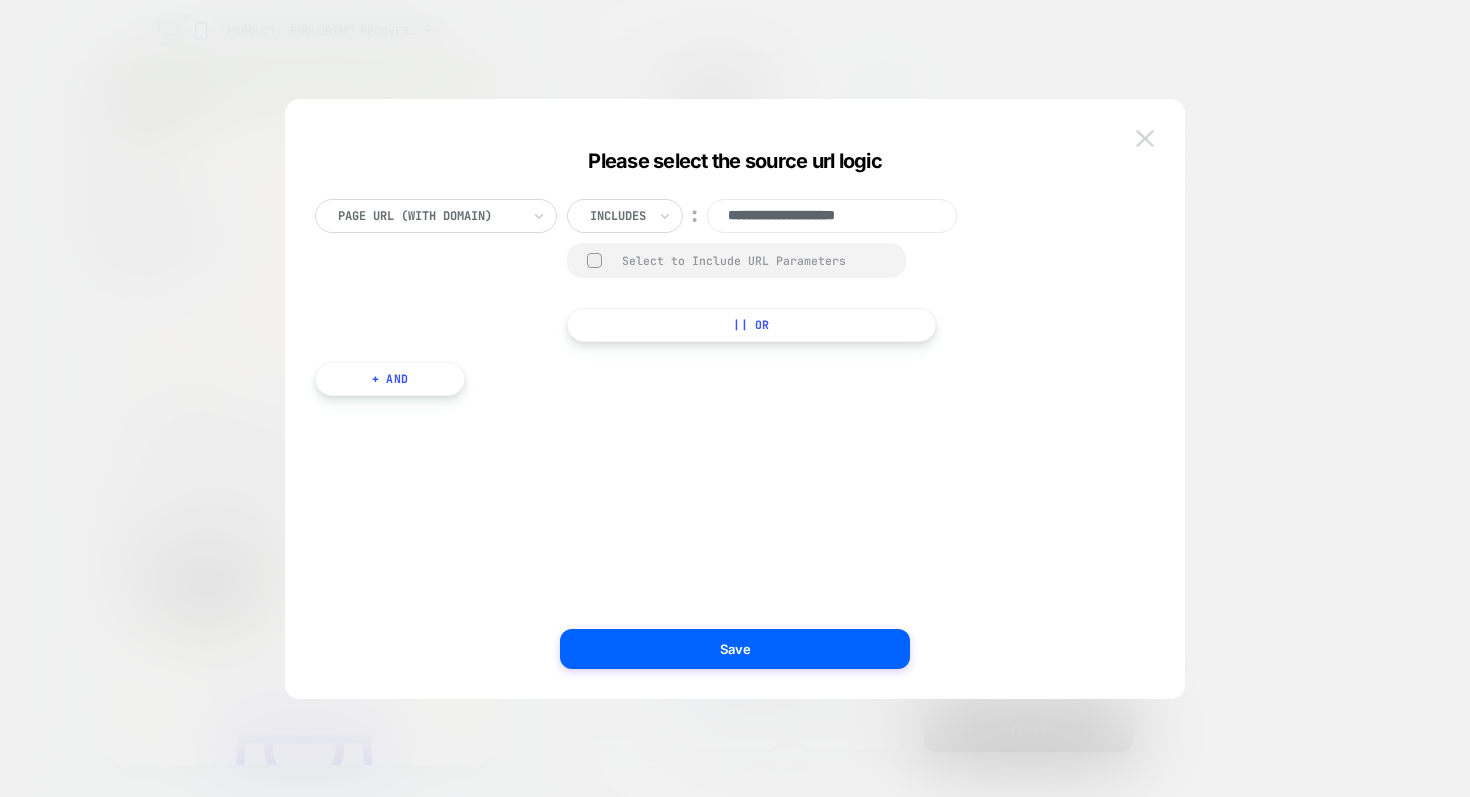 click at bounding box center [1145, 139] 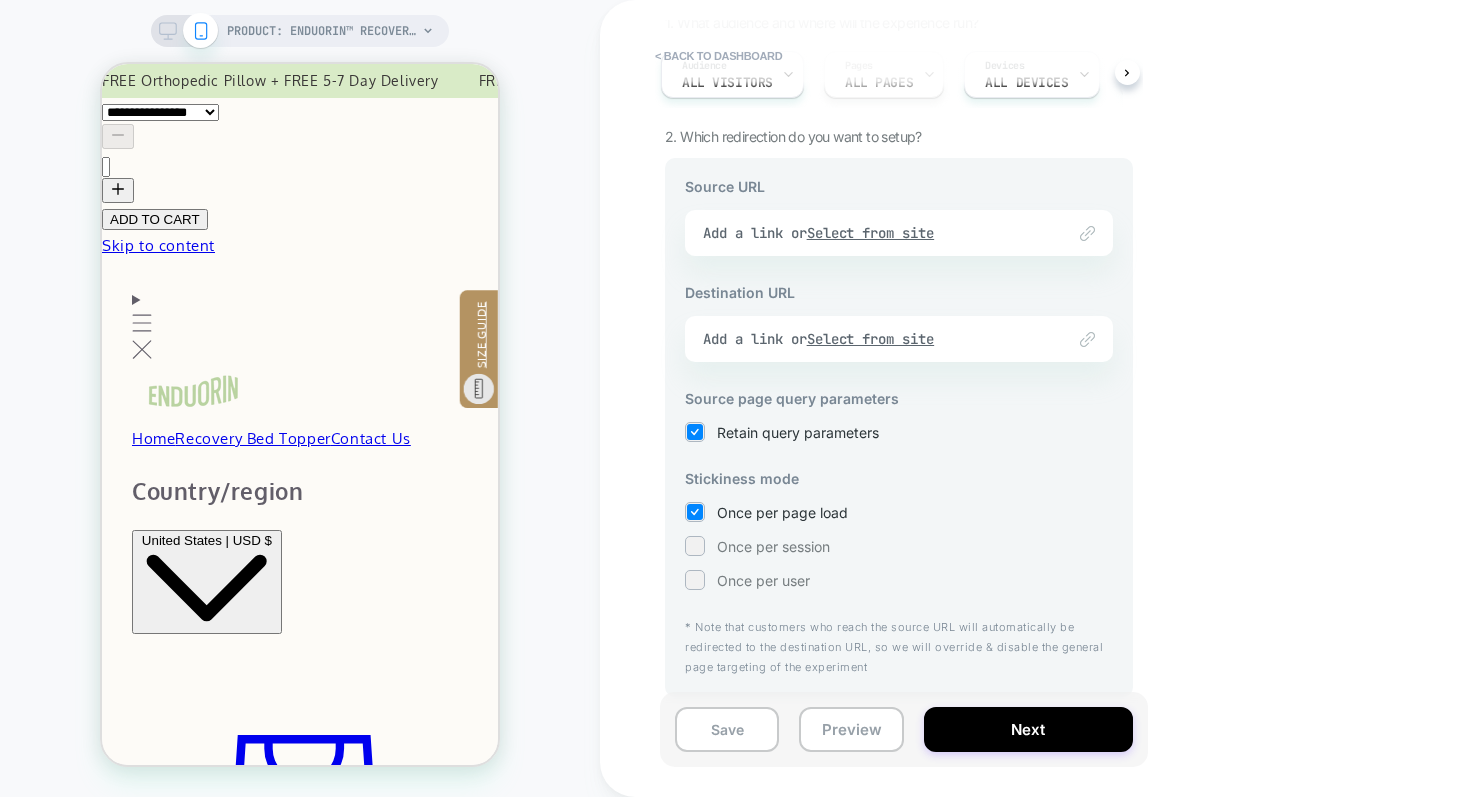 scroll, scrollTop: 63, scrollLeft: 0, axis: vertical 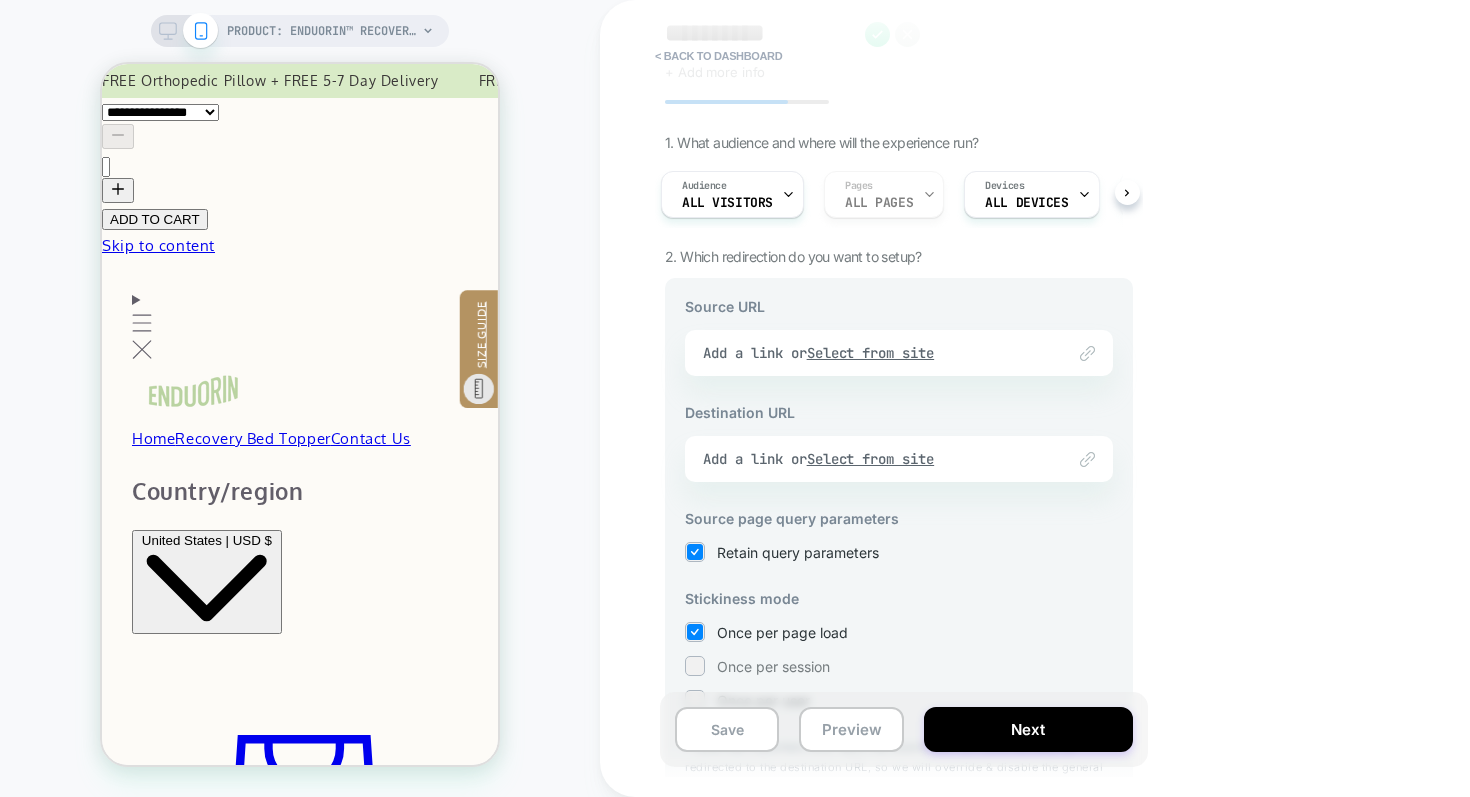 click on "Link to Add a link or  Select from site" at bounding box center [899, 353] 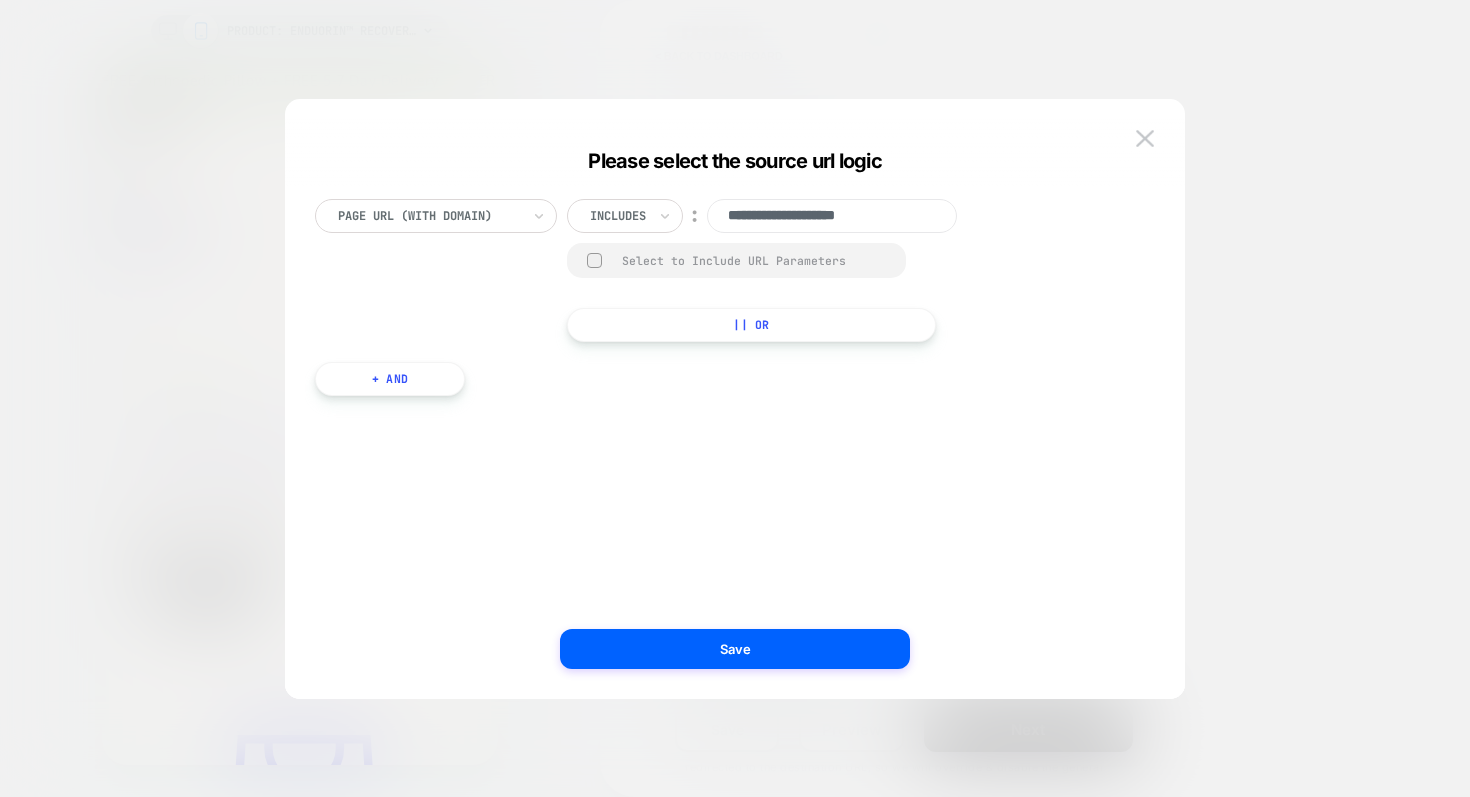 click on "**********" at bounding box center (832, 216) 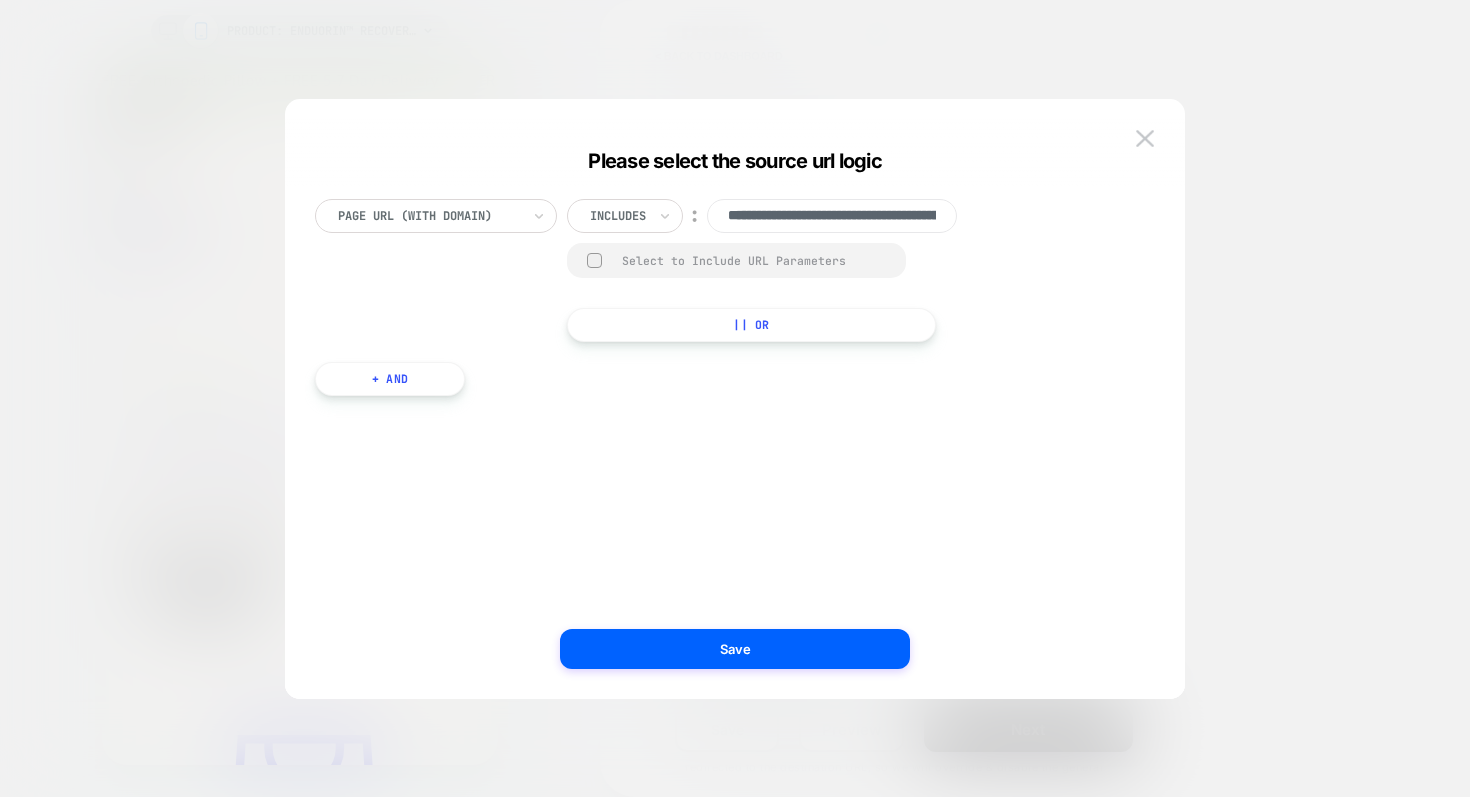 scroll, scrollTop: 0, scrollLeft: 204, axis: horizontal 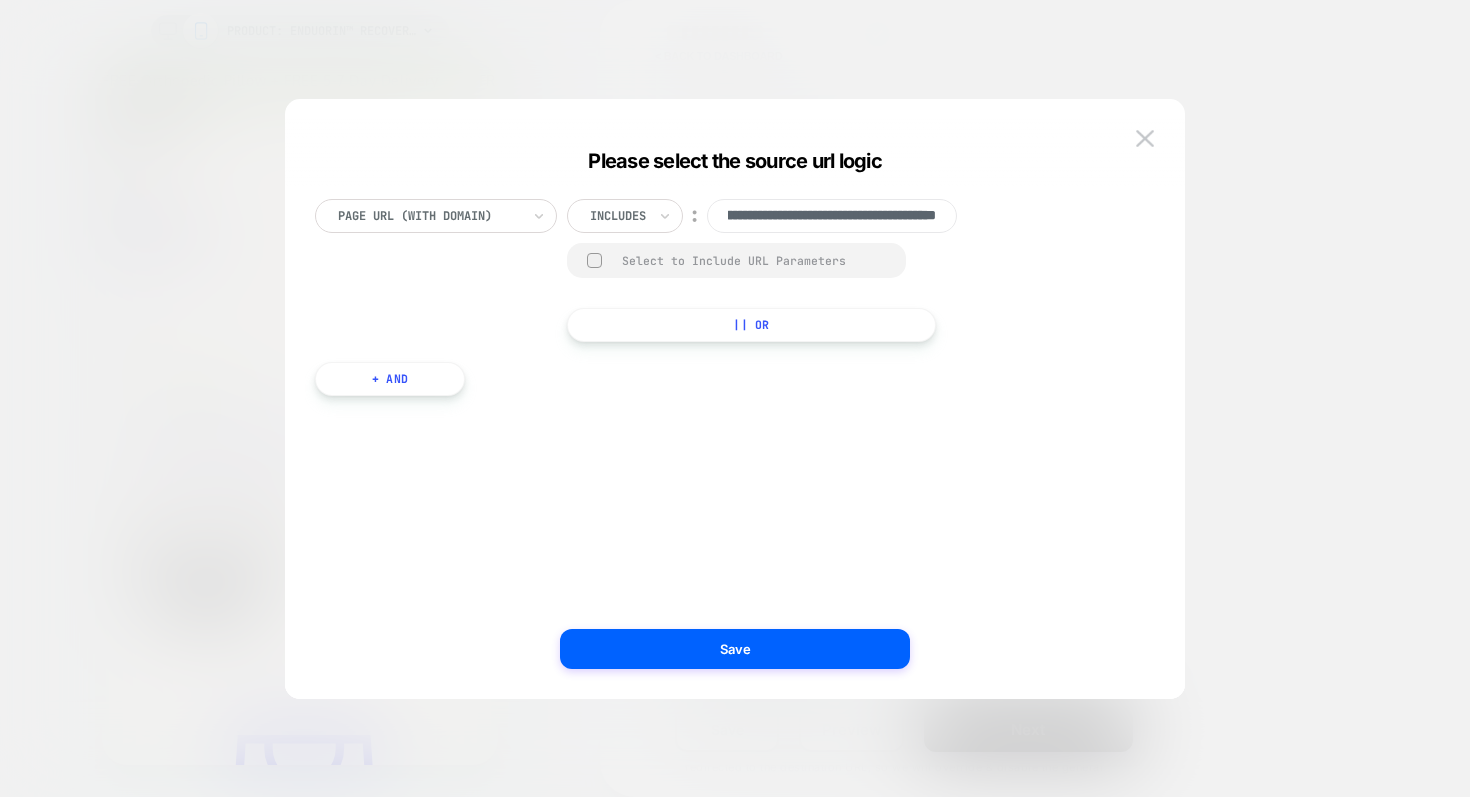 type on "**********" 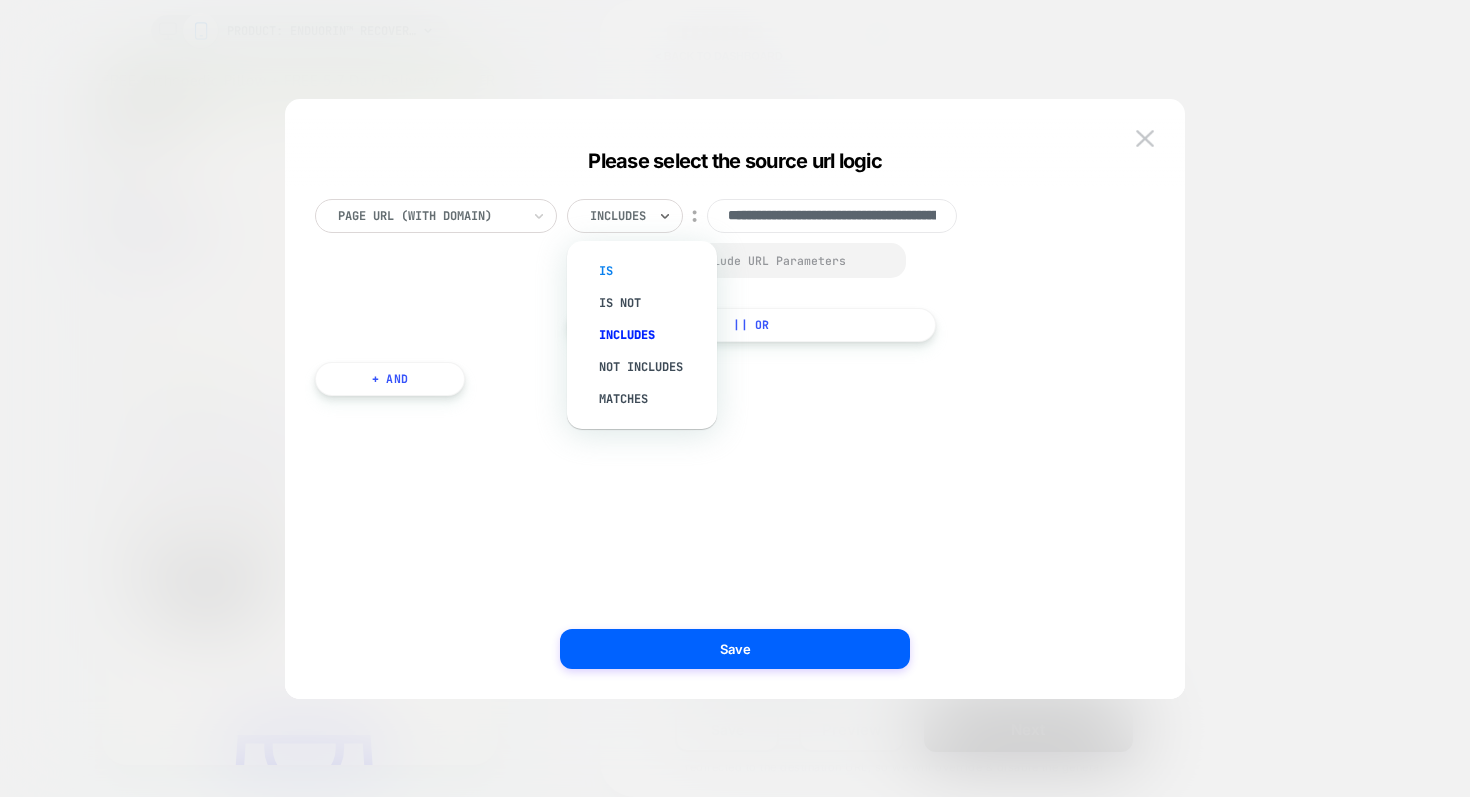 click on "Is" at bounding box center (652, 271) 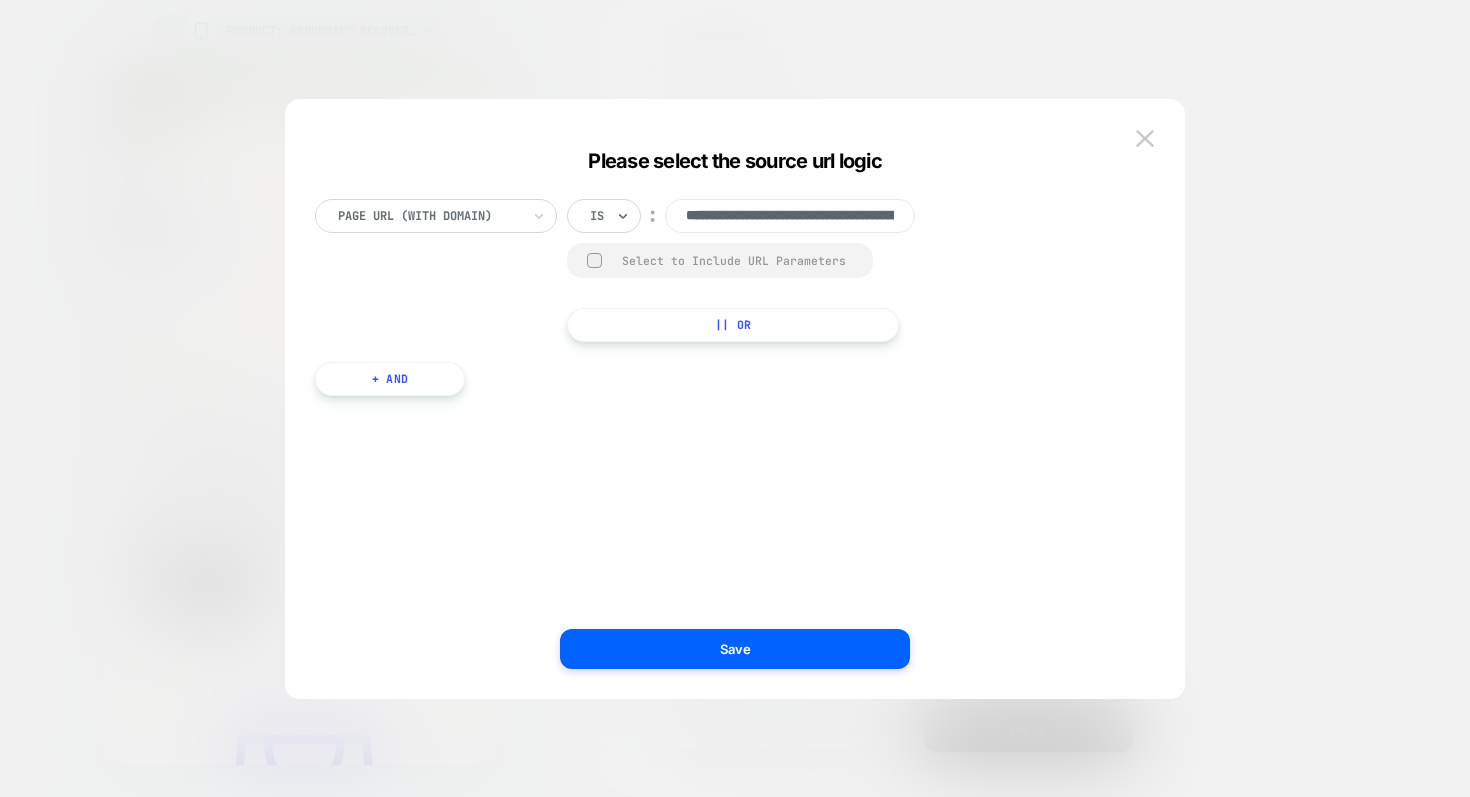 click on "Is" at bounding box center [604, 216] 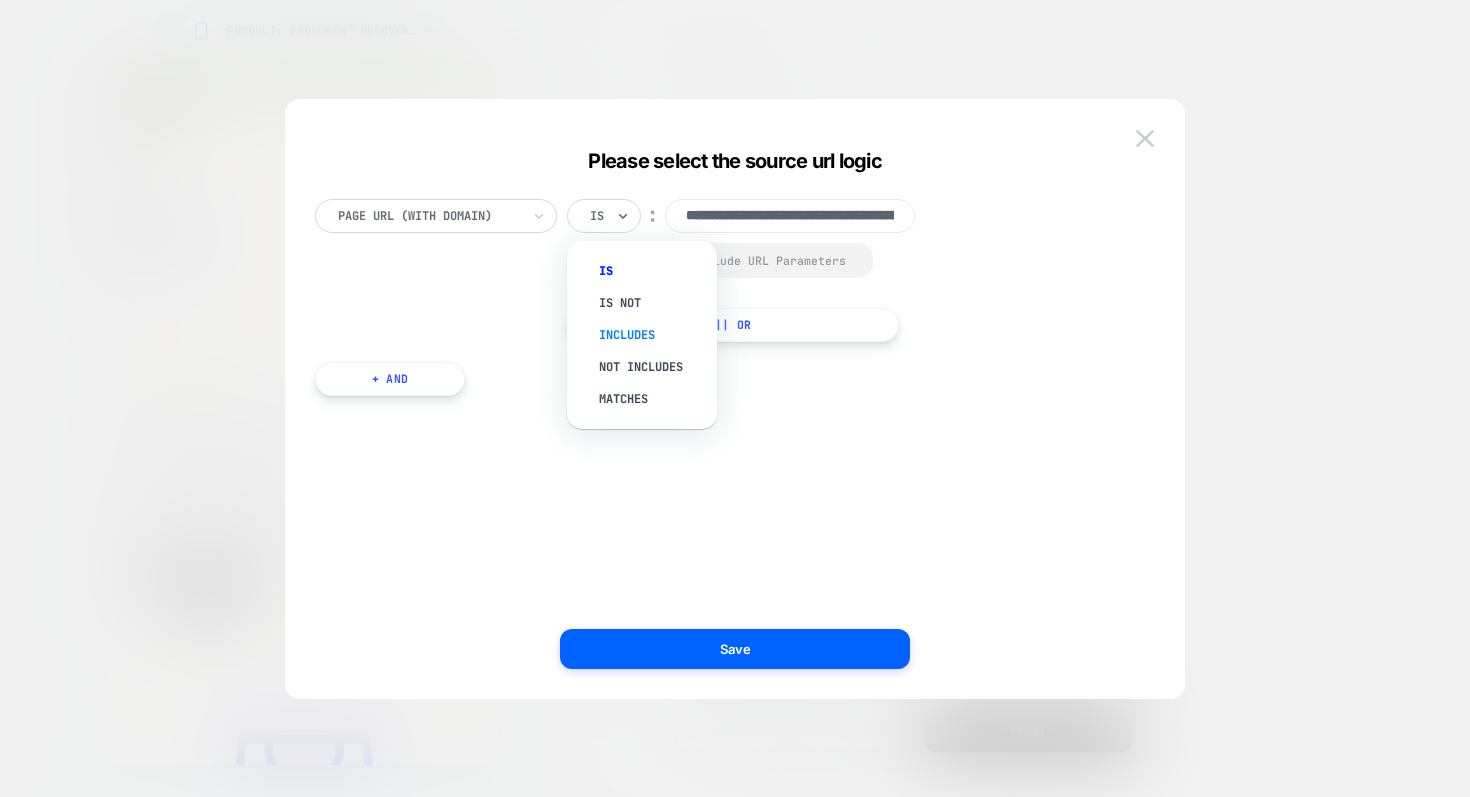 click on "Includes" at bounding box center [652, 335] 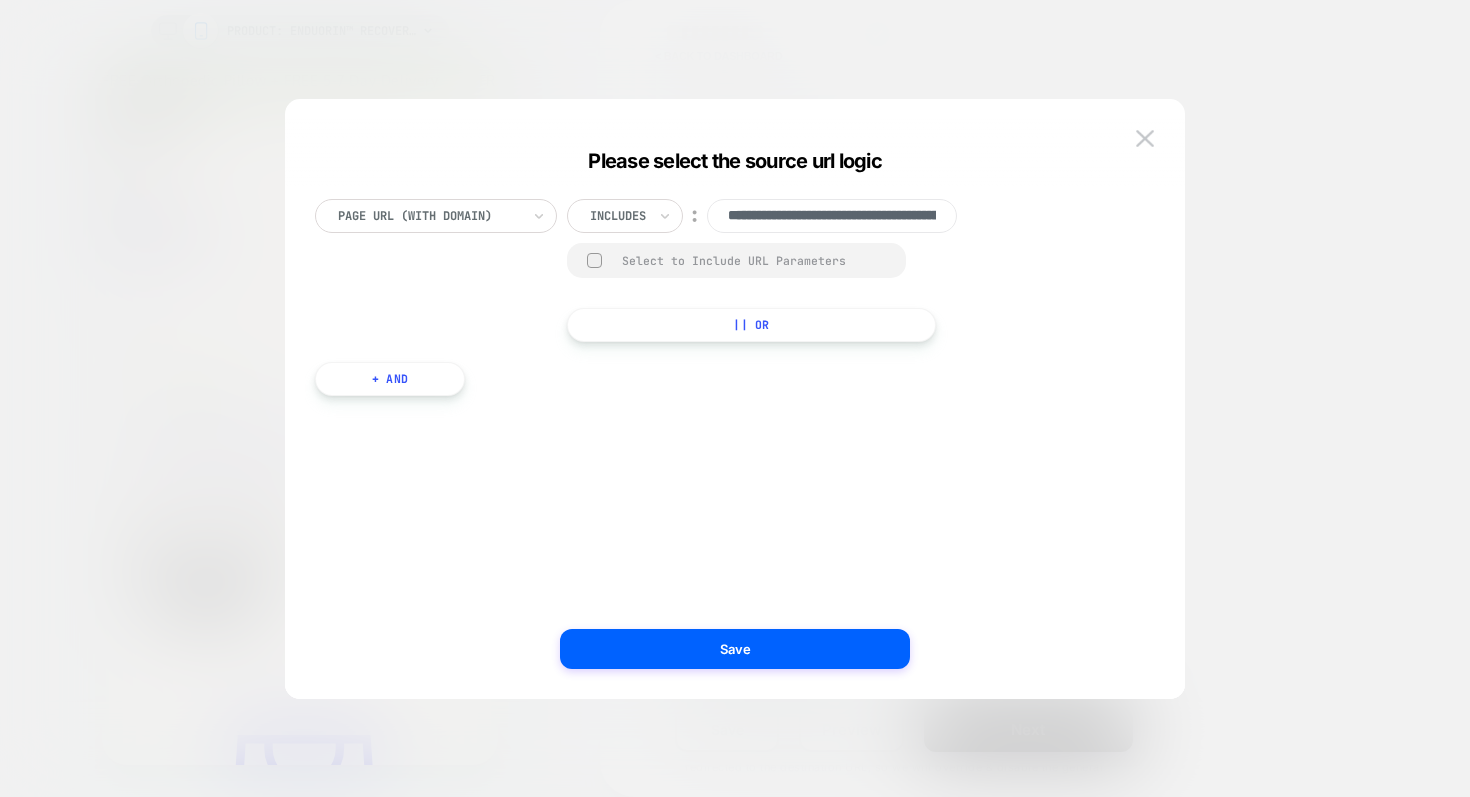 click at bounding box center (594, 260) 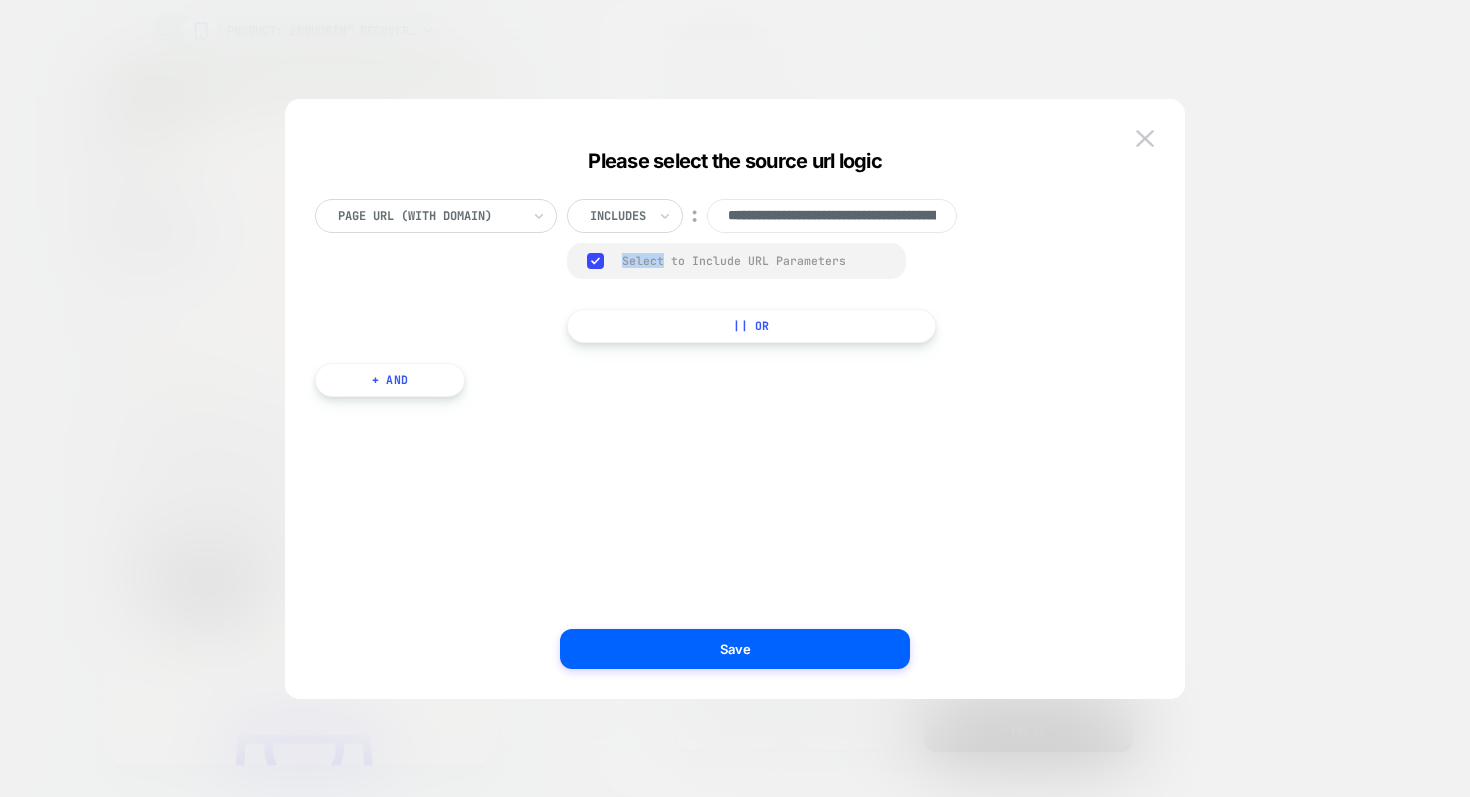 click at bounding box center [595, 261] 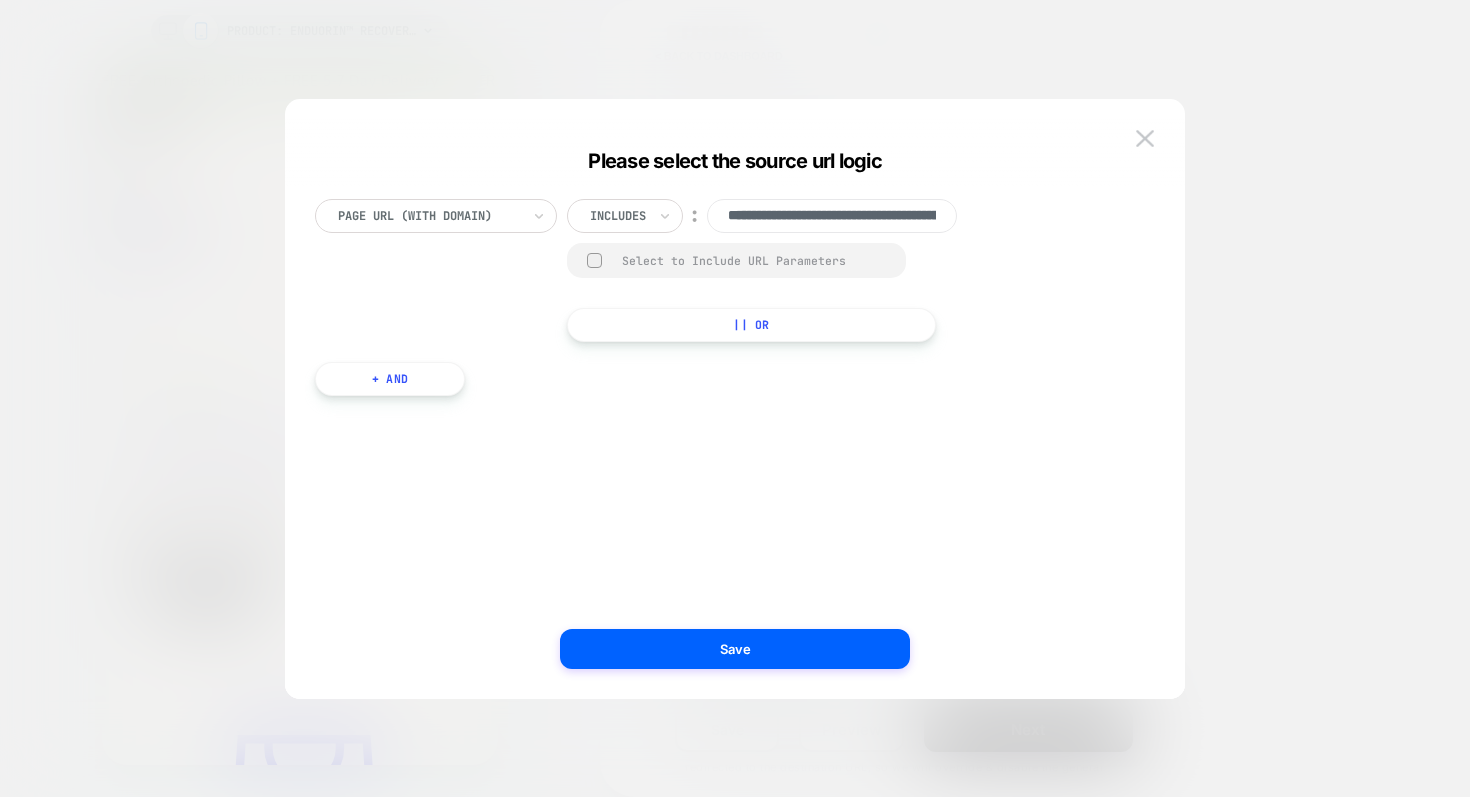 click on "**********" at bounding box center (725, 419) 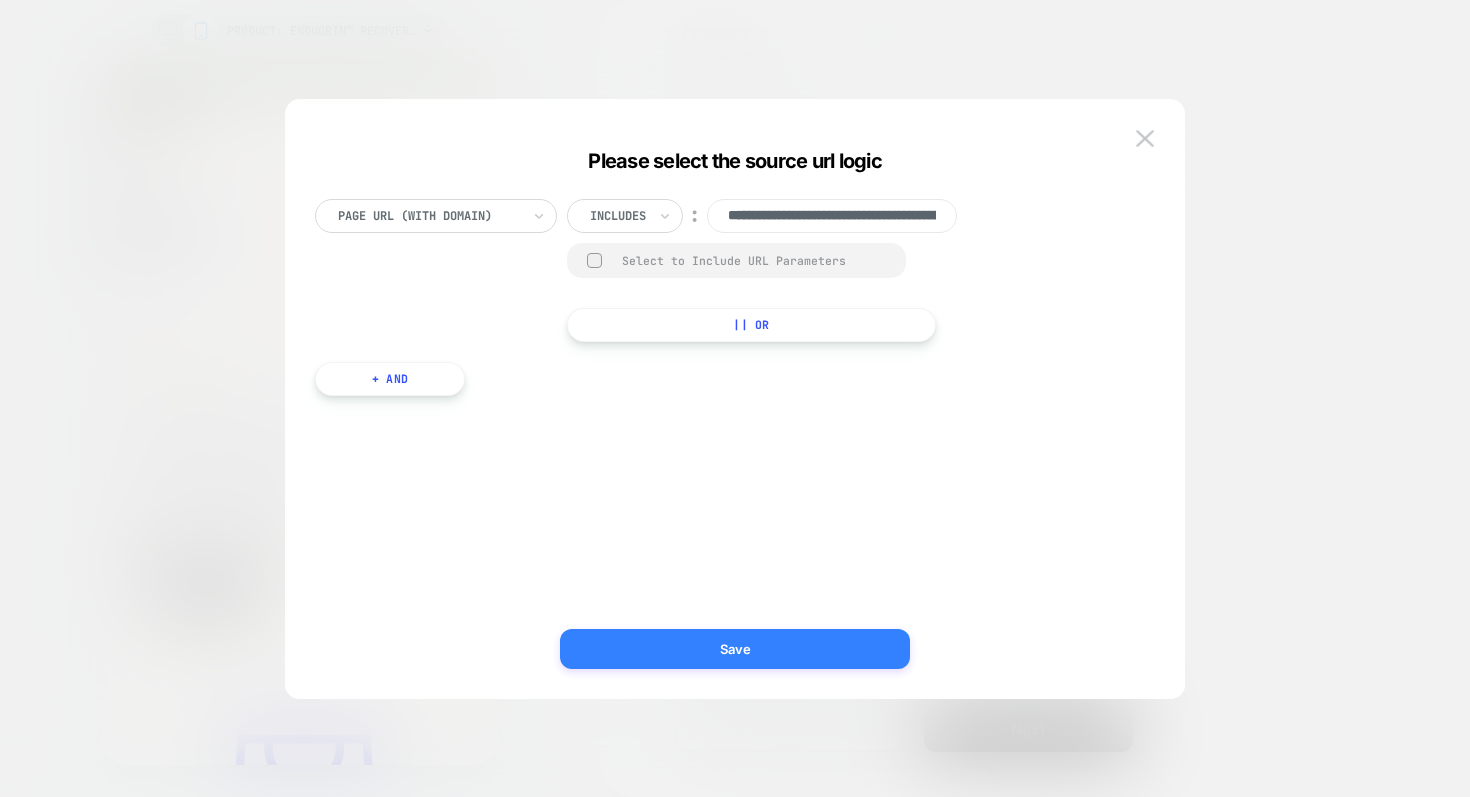 click on "Save" at bounding box center (735, 649) 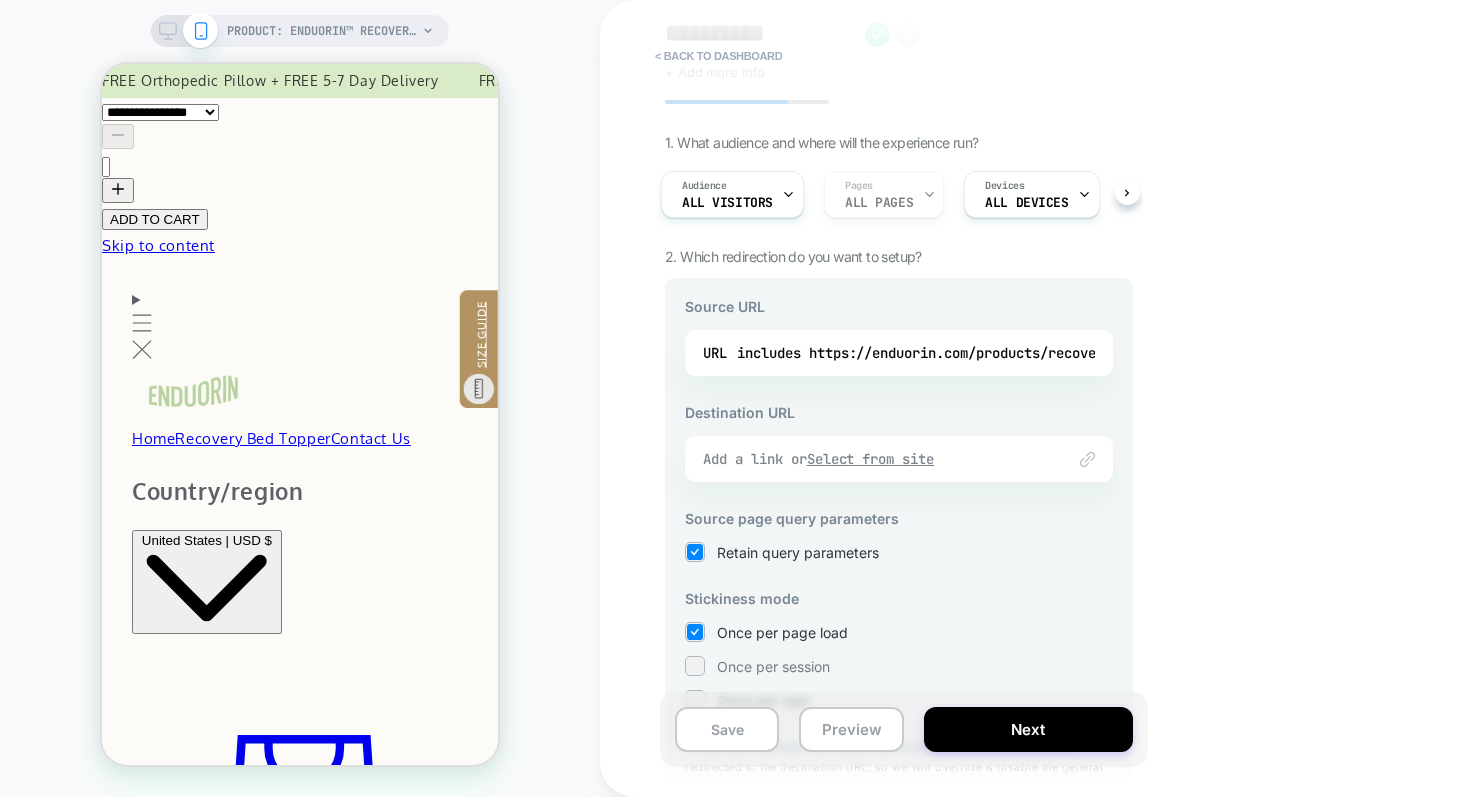 click on "Add a link or  Select from site" at bounding box center [874, 459] 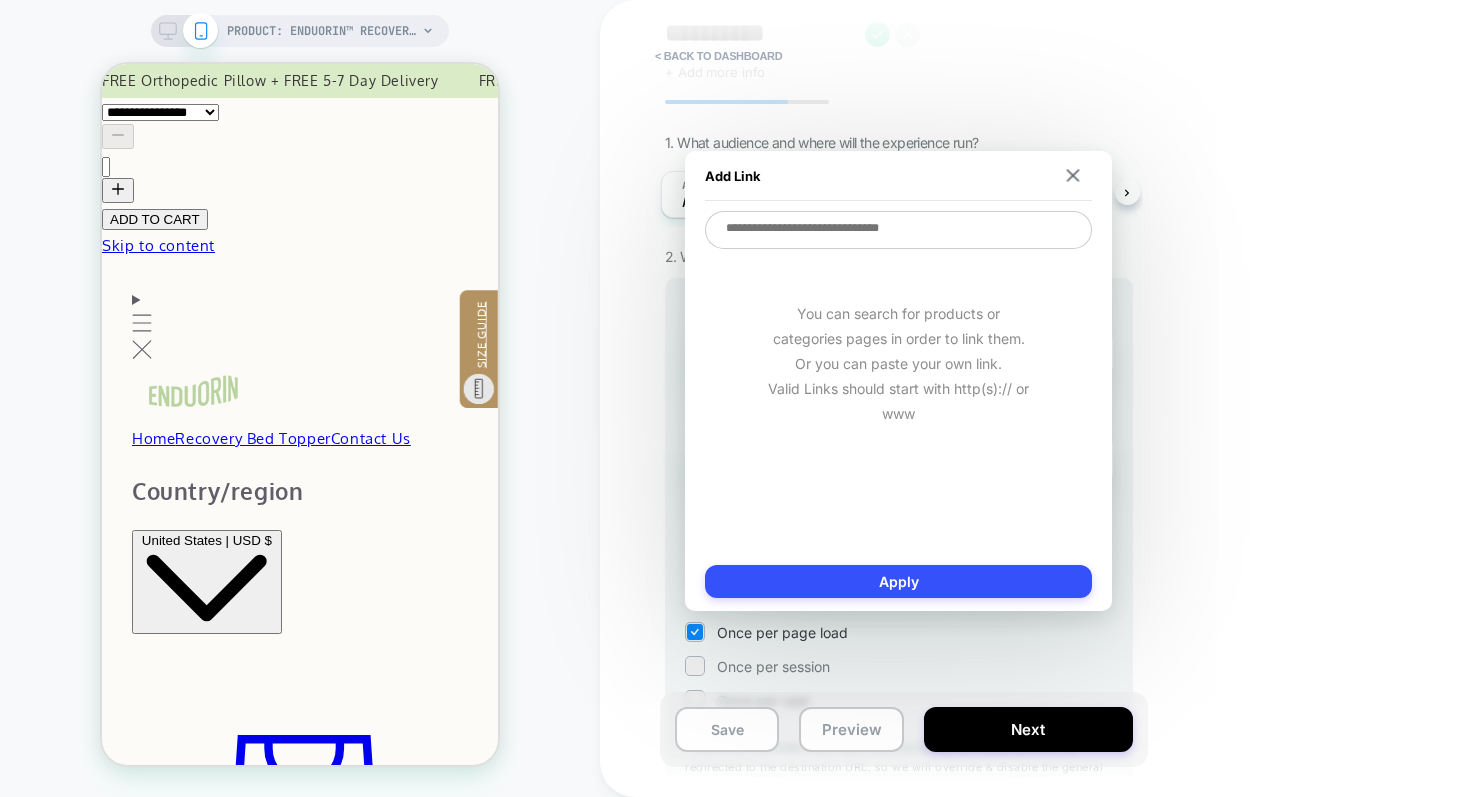 paste on "**********" 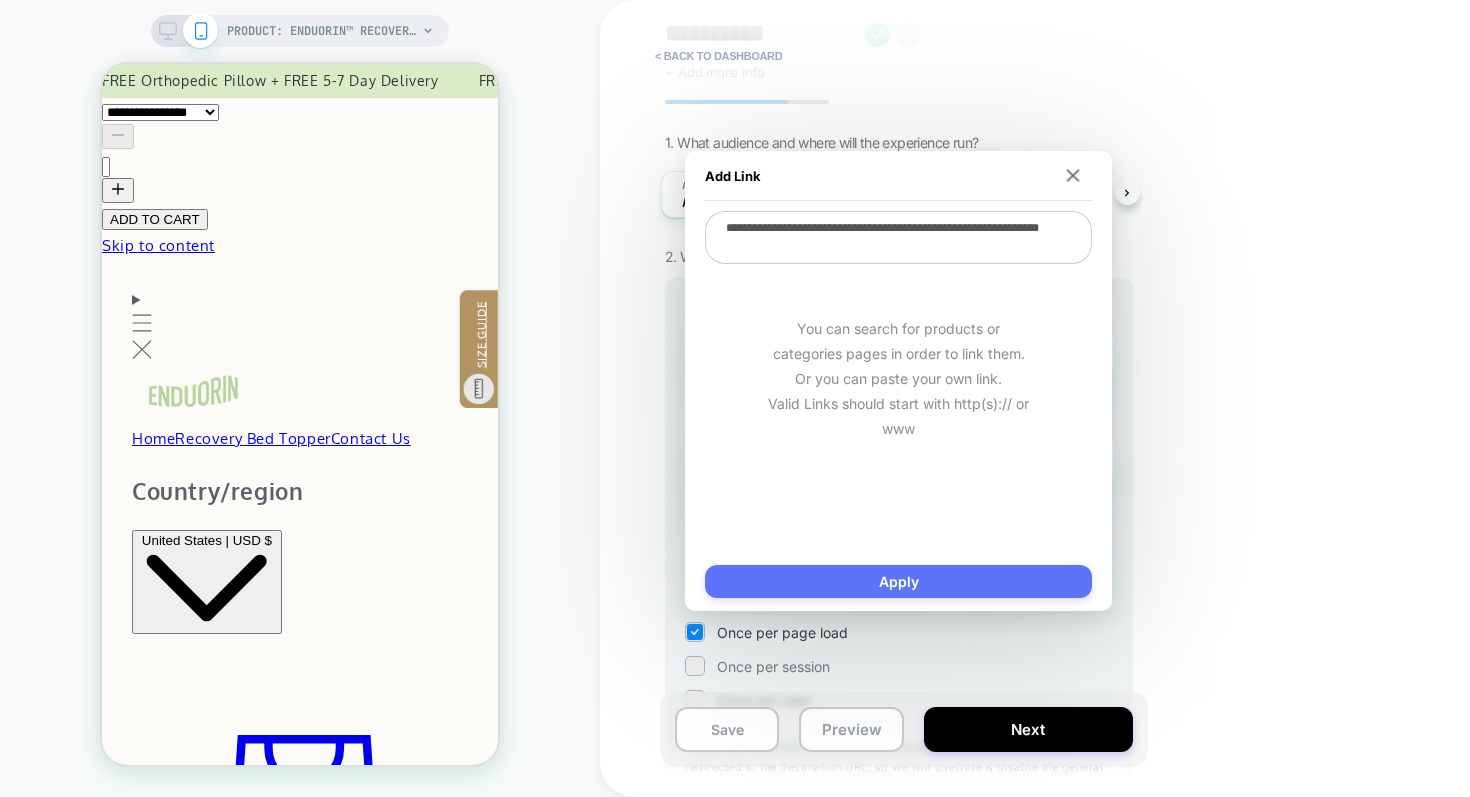 type on "**********" 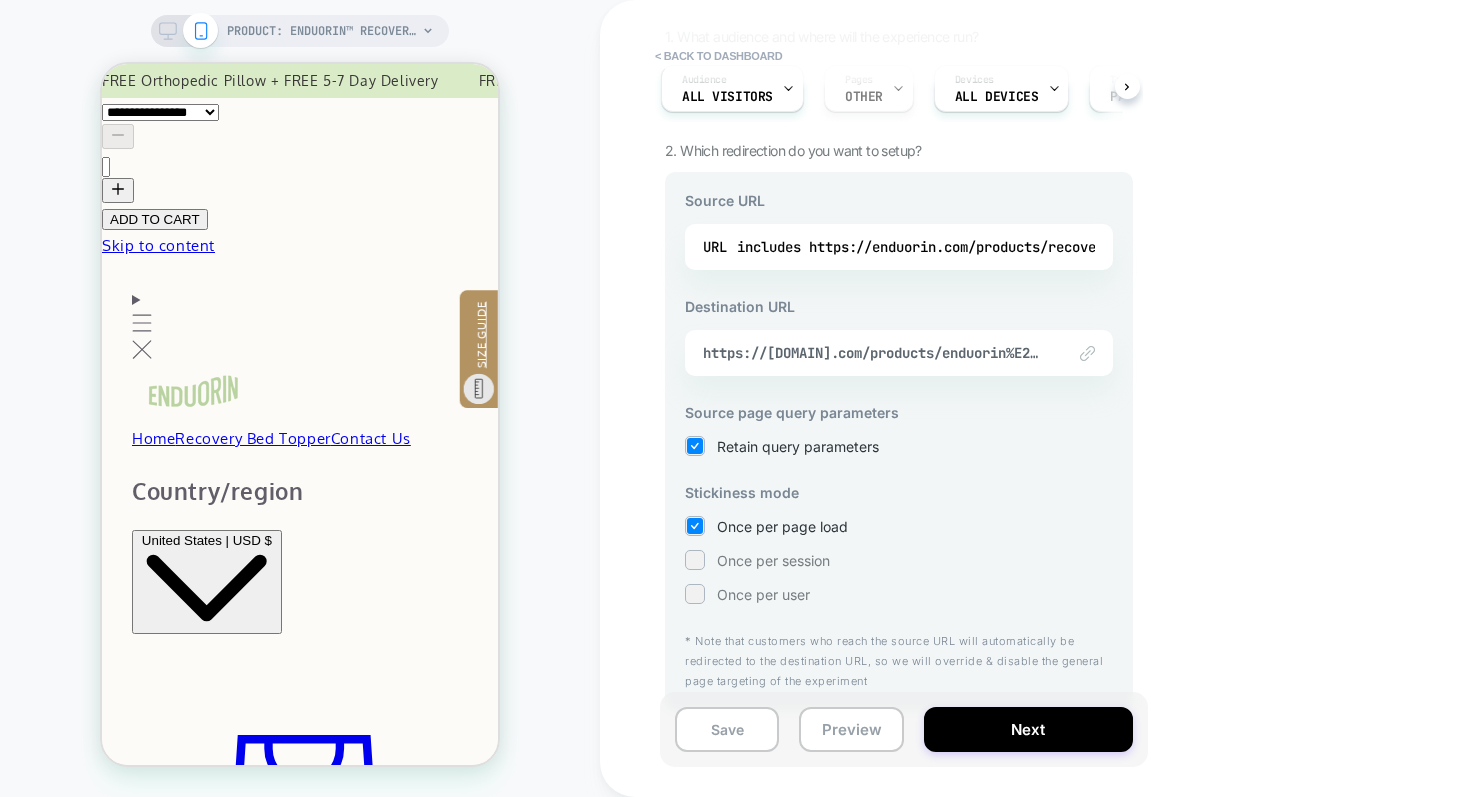 scroll, scrollTop: 183, scrollLeft: 0, axis: vertical 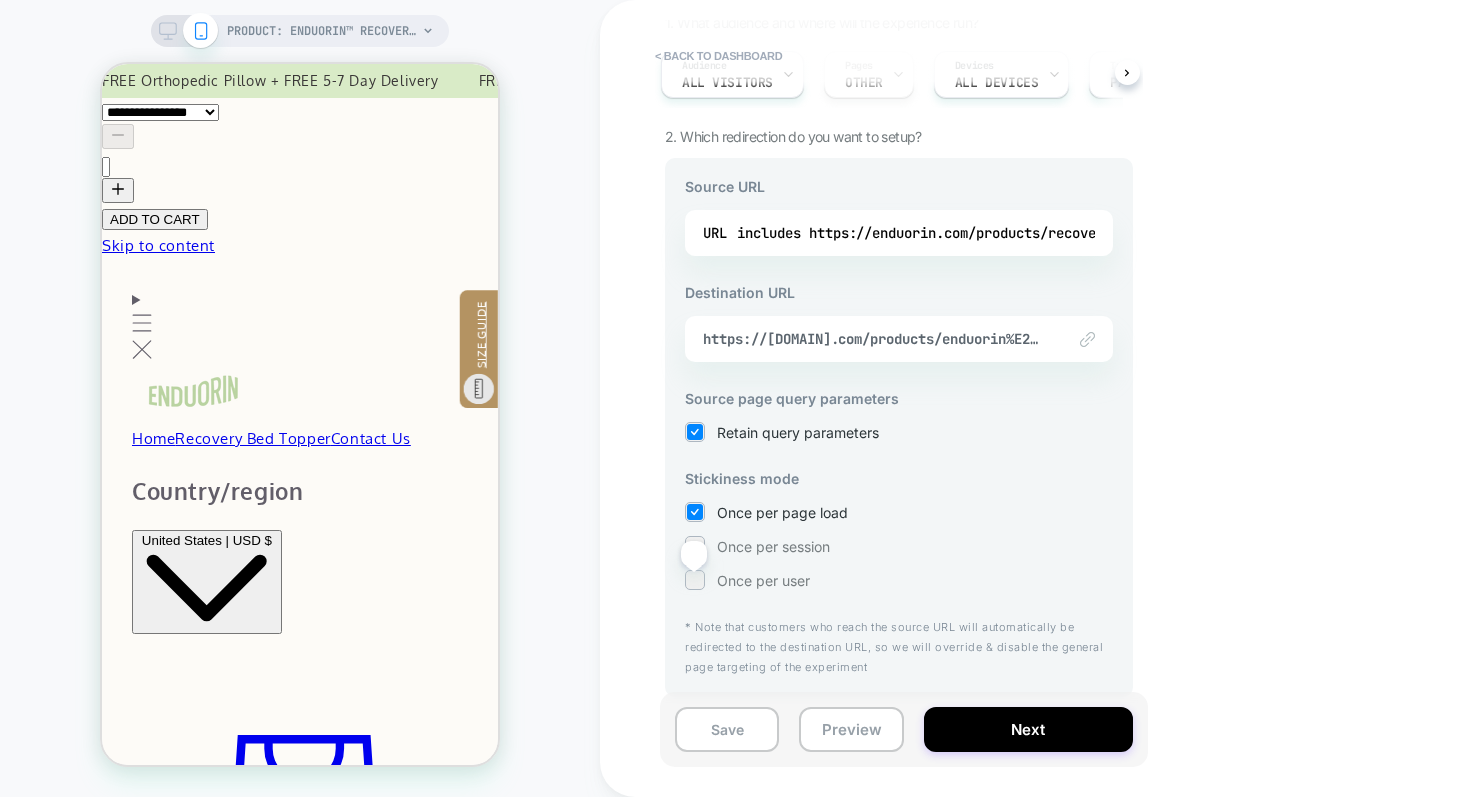 click at bounding box center [694, 579] 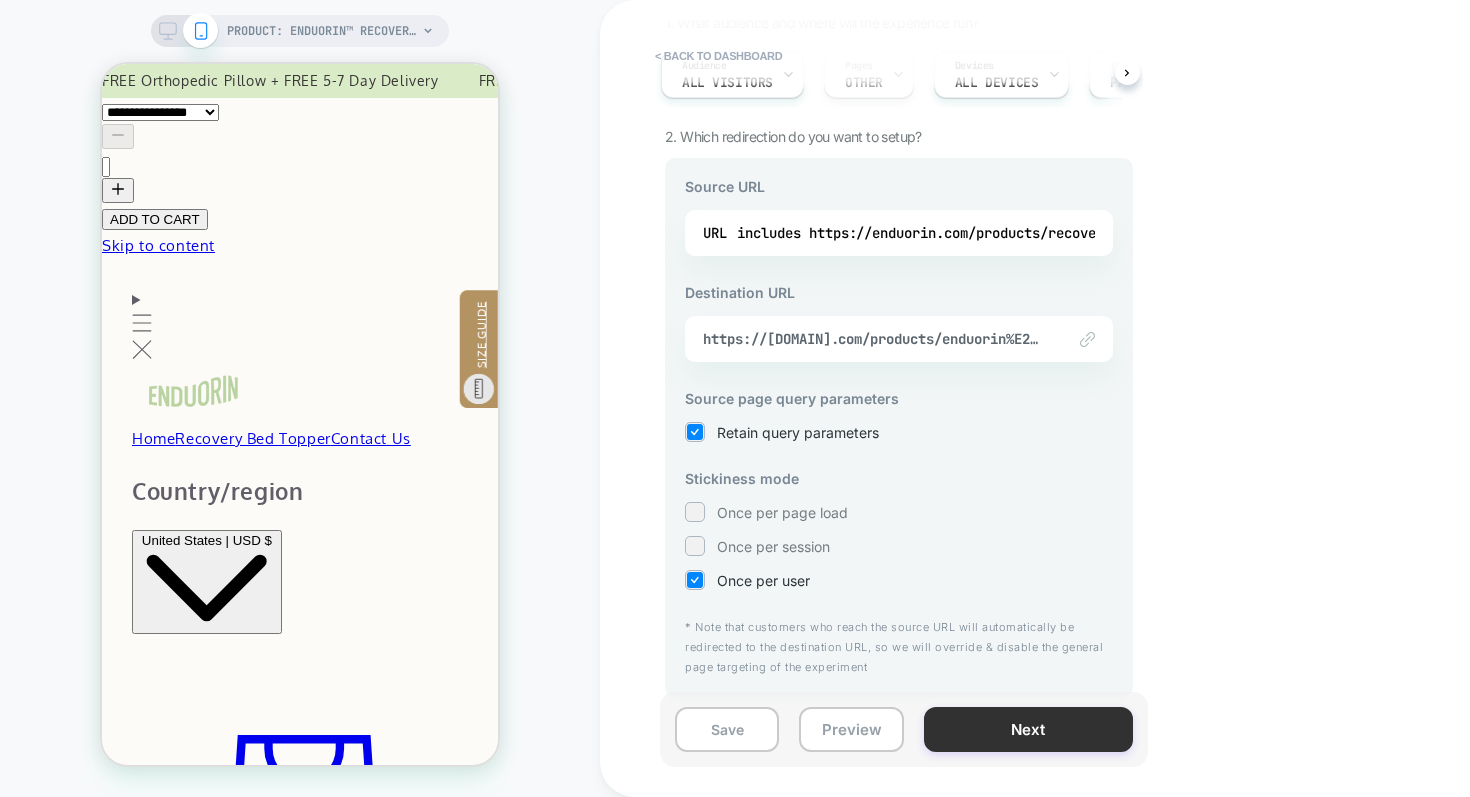 click on "Next" at bounding box center [1028, 729] 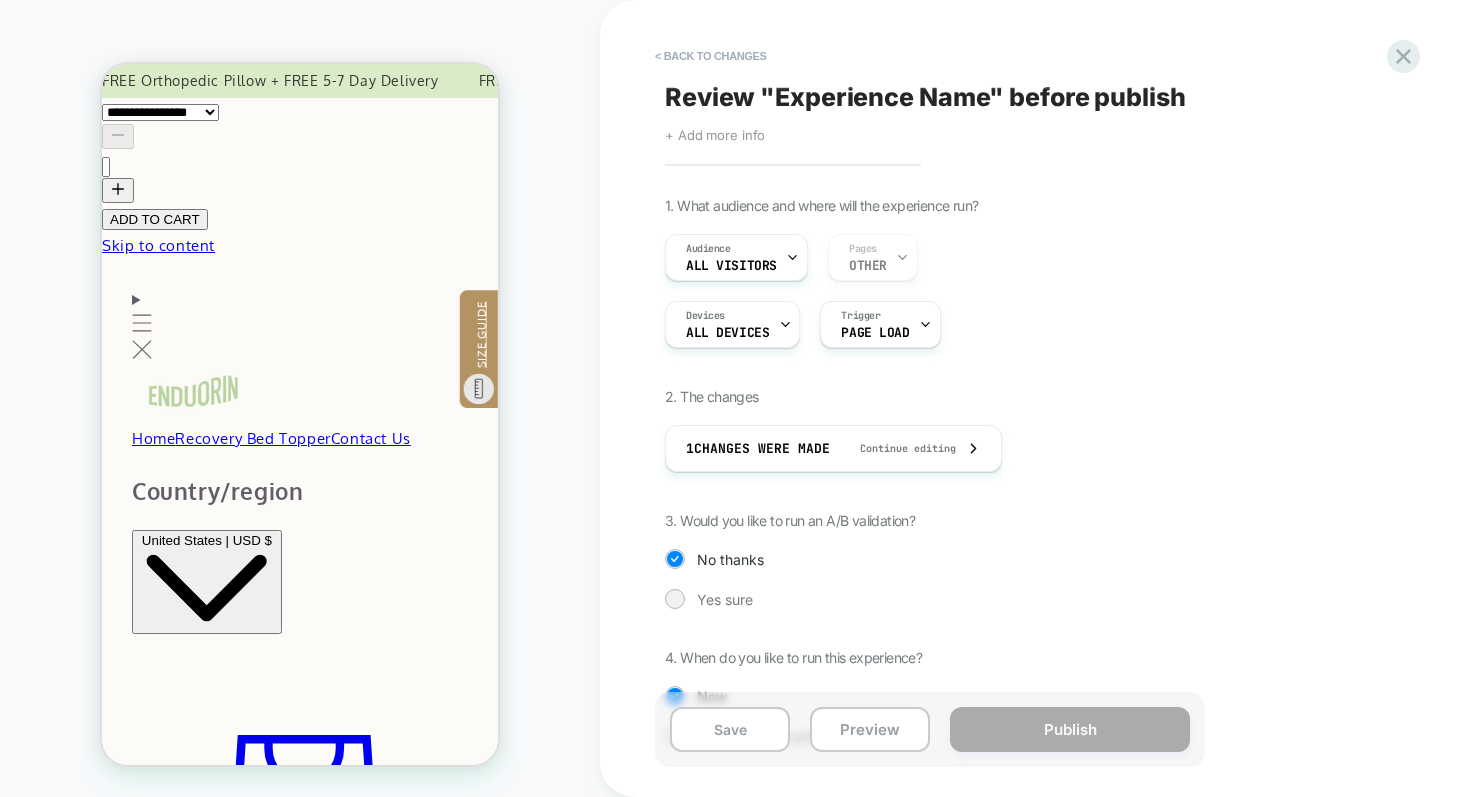 scroll, scrollTop: 78, scrollLeft: 0, axis: vertical 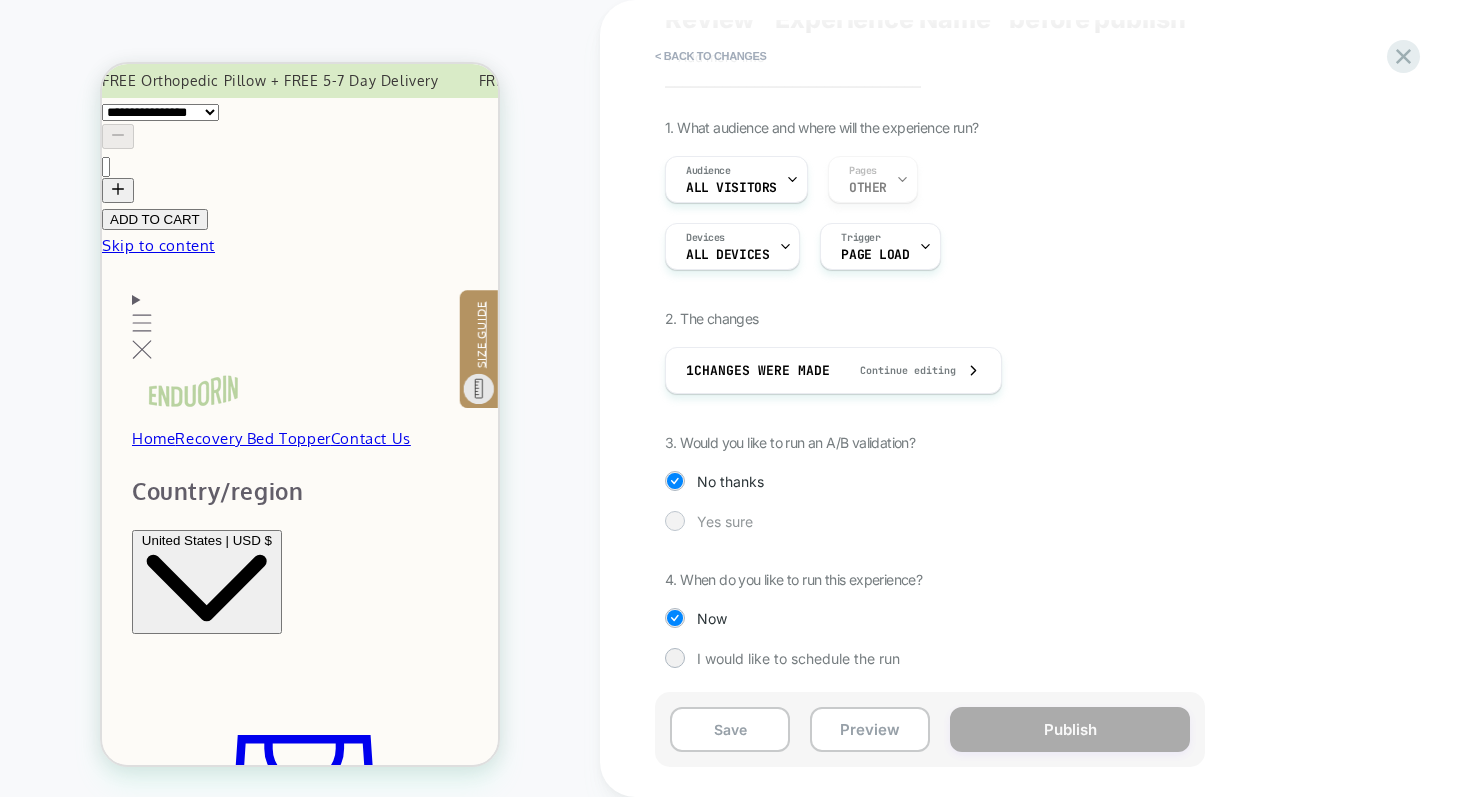 click at bounding box center [674, 520] 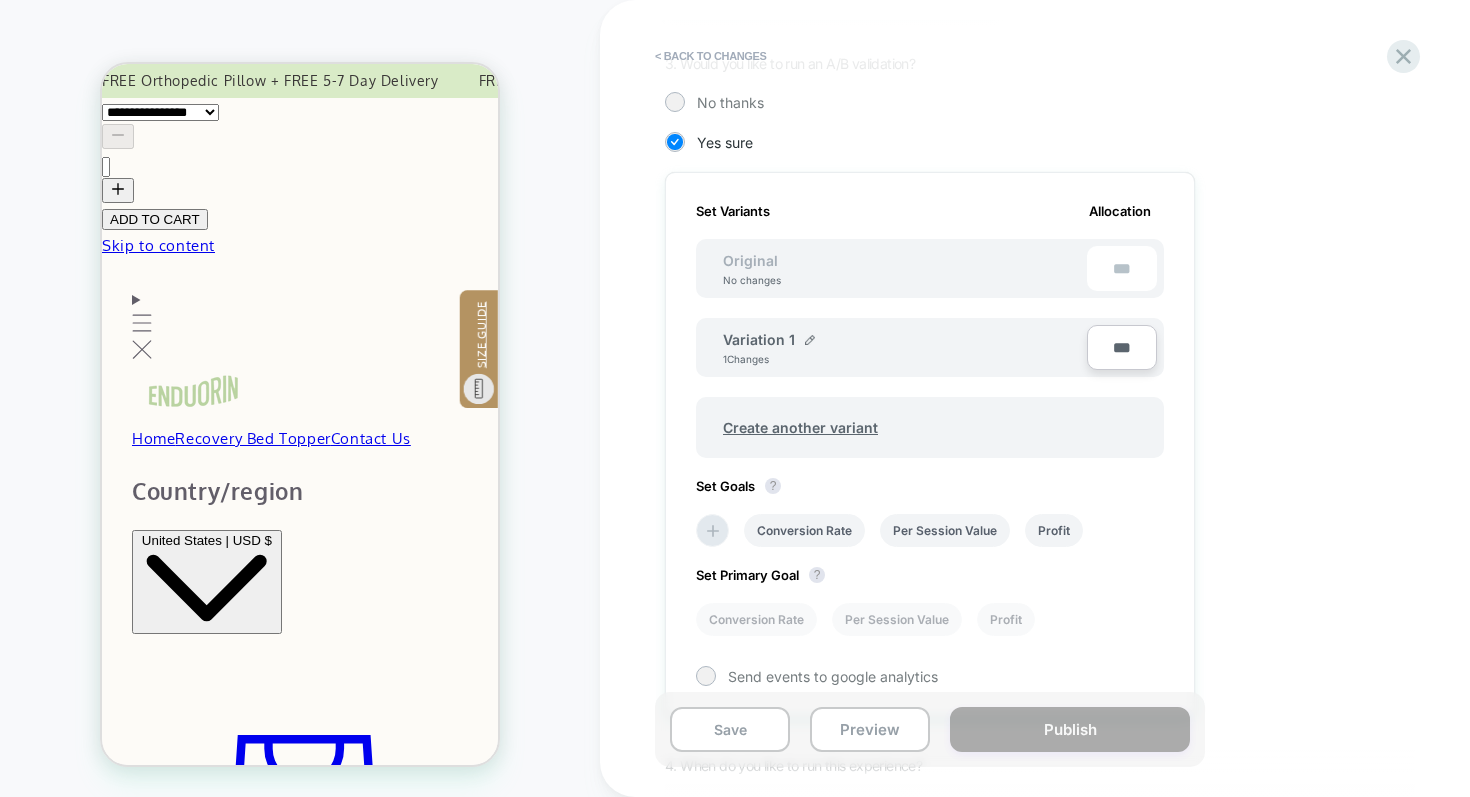 scroll, scrollTop: 415, scrollLeft: 0, axis: vertical 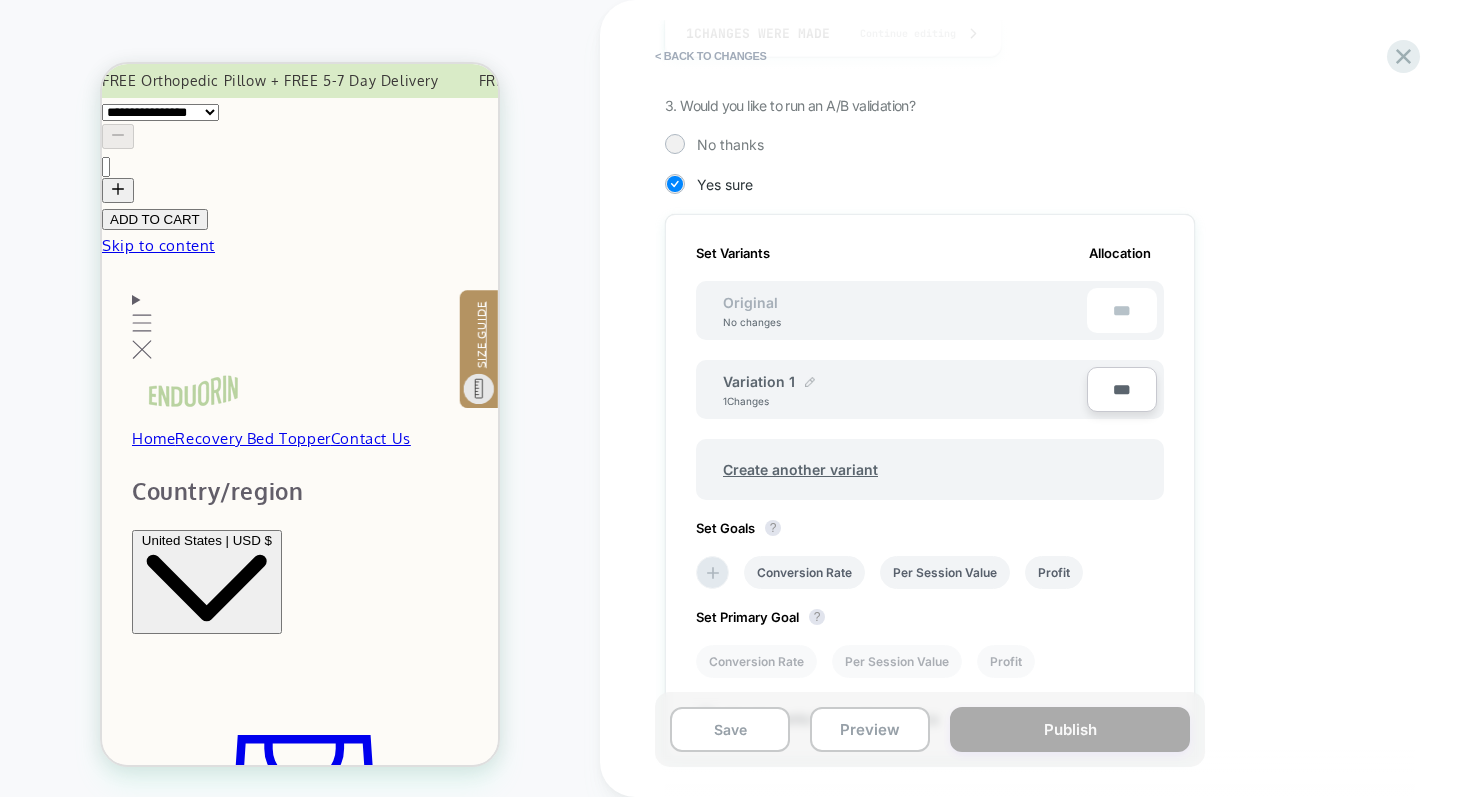 click at bounding box center [810, 382] 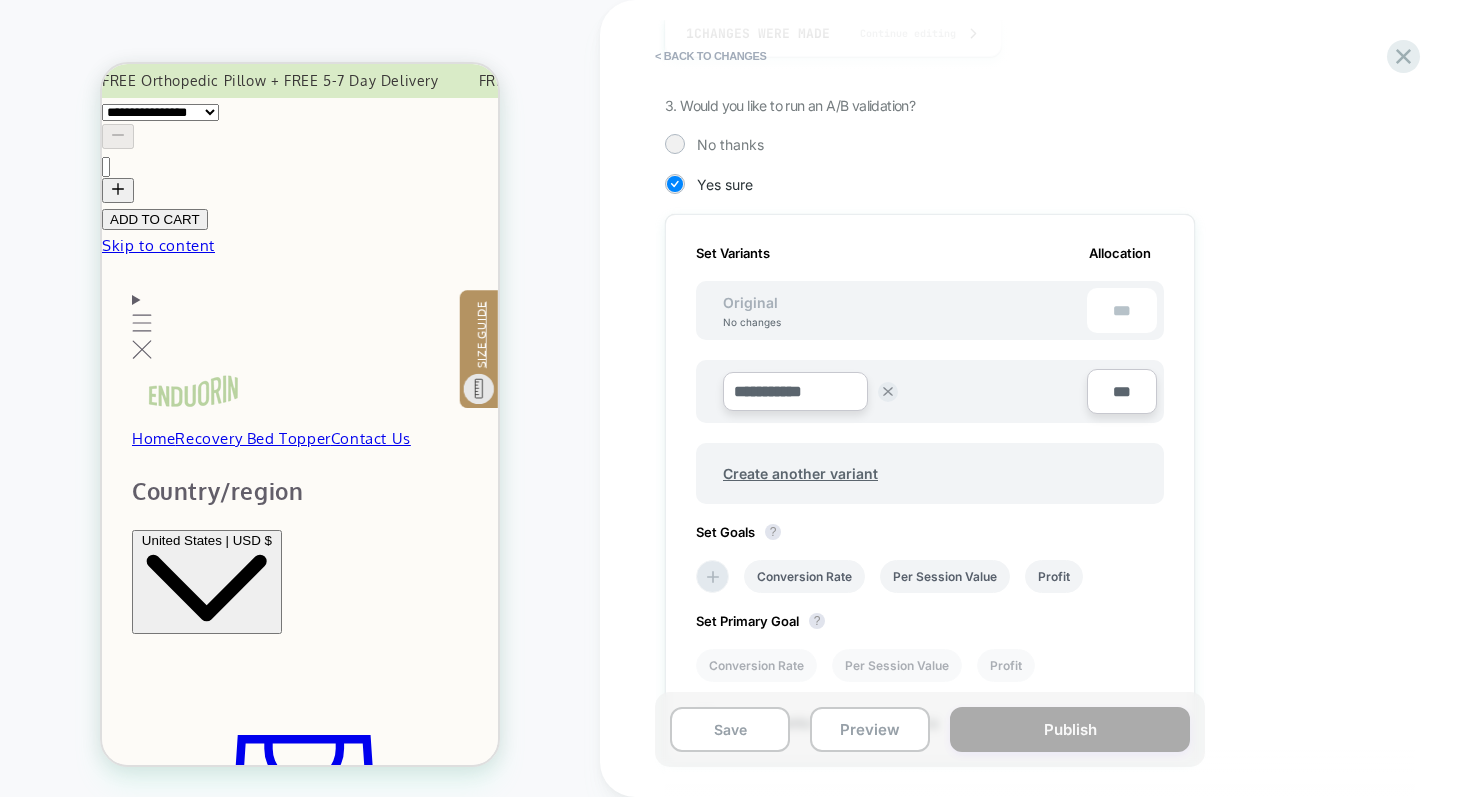 click on "**********" at bounding box center (795, 391) 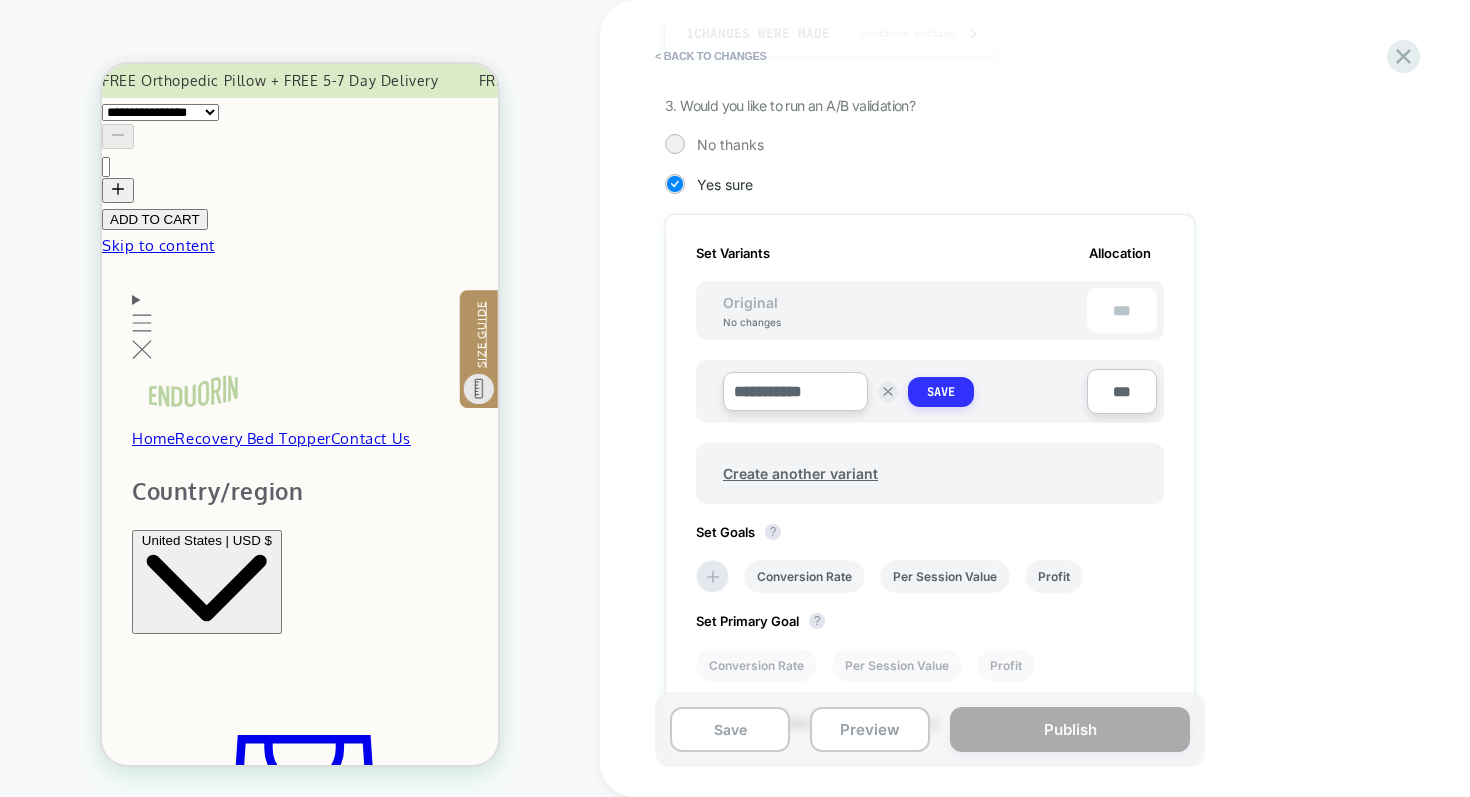 type on "**********" 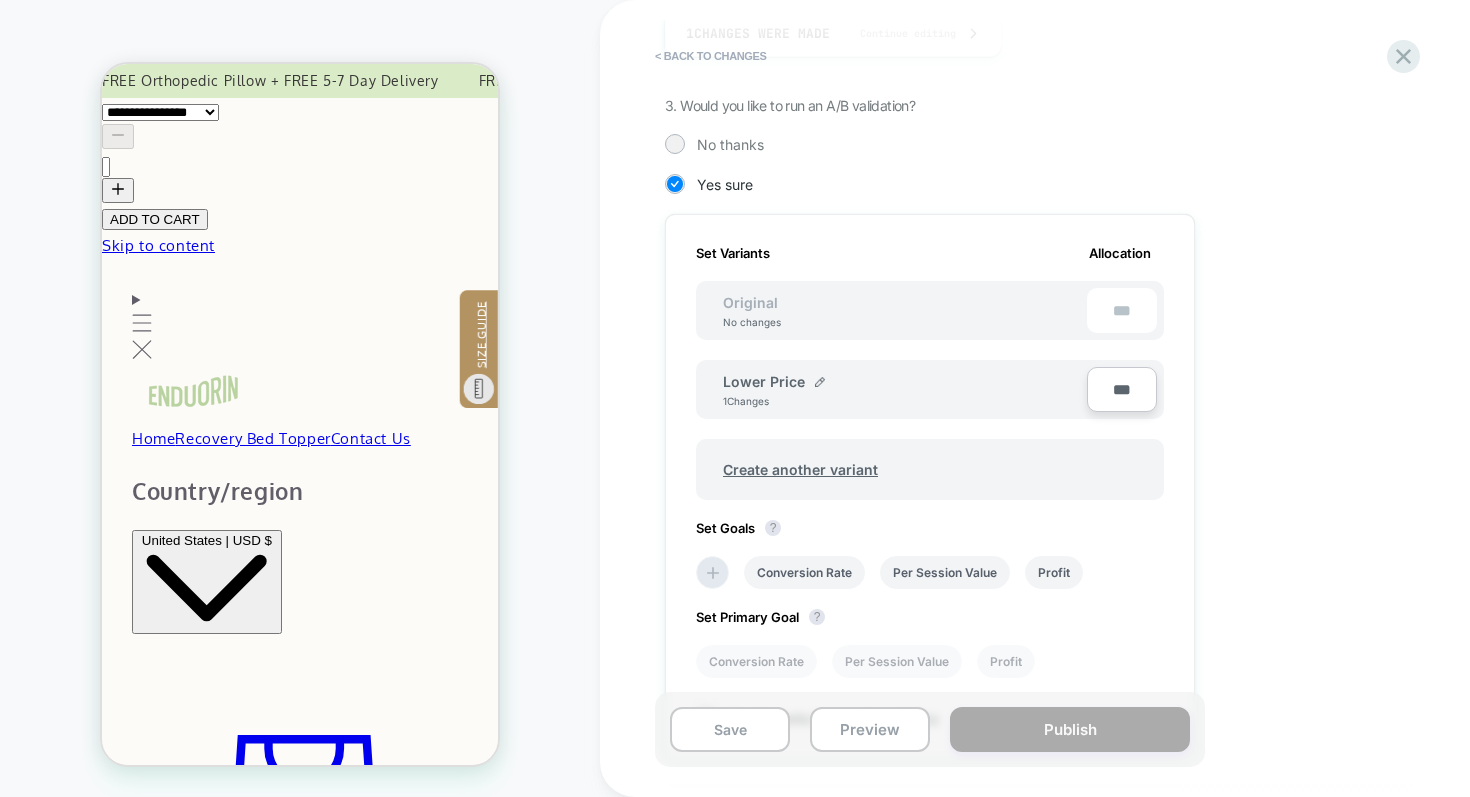 click on "***" at bounding box center [1122, 389] 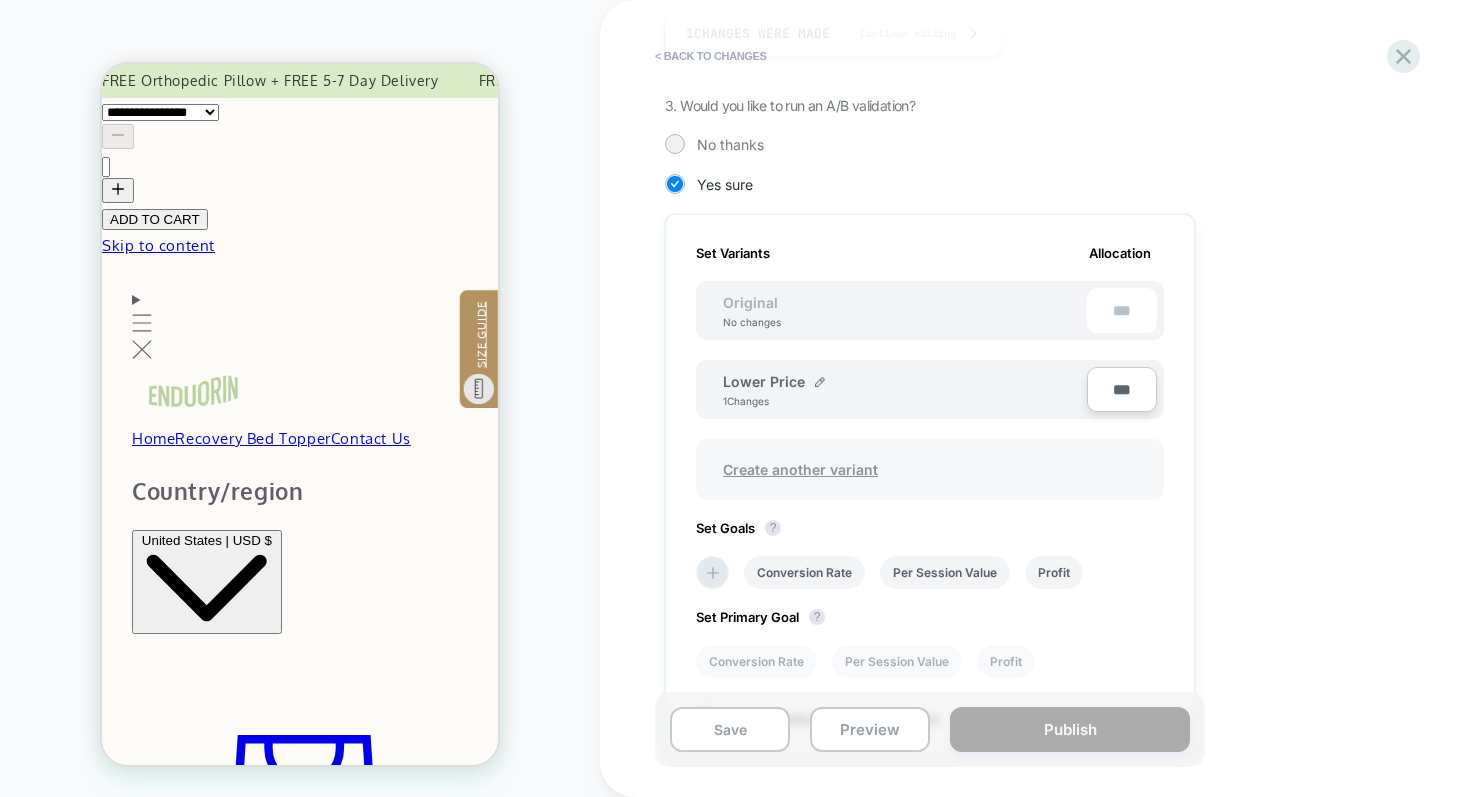 click on "Create another variant" at bounding box center [800, 469] 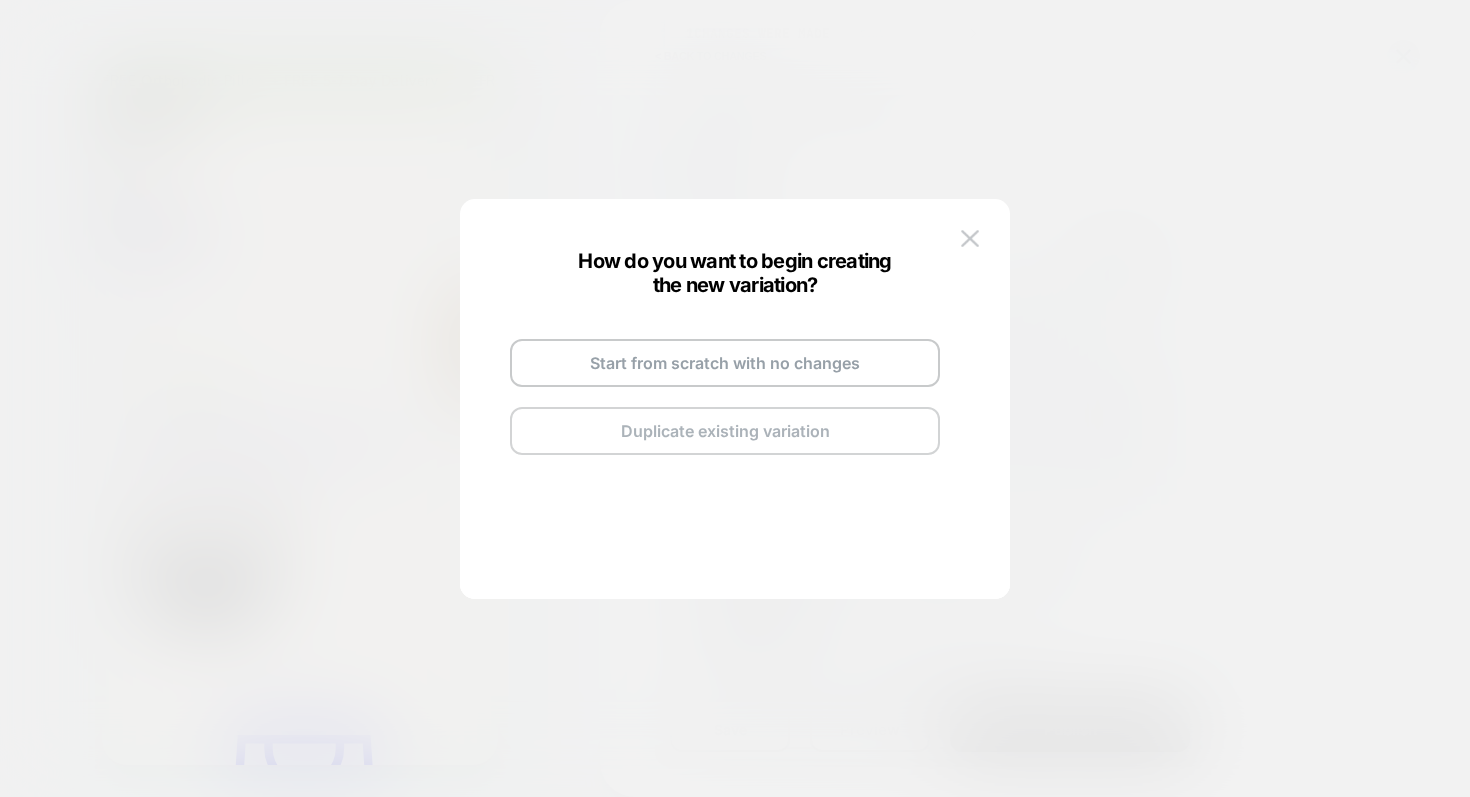 click on "Duplicate existing variation" at bounding box center [725, 431] 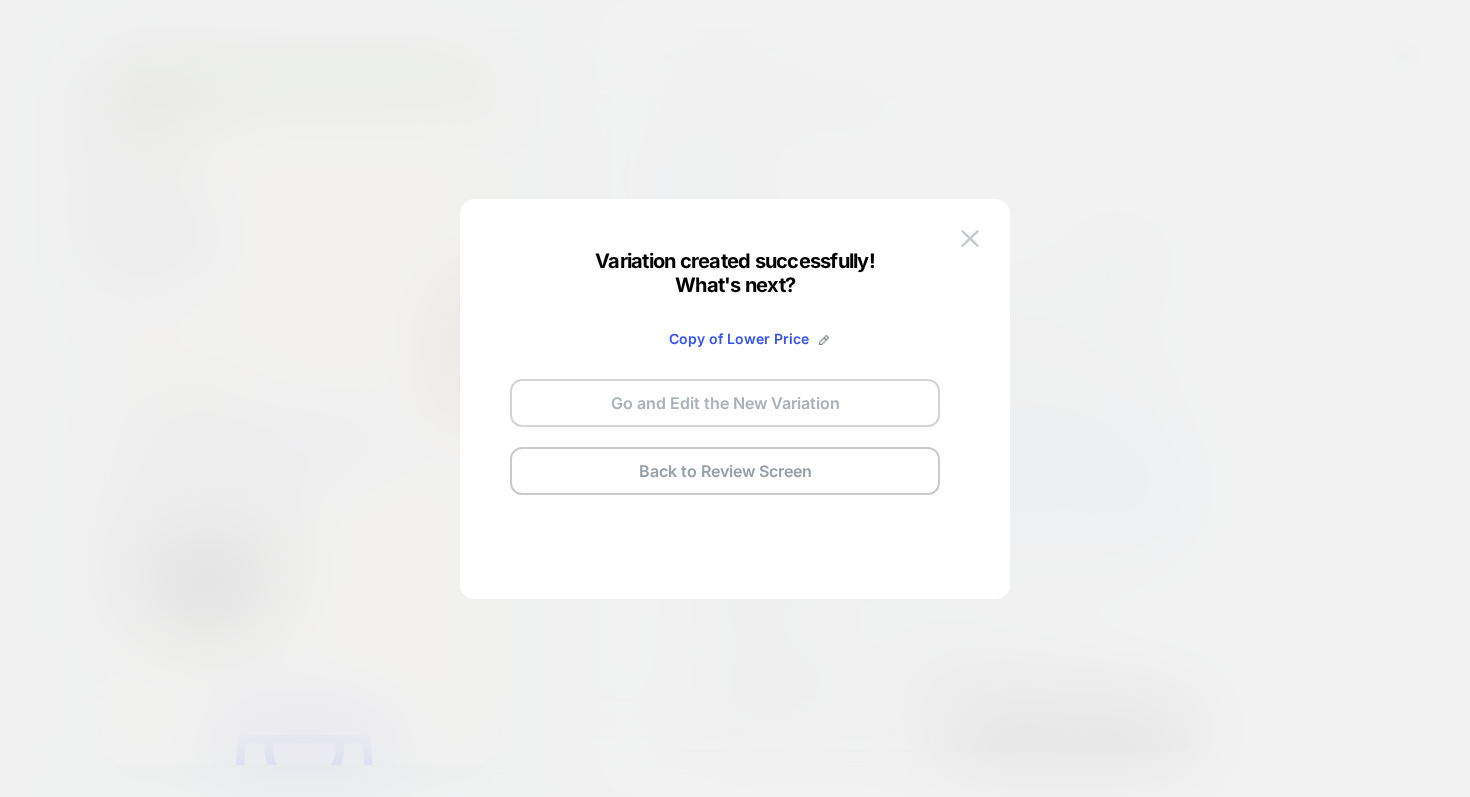 click on "Go and Edit the New Variation" at bounding box center (725, 403) 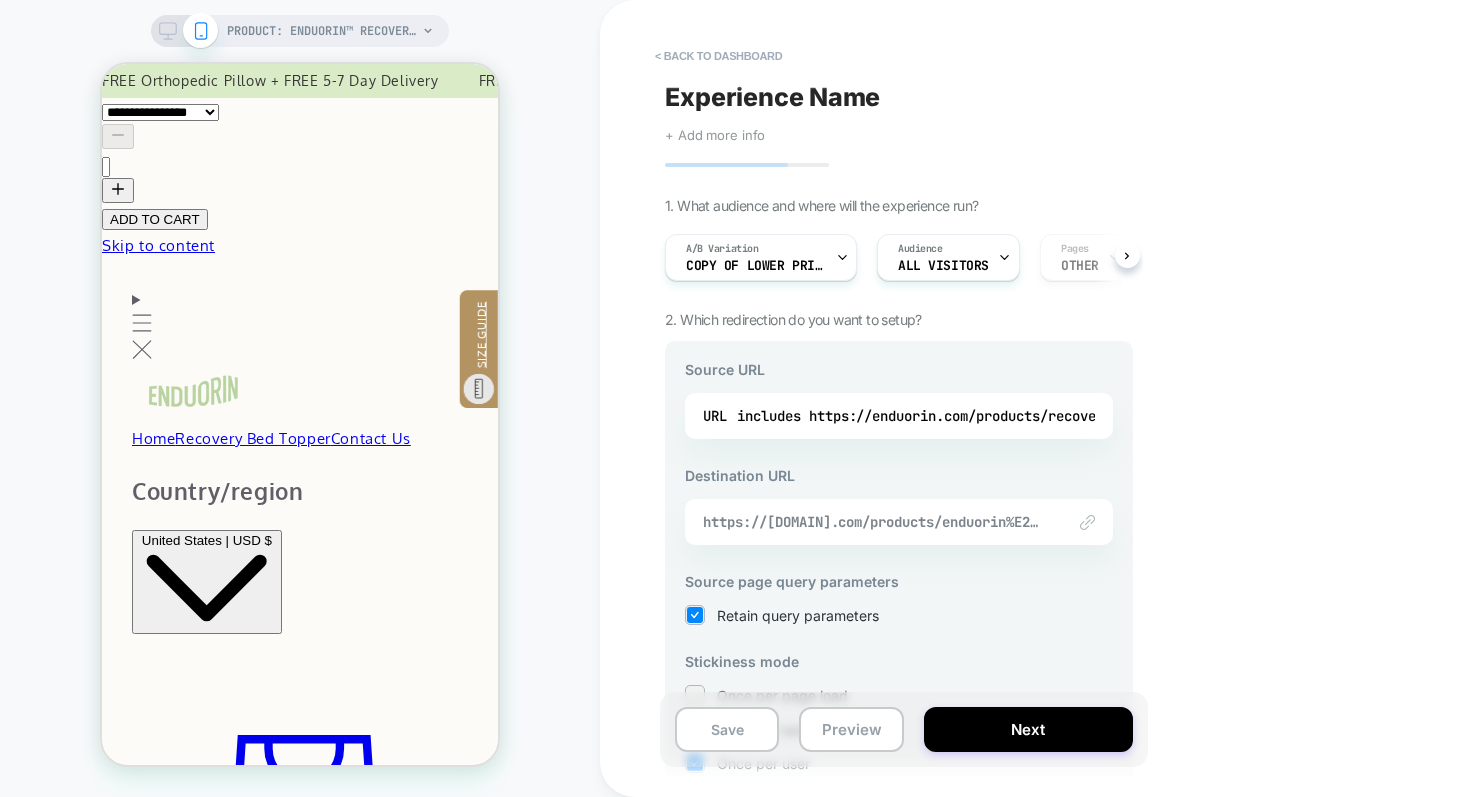 click on "https://enduorin.com/products/enduorin%E2%84%A2-recovery-topper" at bounding box center (874, 522) 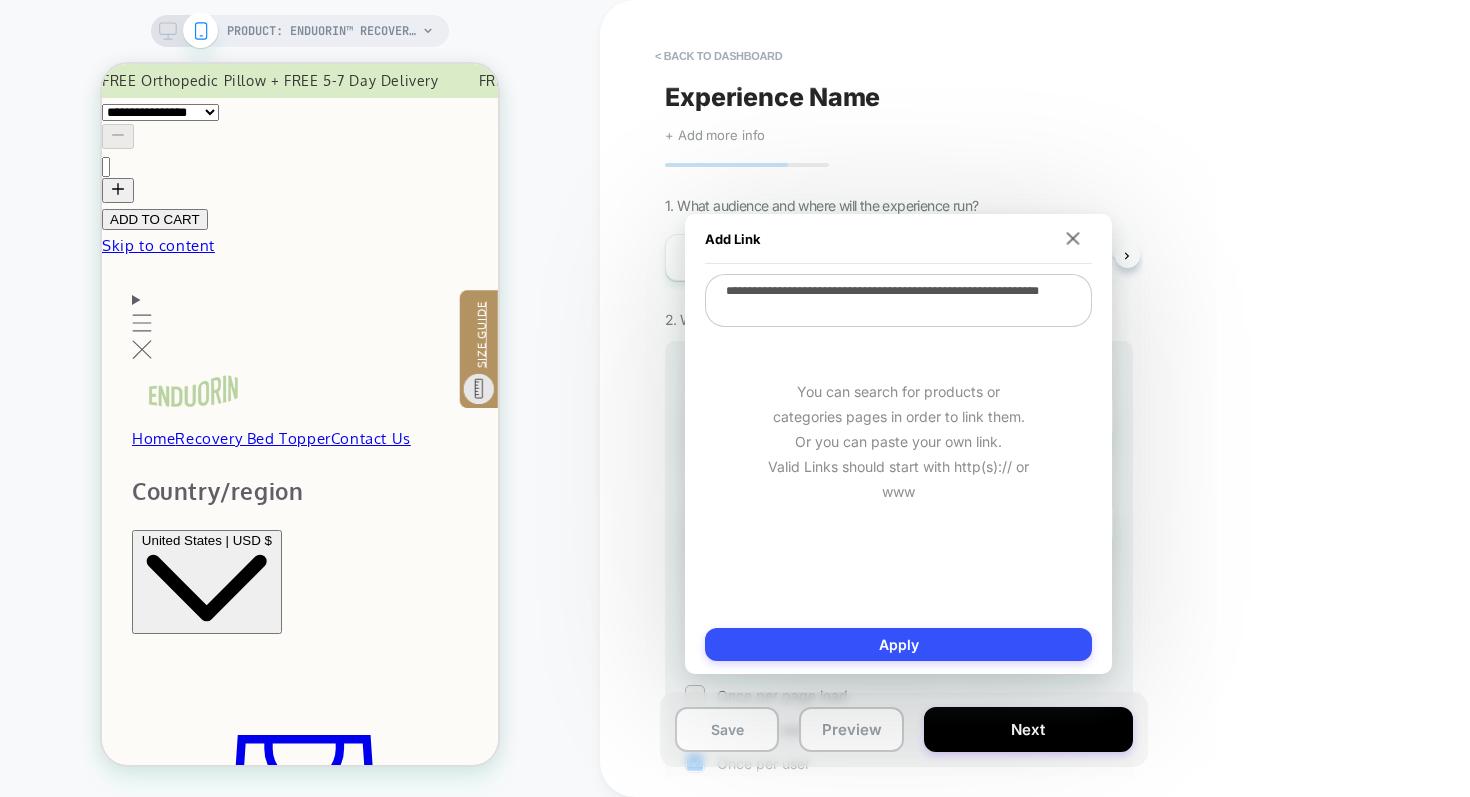 click on "**********" at bounding box center (898, 300) 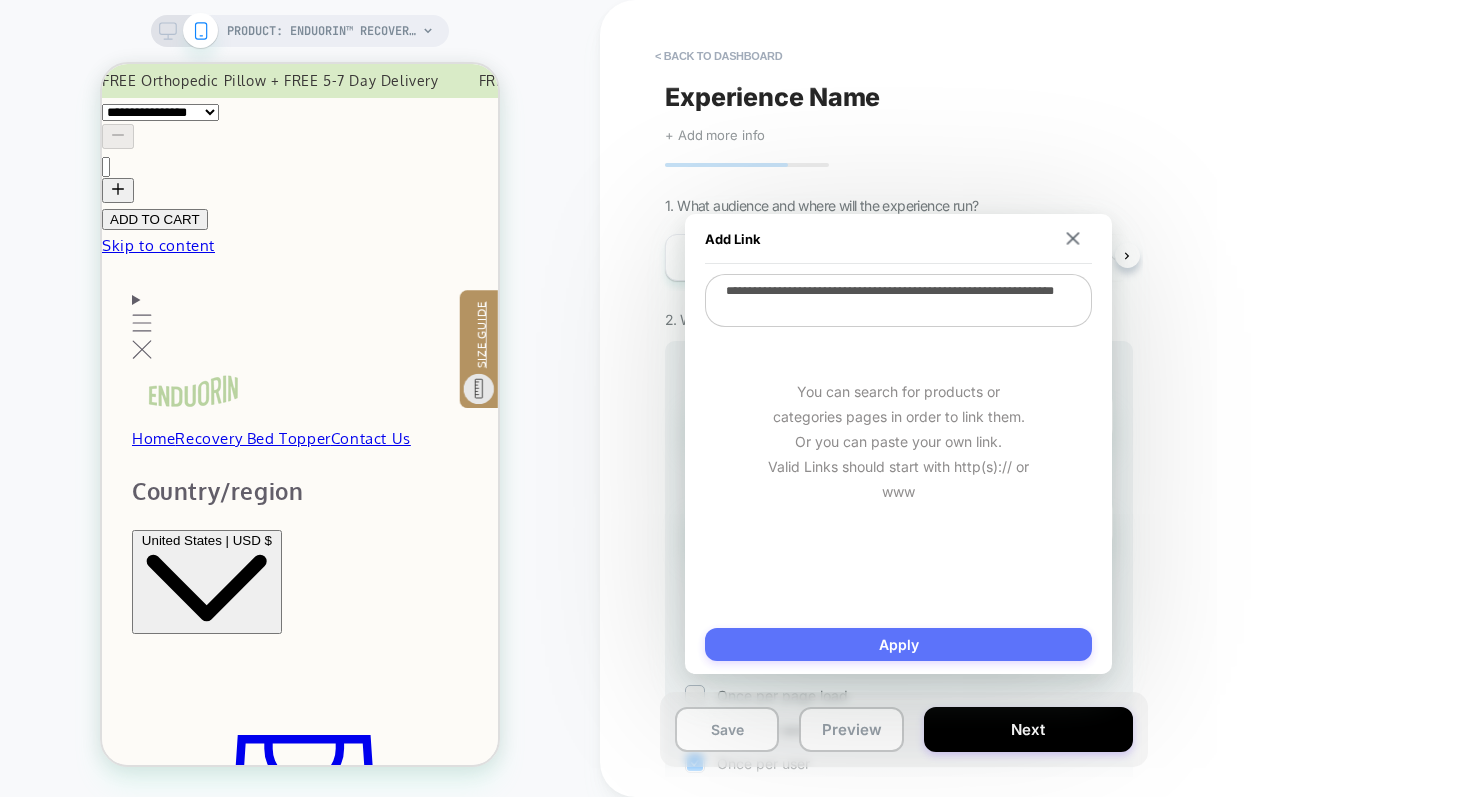 type on "**********" 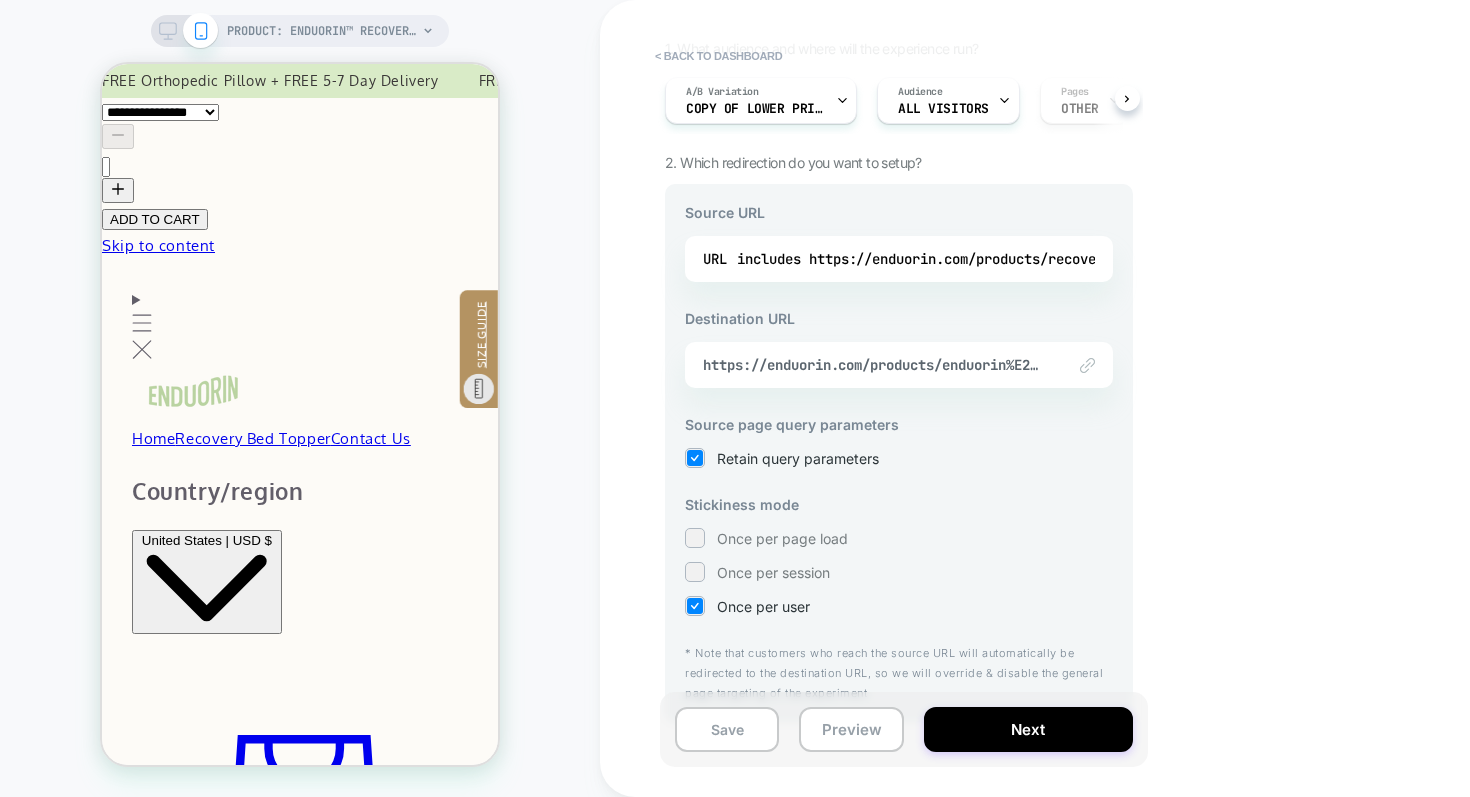 scroll, scrollTop: 183, scrollLeft: 0, axis: vertical 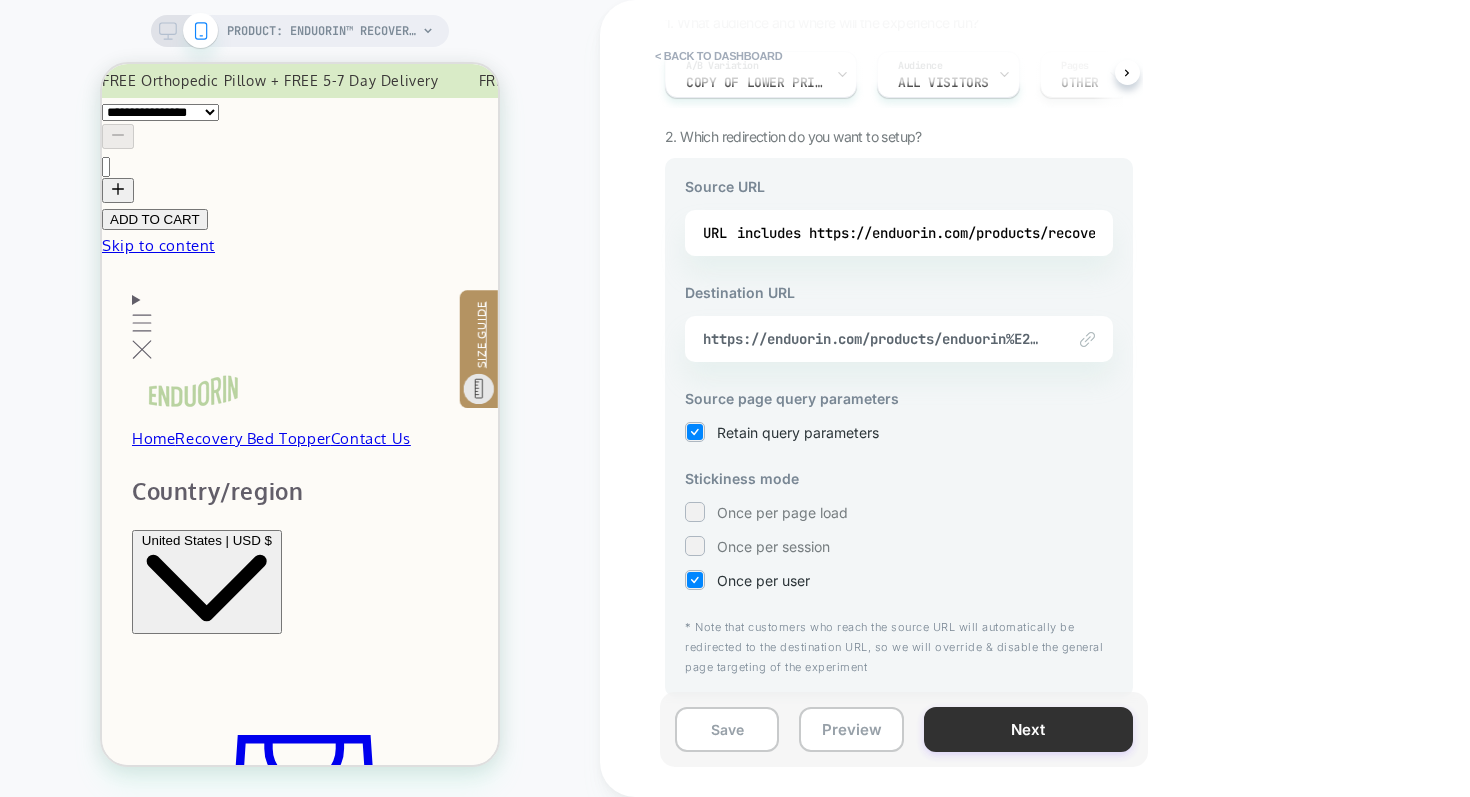 click on "Next" at bounding box center [1028, 729] 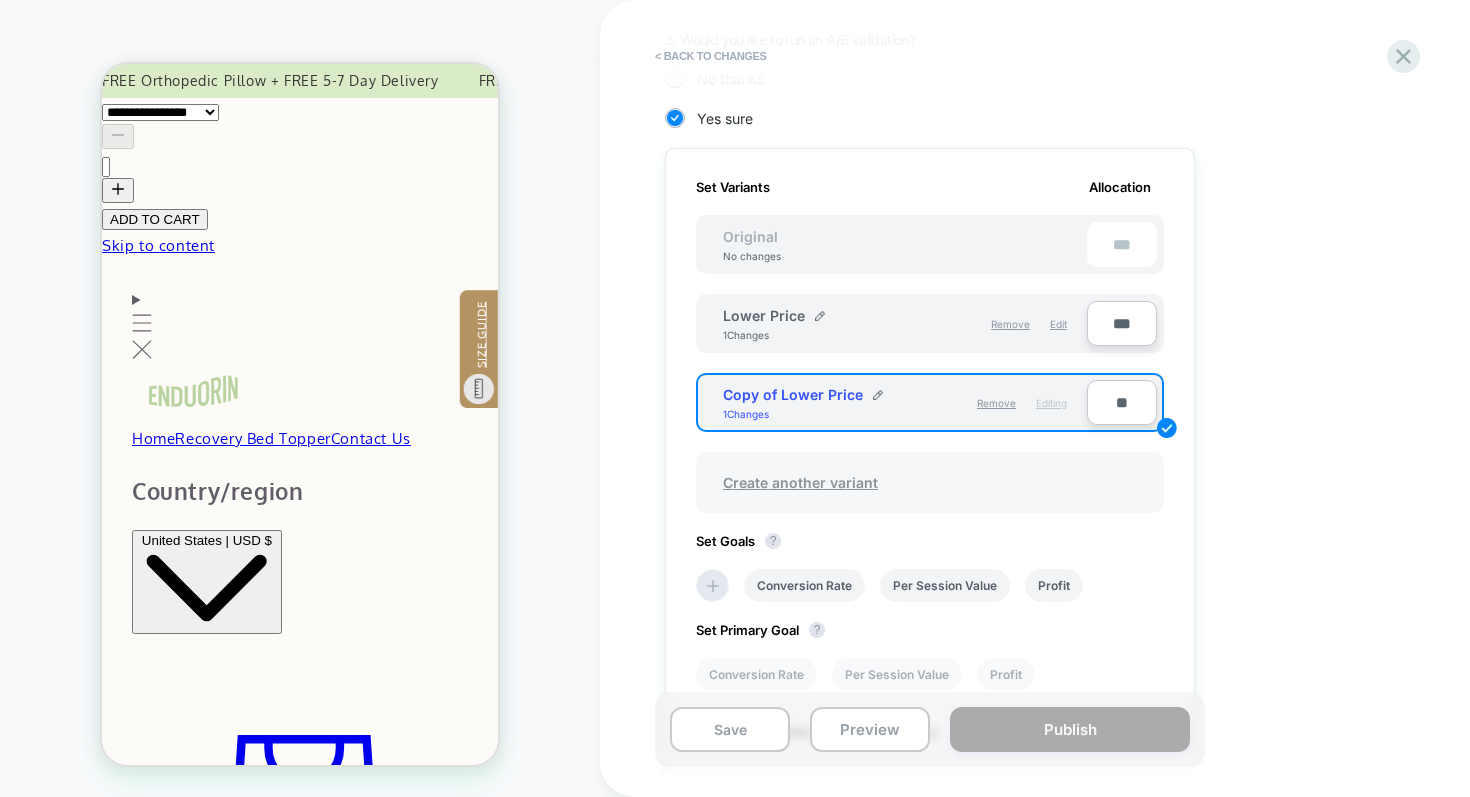 scroll, scrollTop: 500, scrollLeft: 0, axis: vertical 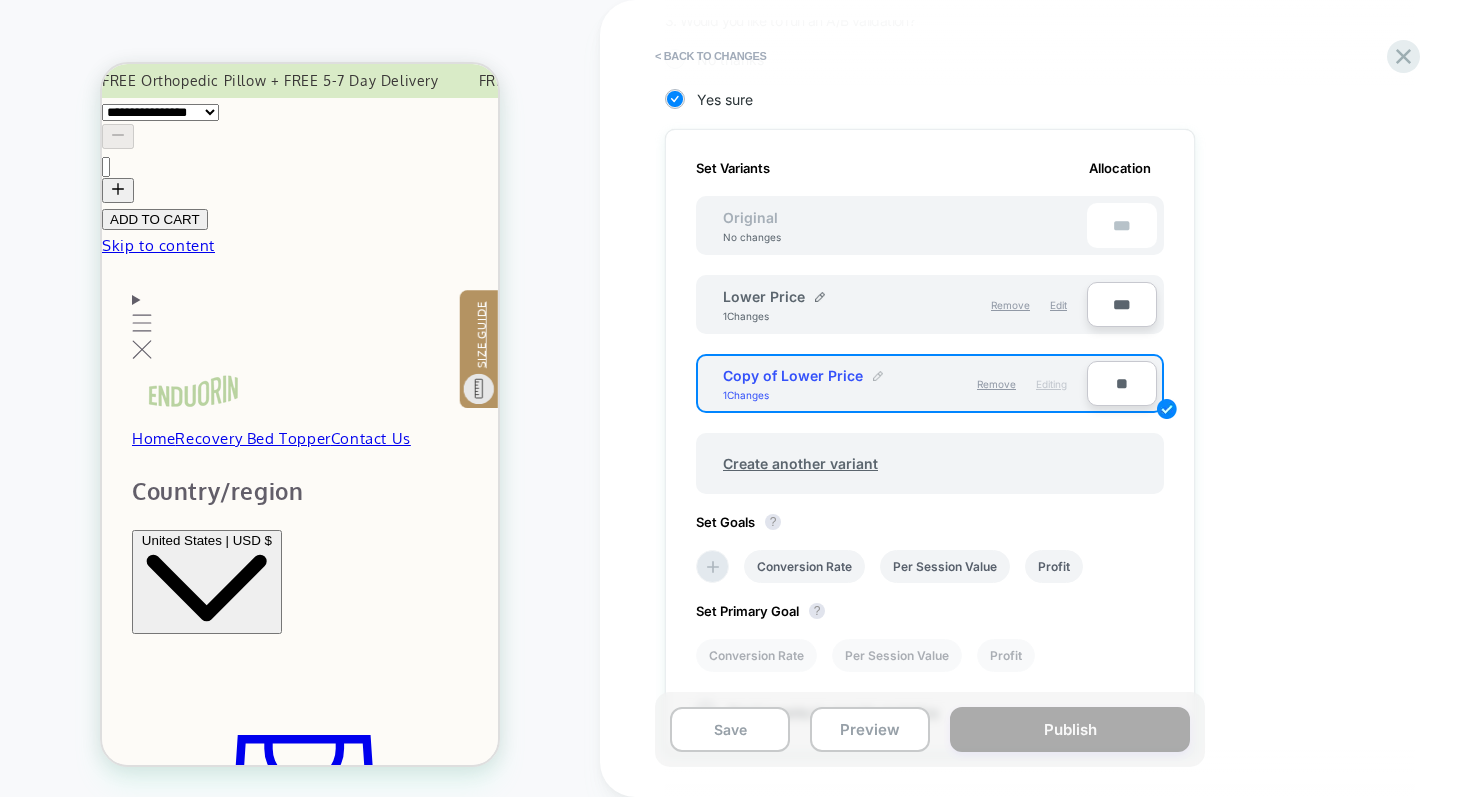 click at bounding box center [878, 376] 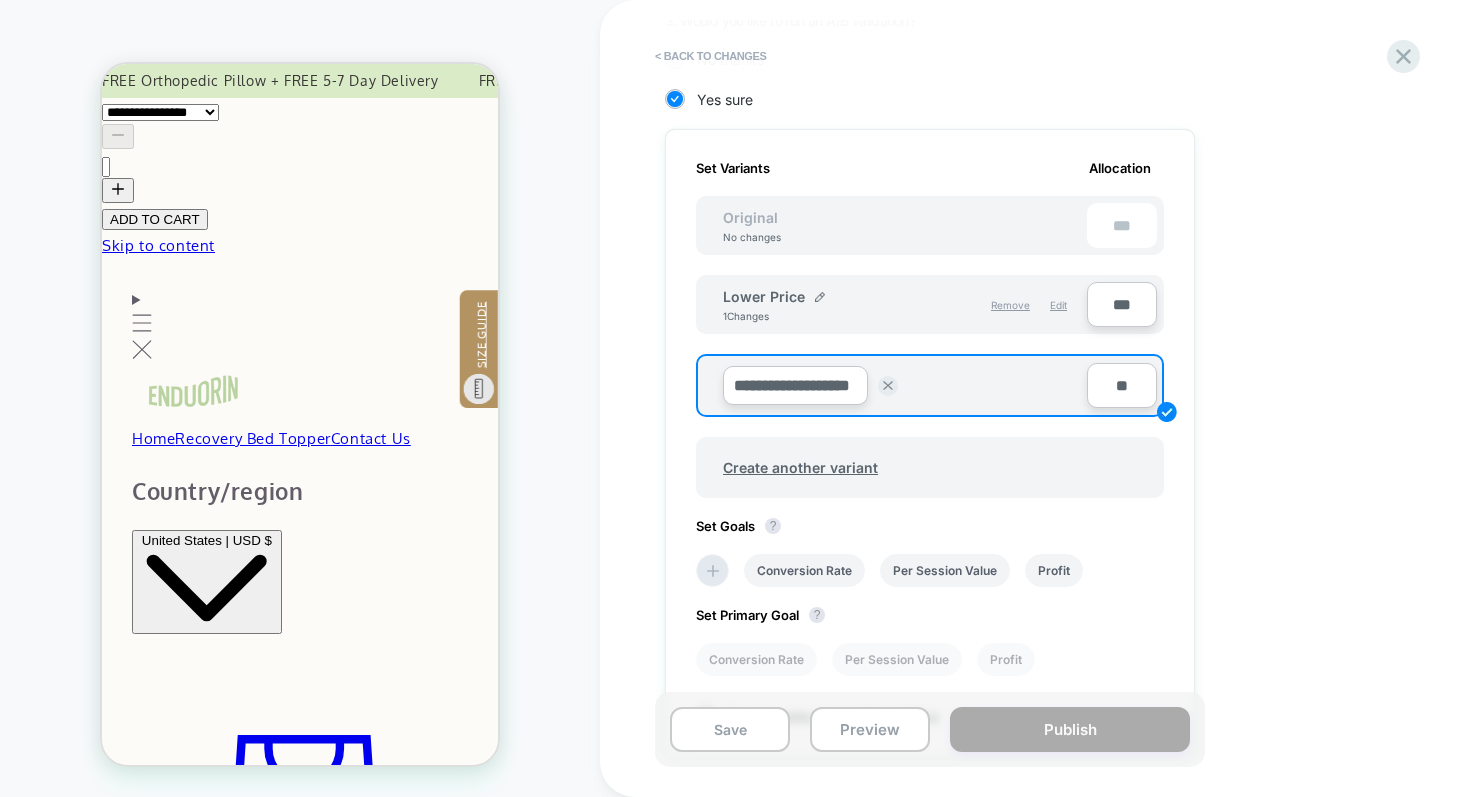 click on "**********" at bounding box center [795, 385] 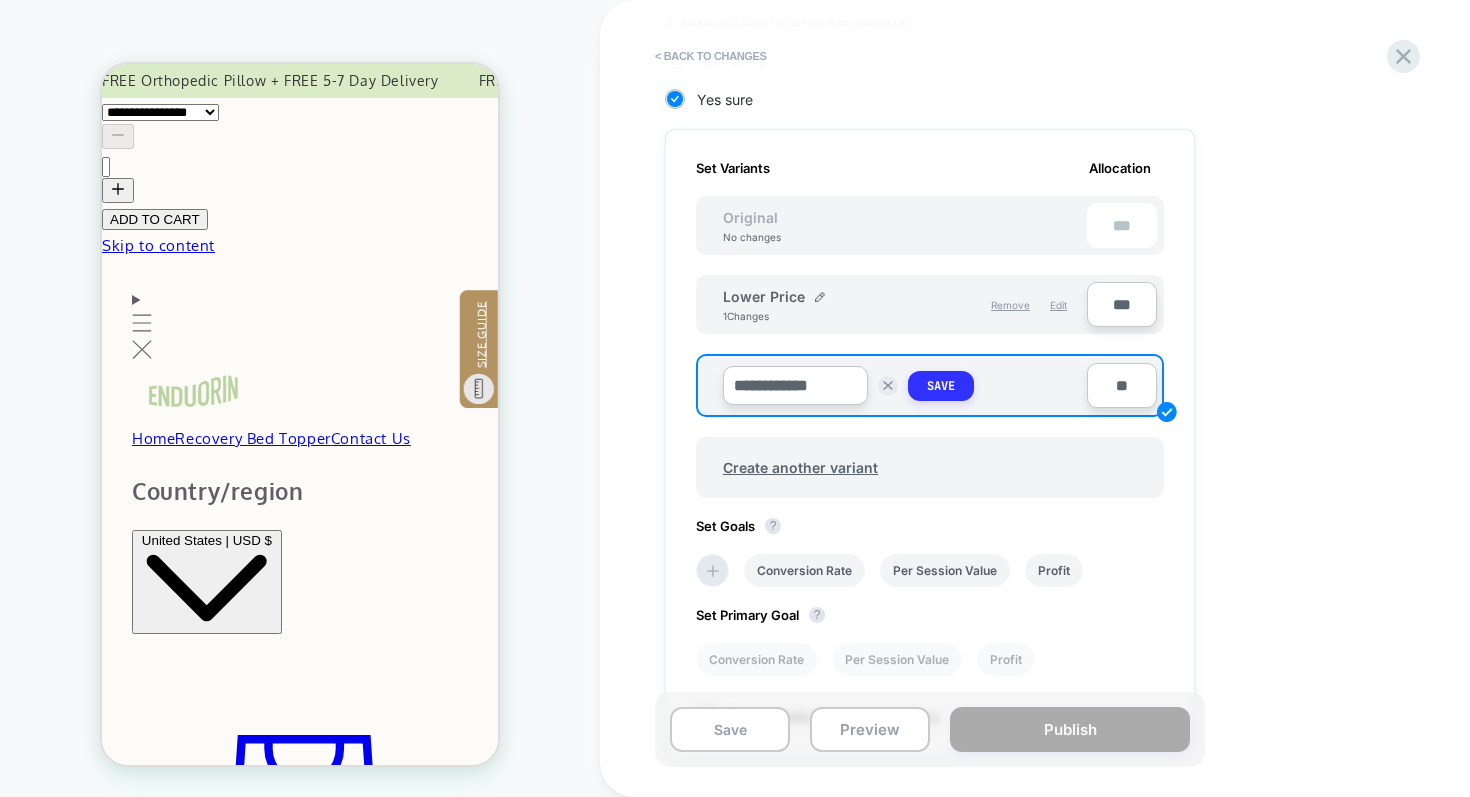 type on "**********" 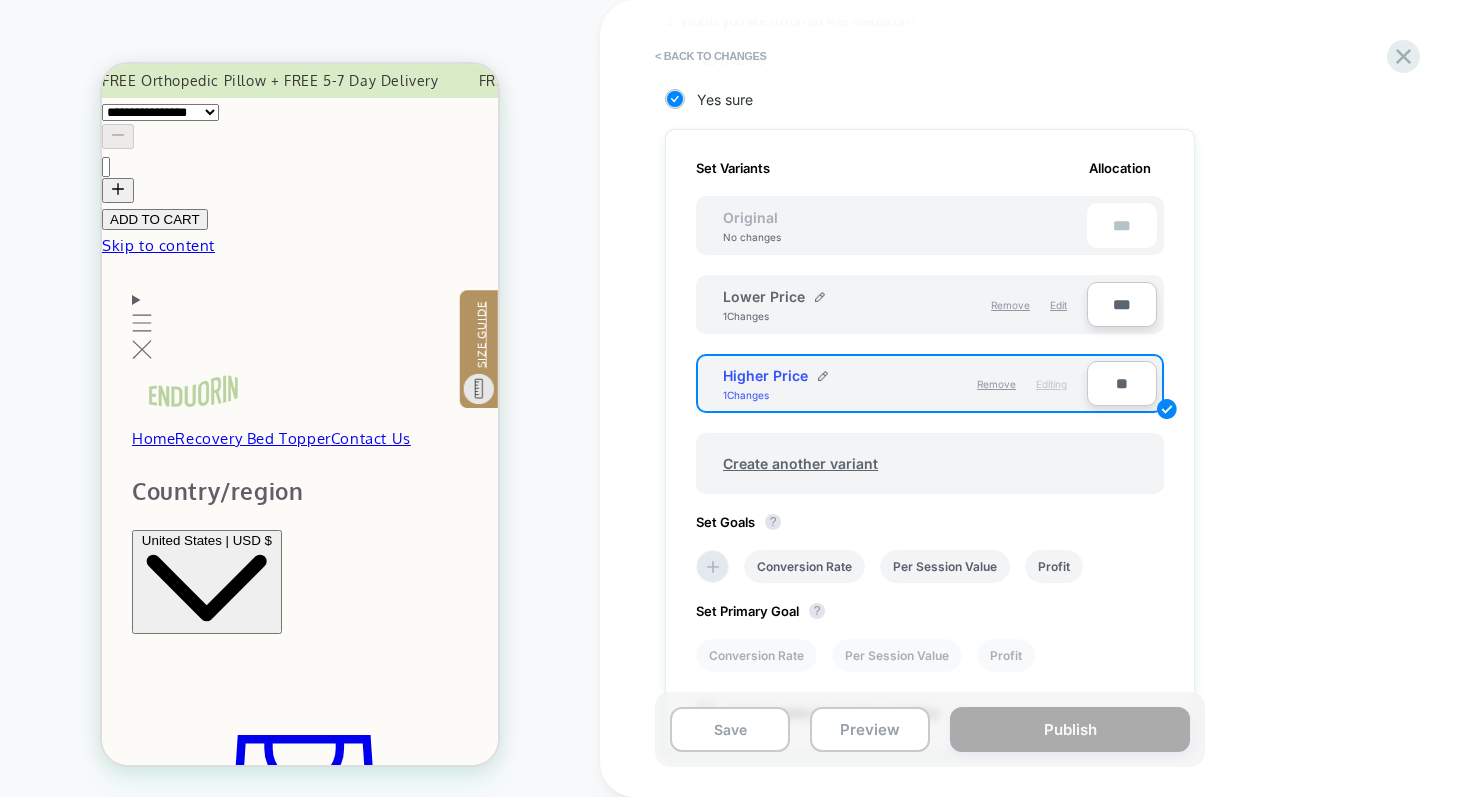 click on "***" at bounding box center [1122, 304] 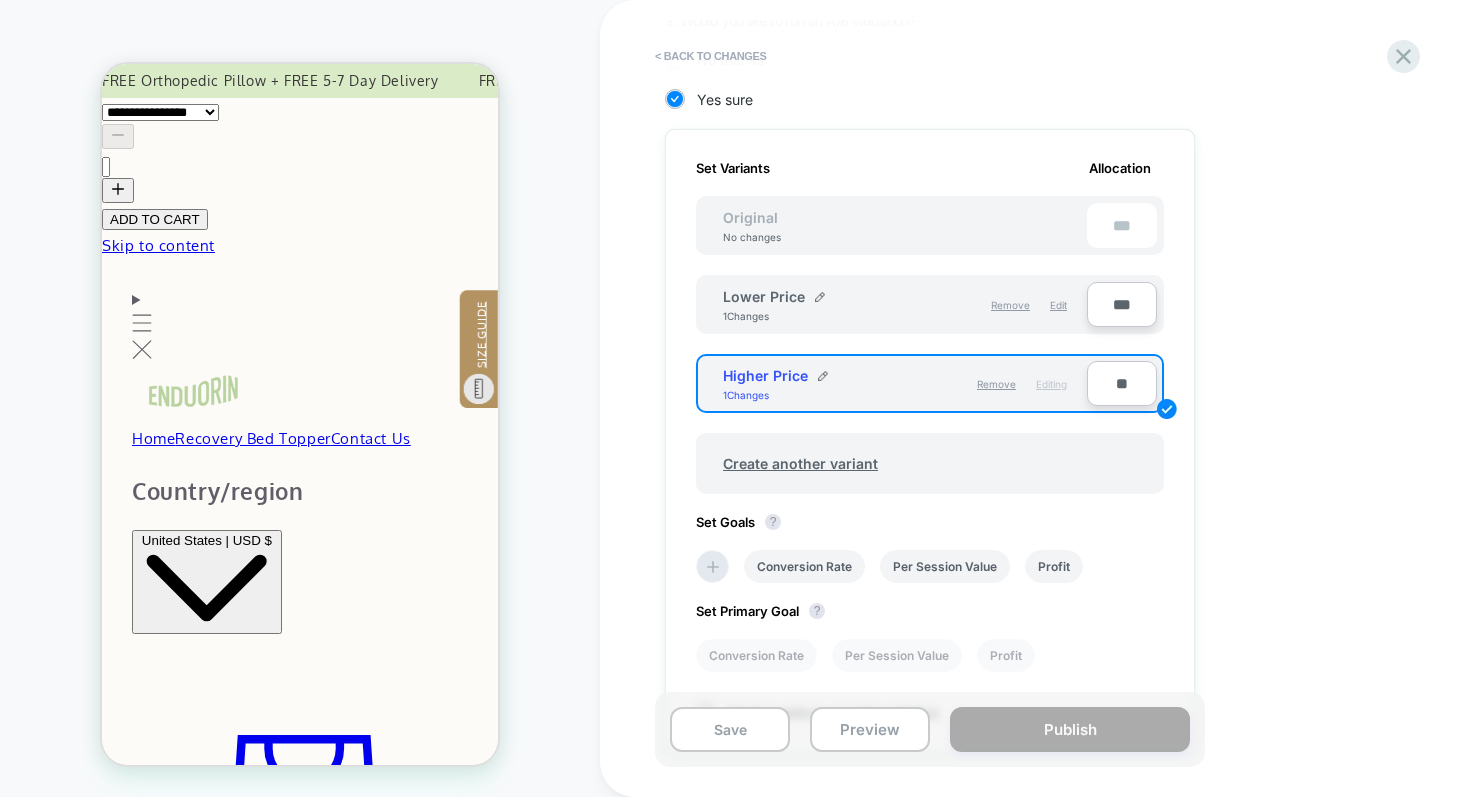 type on "***" 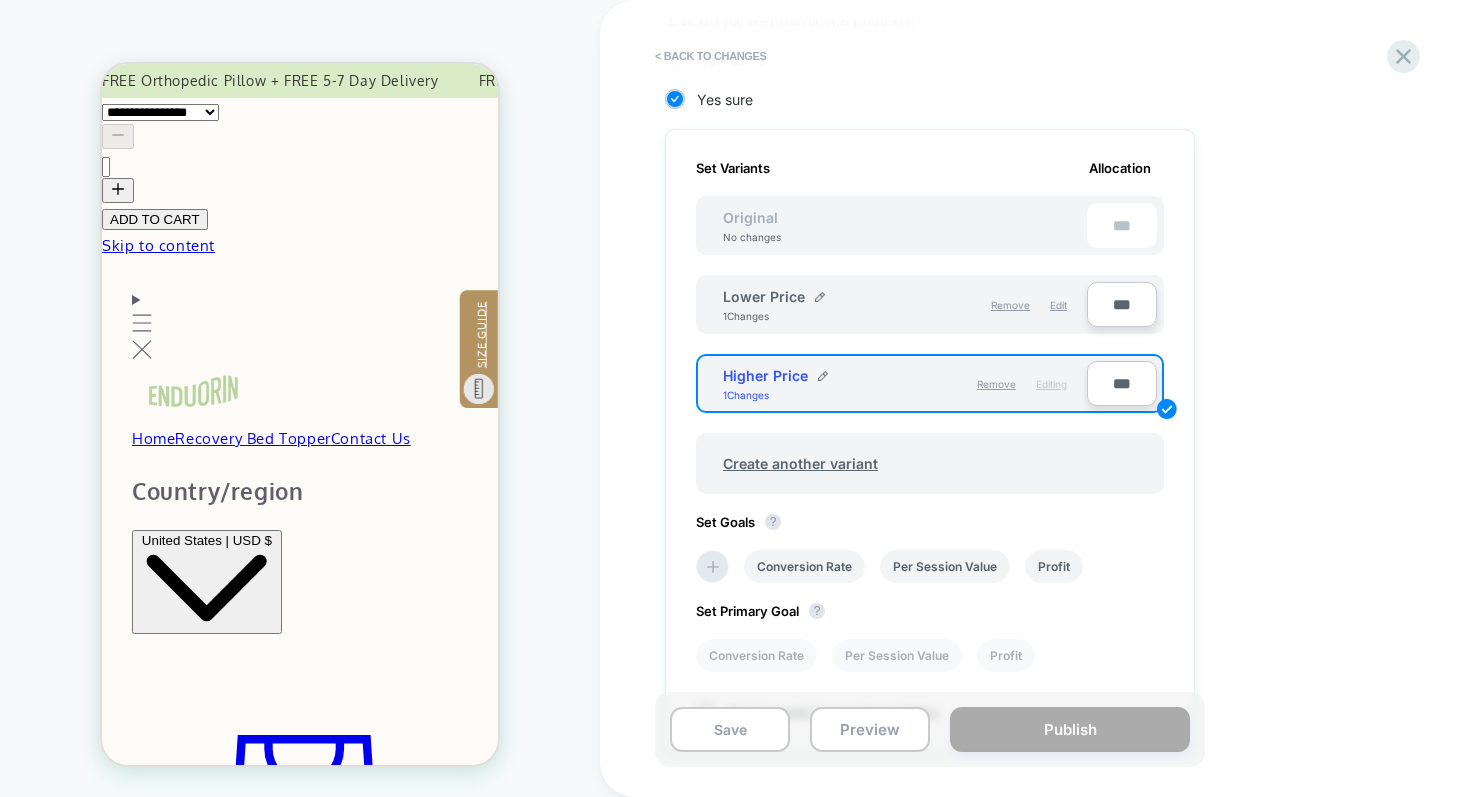 type on "***" 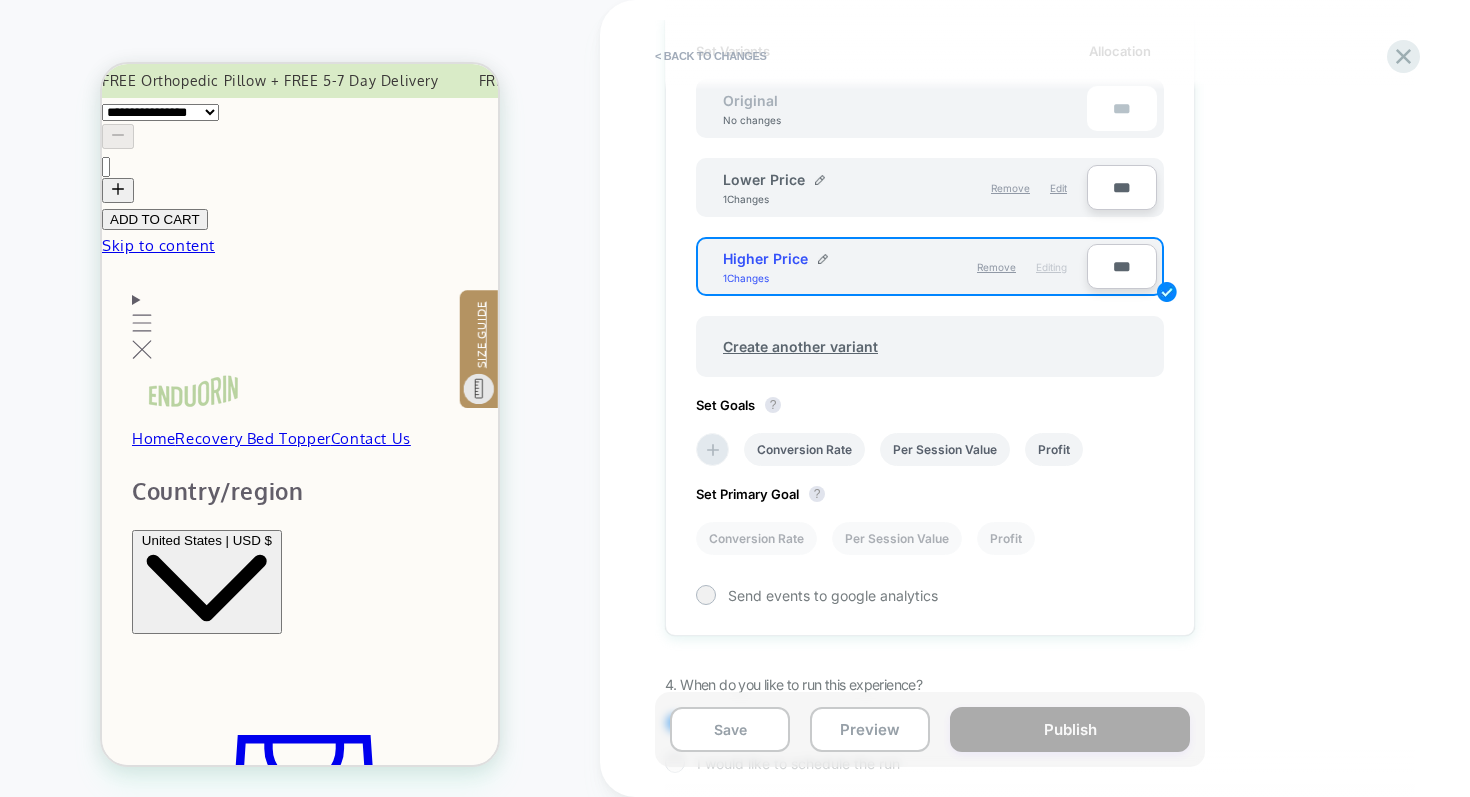 scroll, scrollTop: 640, scrollLeft: 0, axis: vertical 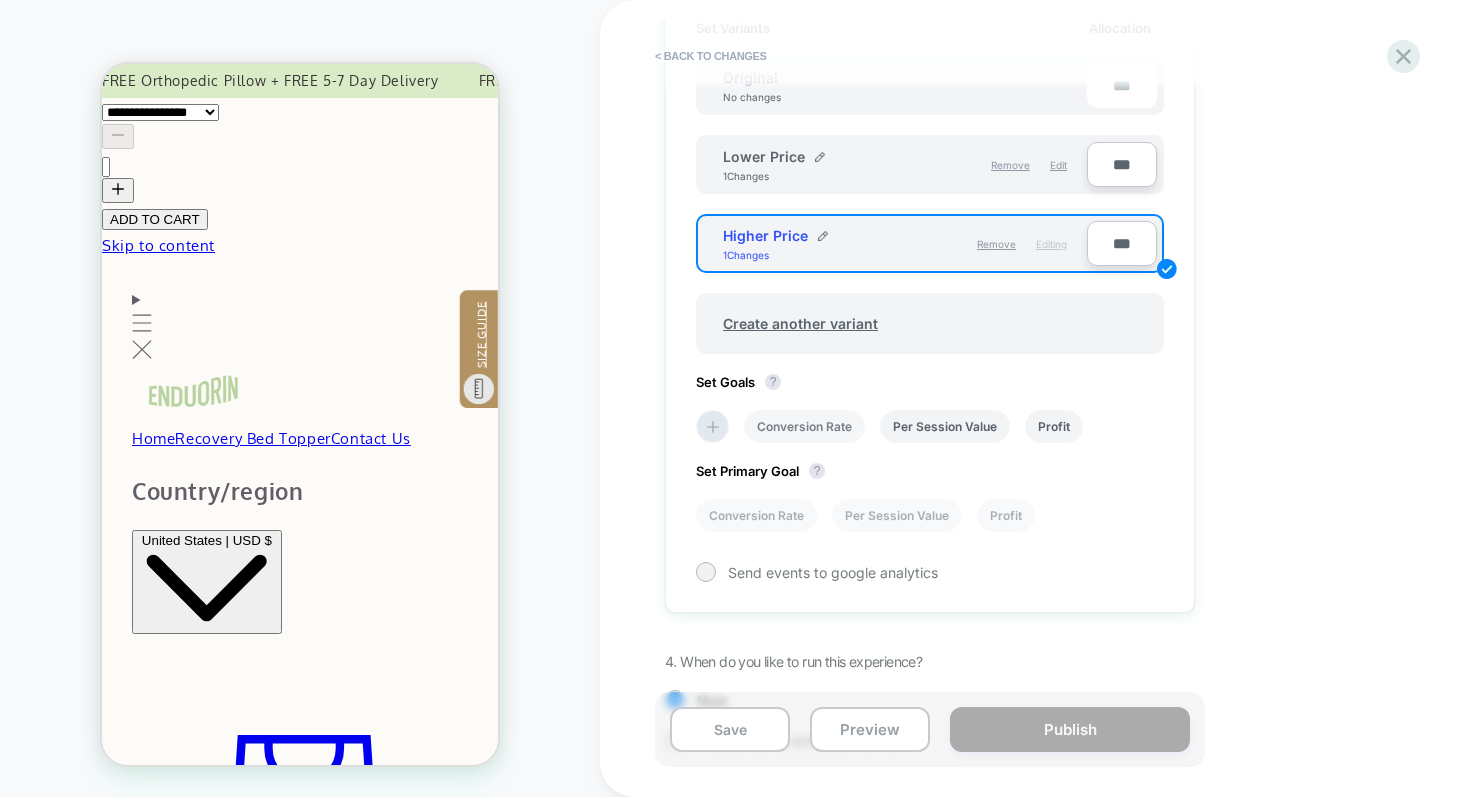 click on "Conversion Rate" at bounding box center (804, 426) 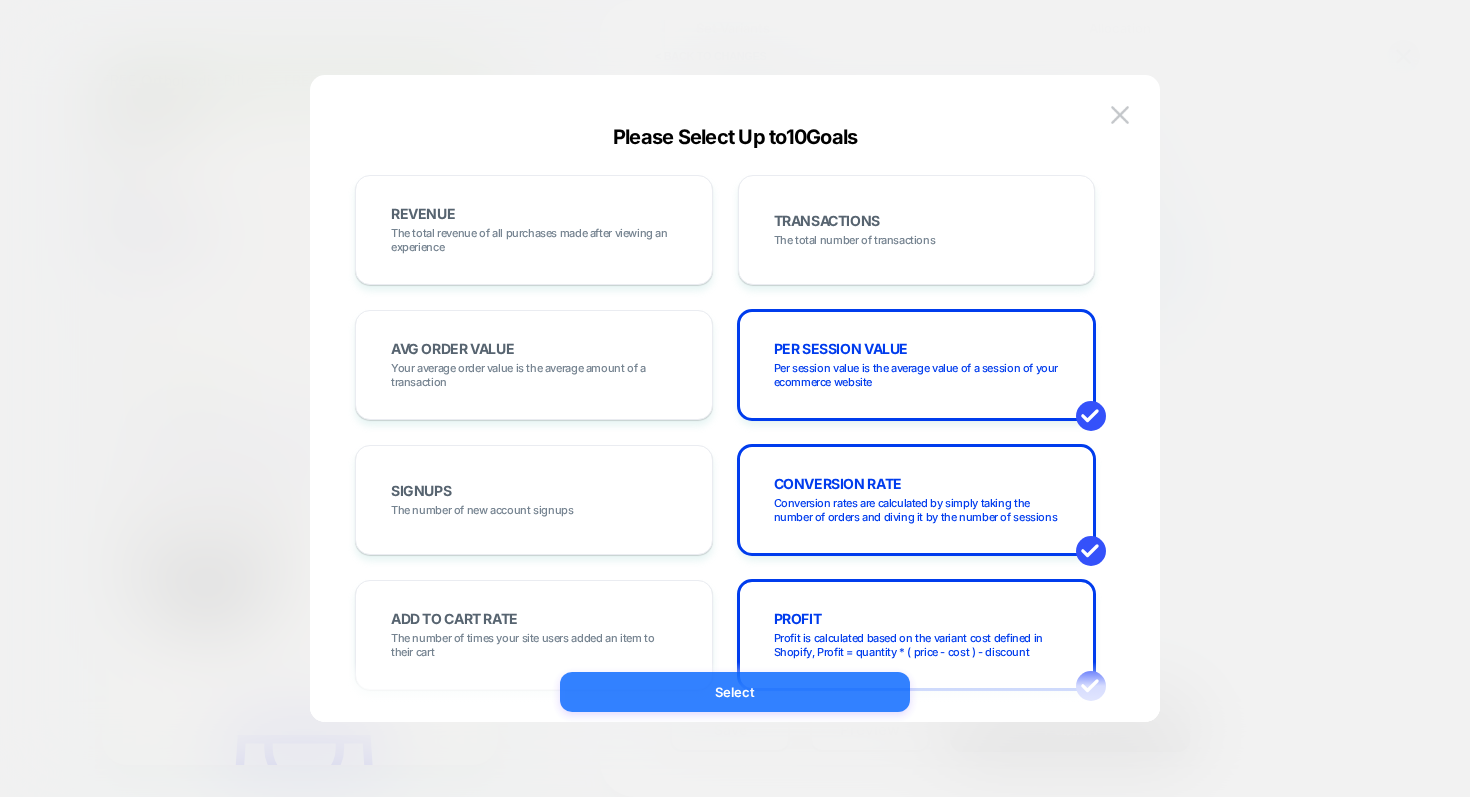 click on "Select" at bounding box center (735, 692) 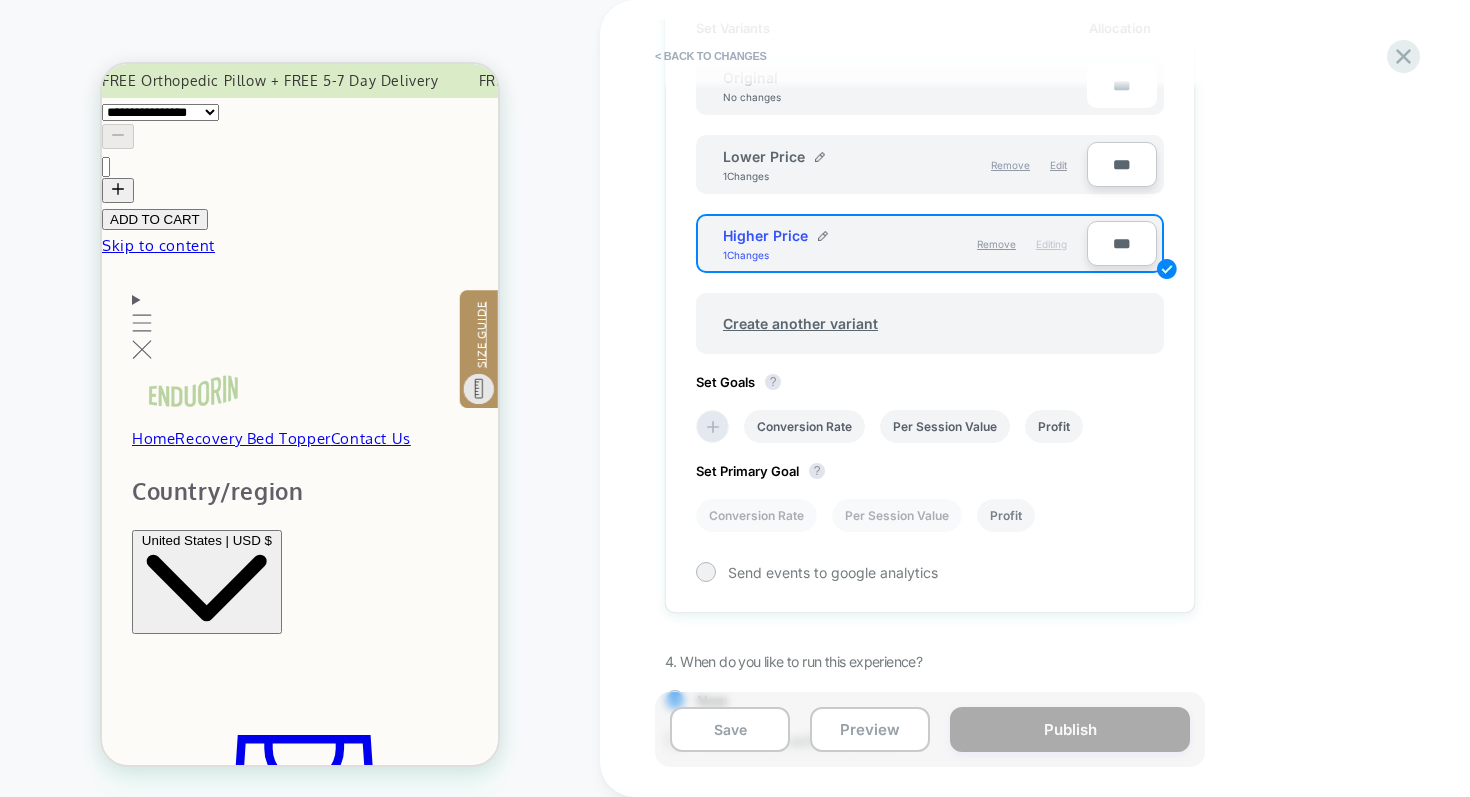 scroll, scrollTop: 723, scrollLeft: 0, axis: vertical 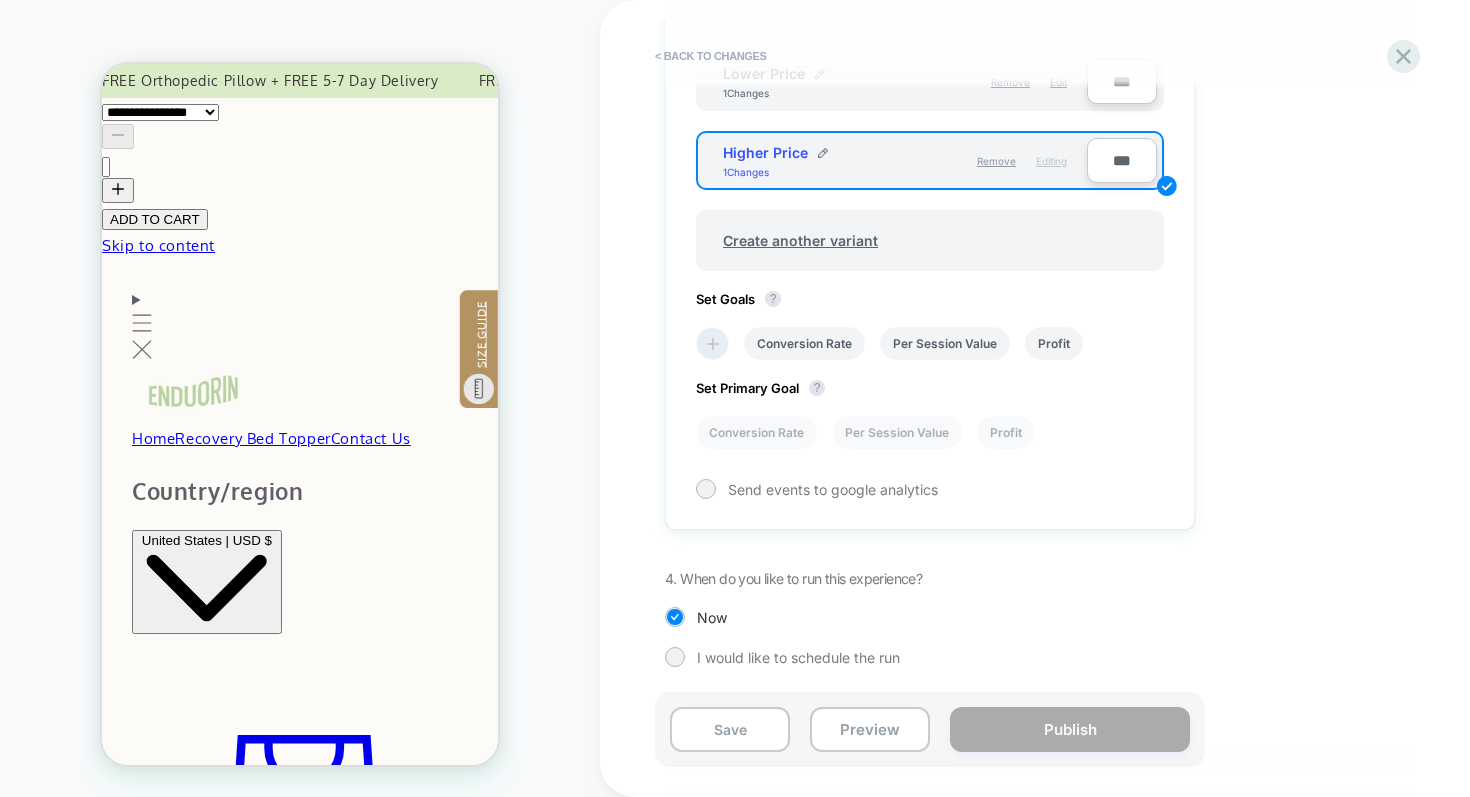 click at bounding box center (713, 344) 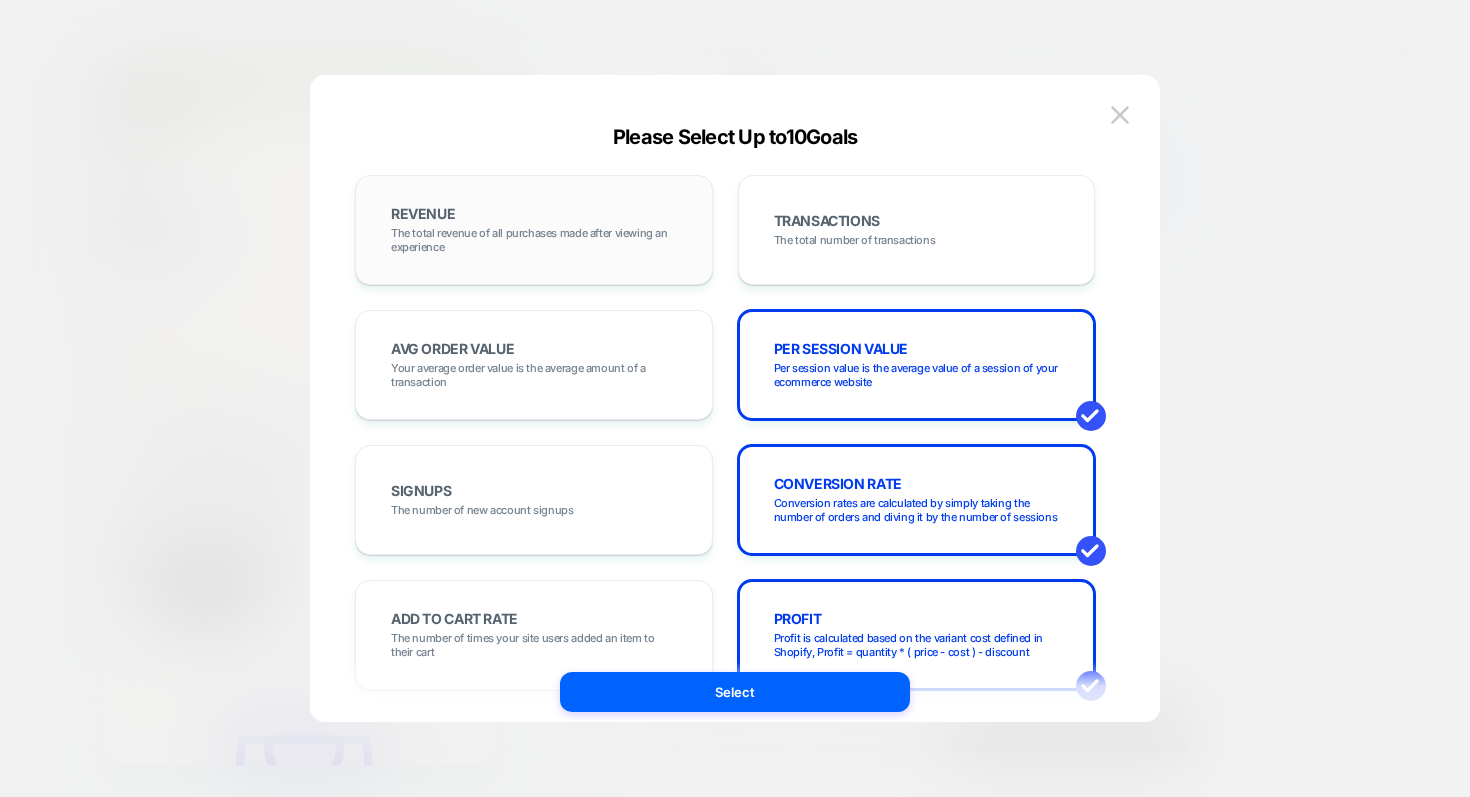 click on "REVENUE The total revenue of all purchases made after viewing an experience" at bounding box center (534, 230) 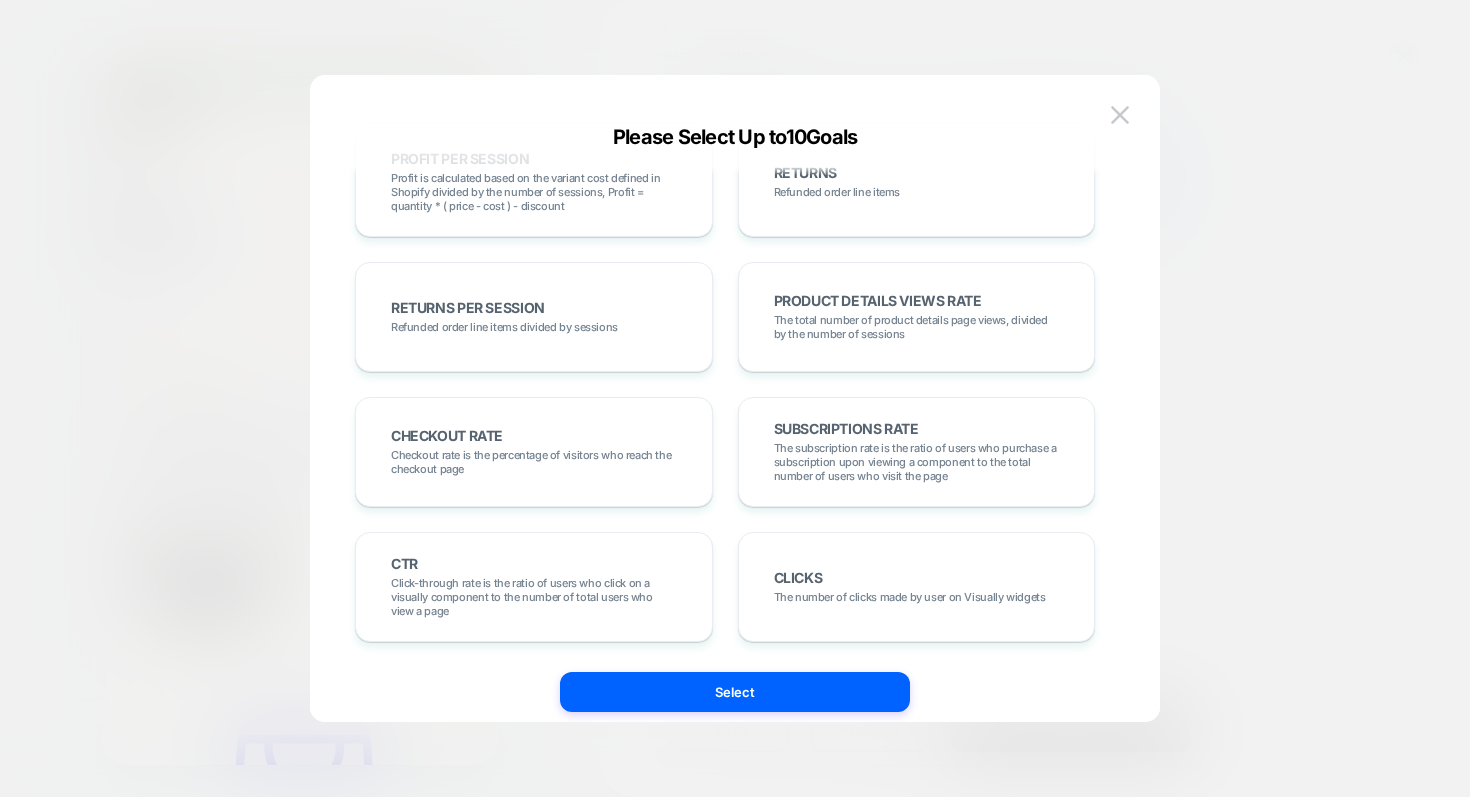 scroll, scrollTop: 0, scrollLeft: 0, axis: both 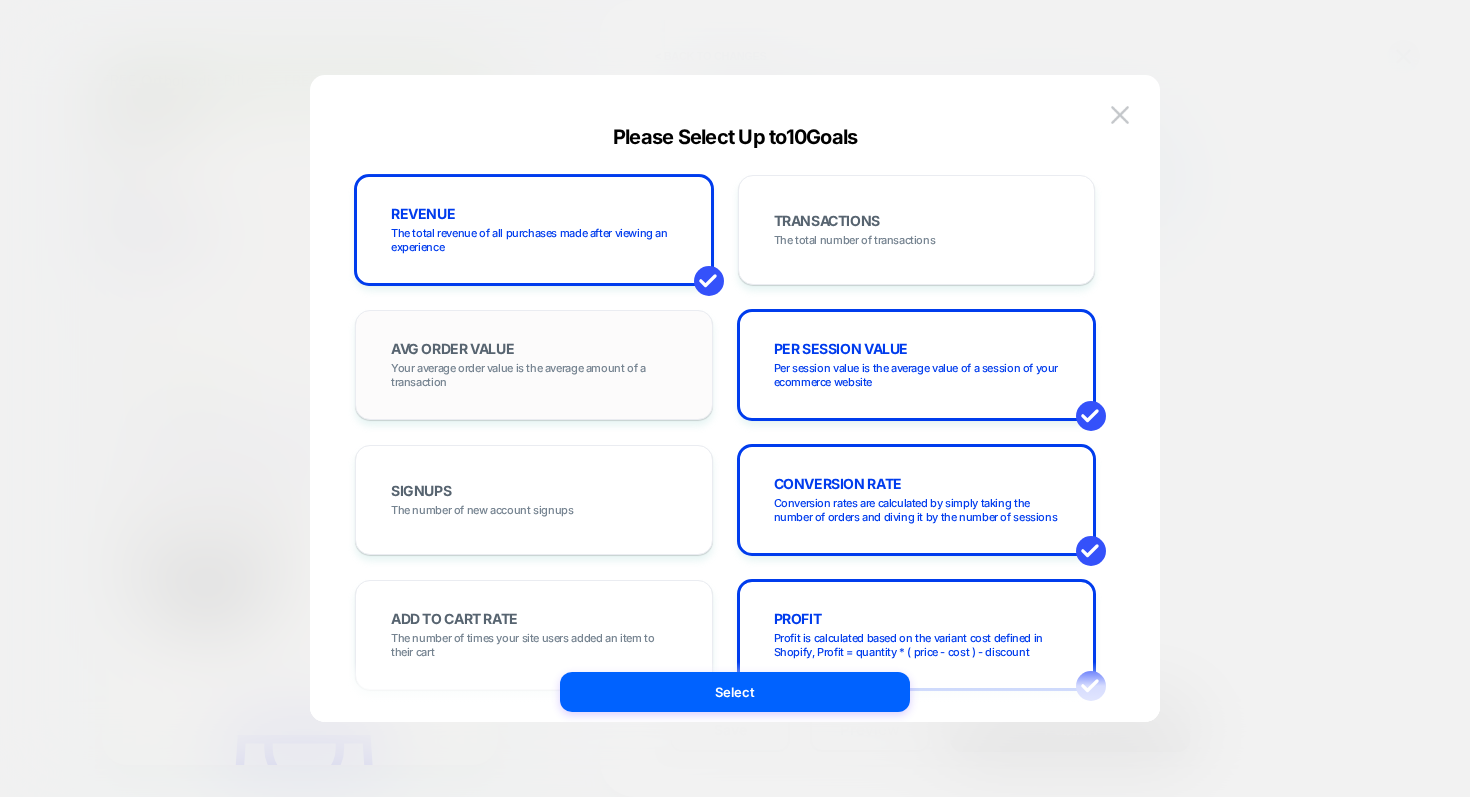 click on "Your average order value is the average amount of a transaction" at bounding box center (855, 240) 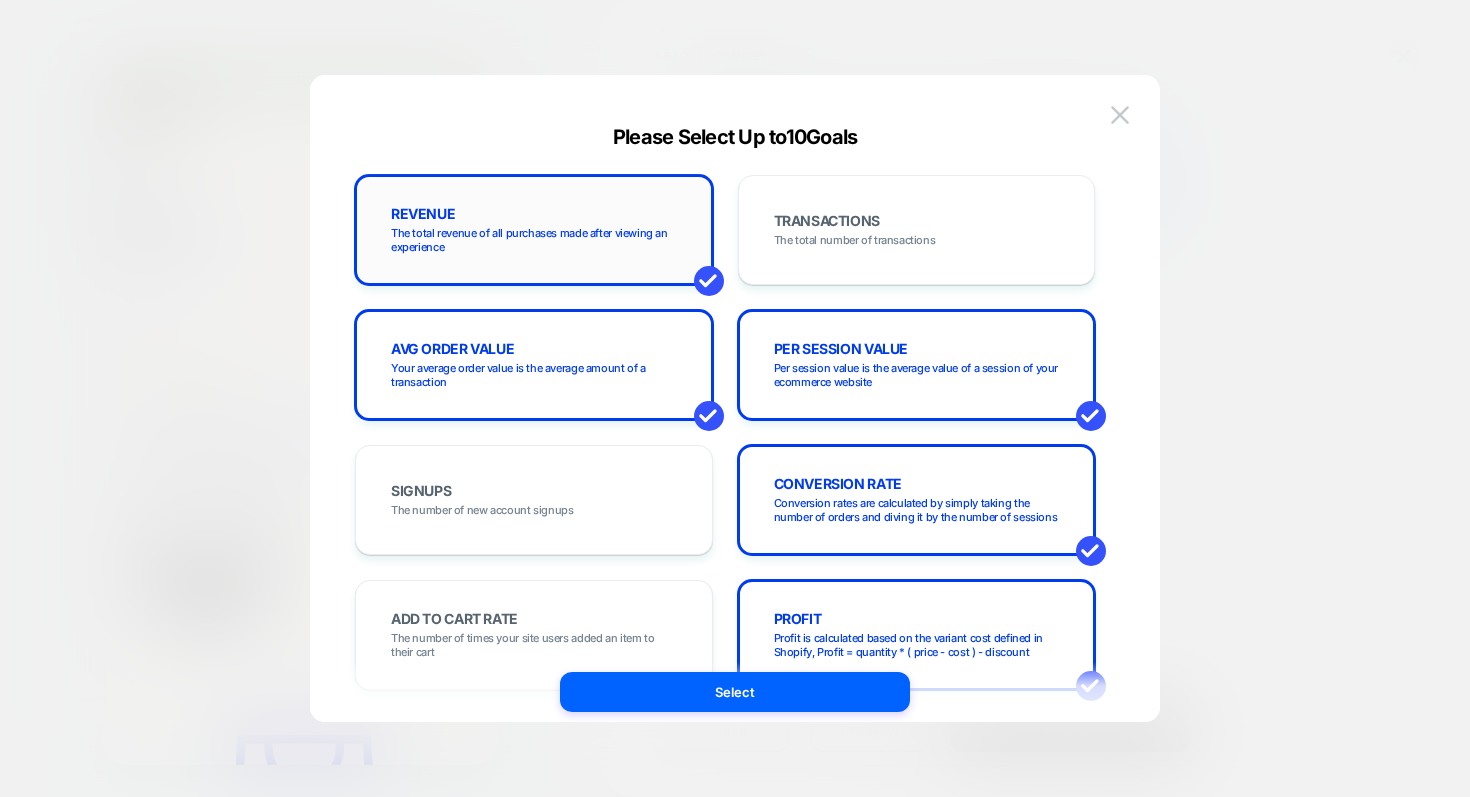 click on "The total revenue of all purchases made after viewing an experience" at bounding box center (534, 240) 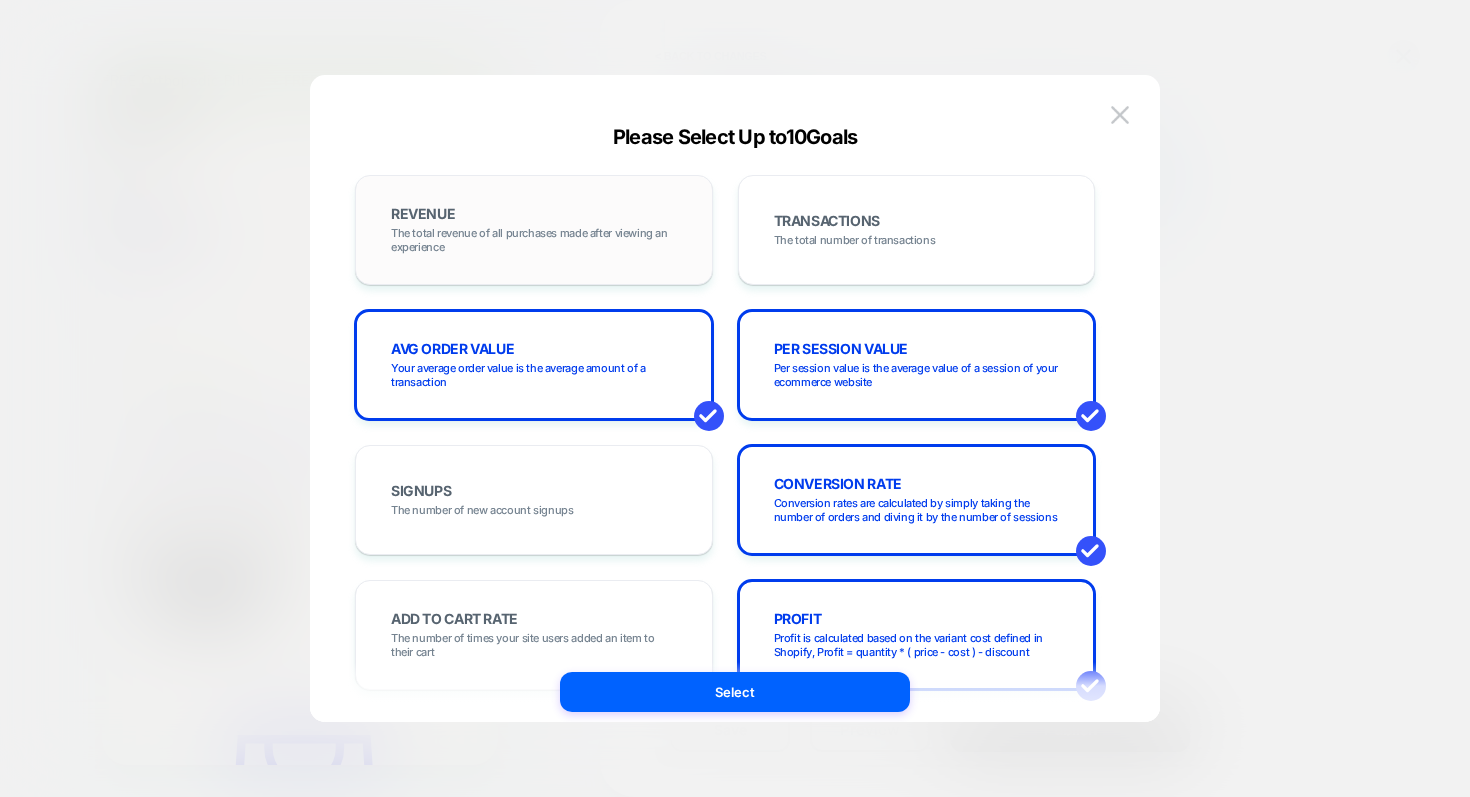 click on "The total revenue of all purchases made after viewing an experience" at bounding box center (534, 240) 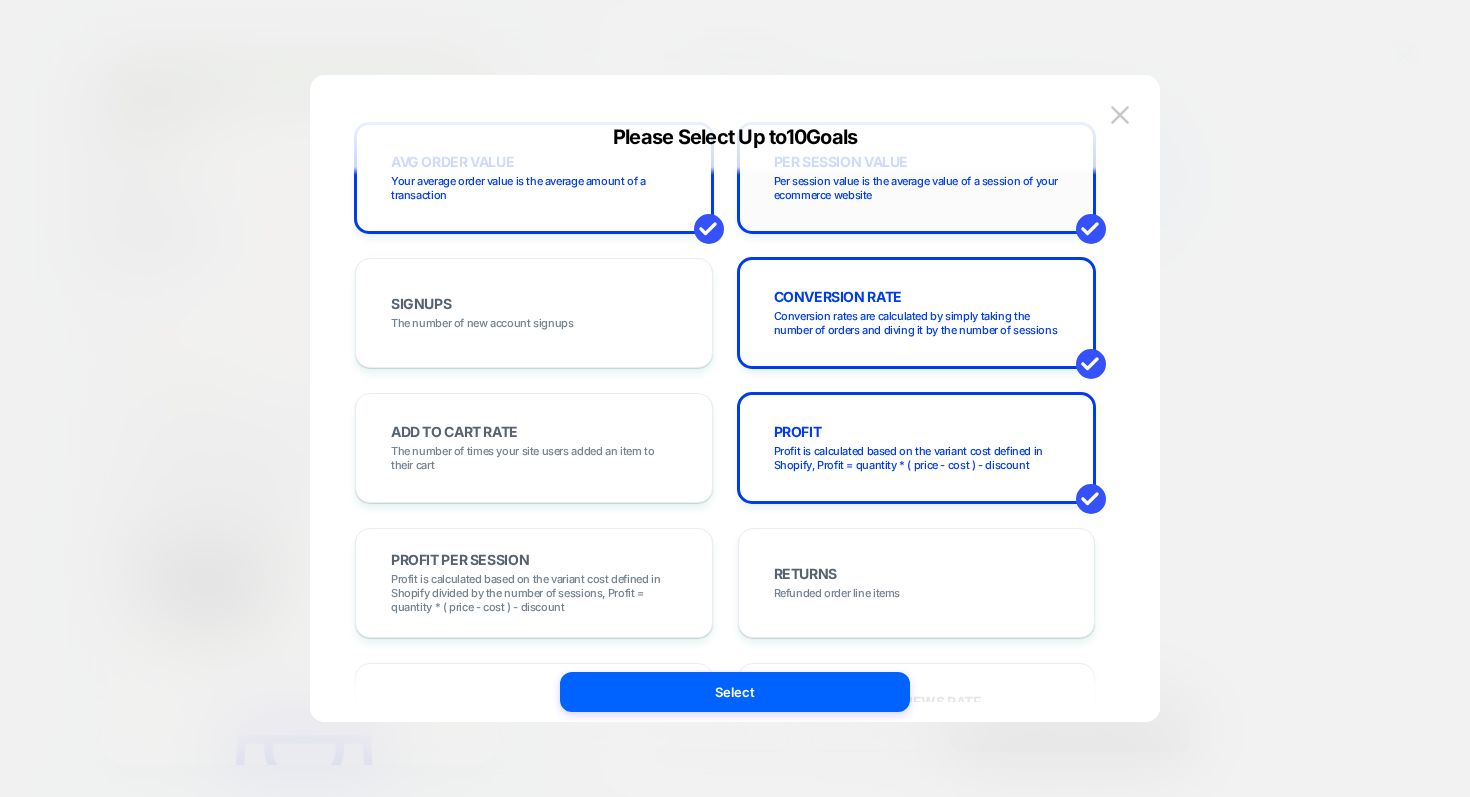 scroll, scrollTop: 189, scrollLeft: 0, axis: vertical 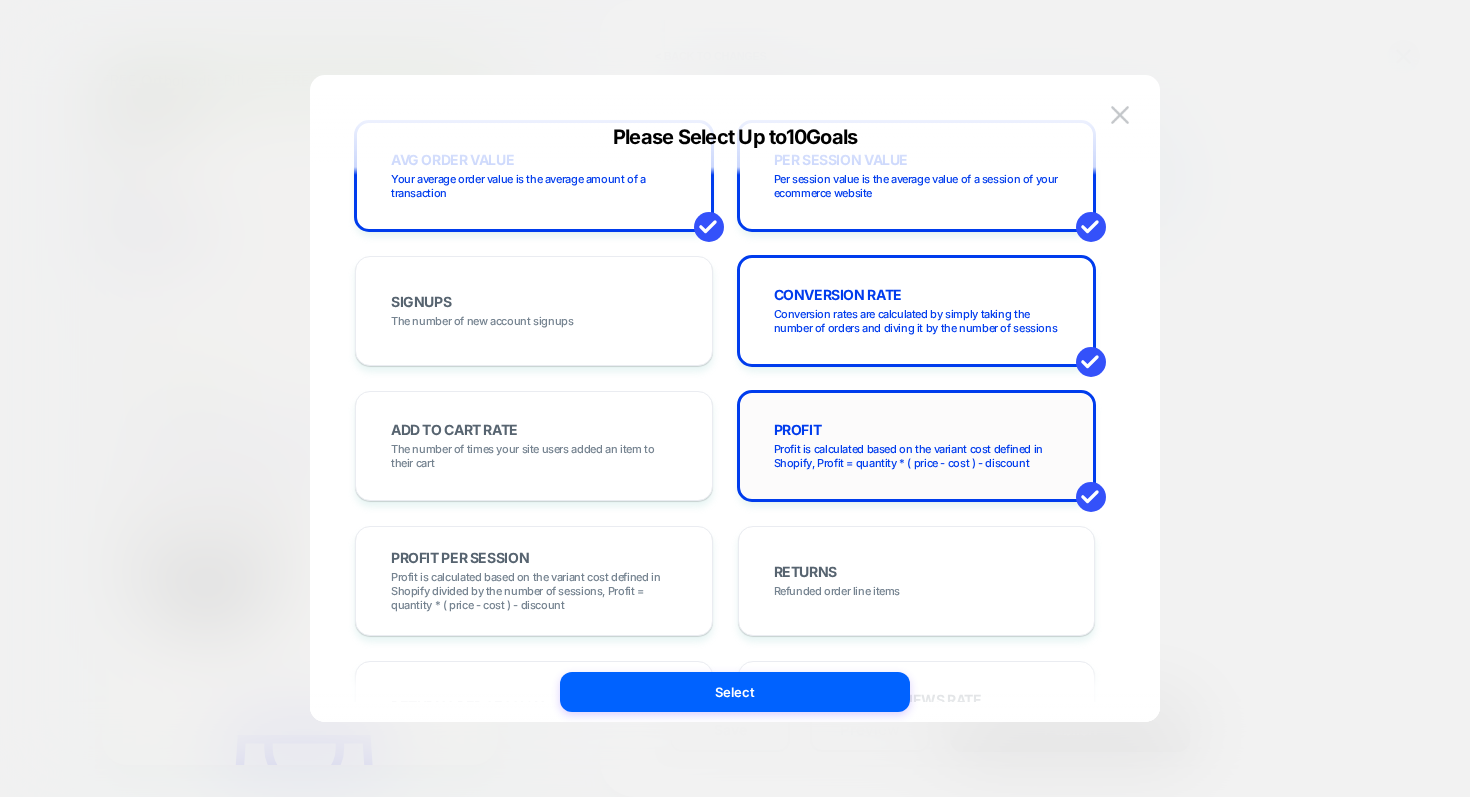 click on "PROFIT" at bounding box center (423, 25) 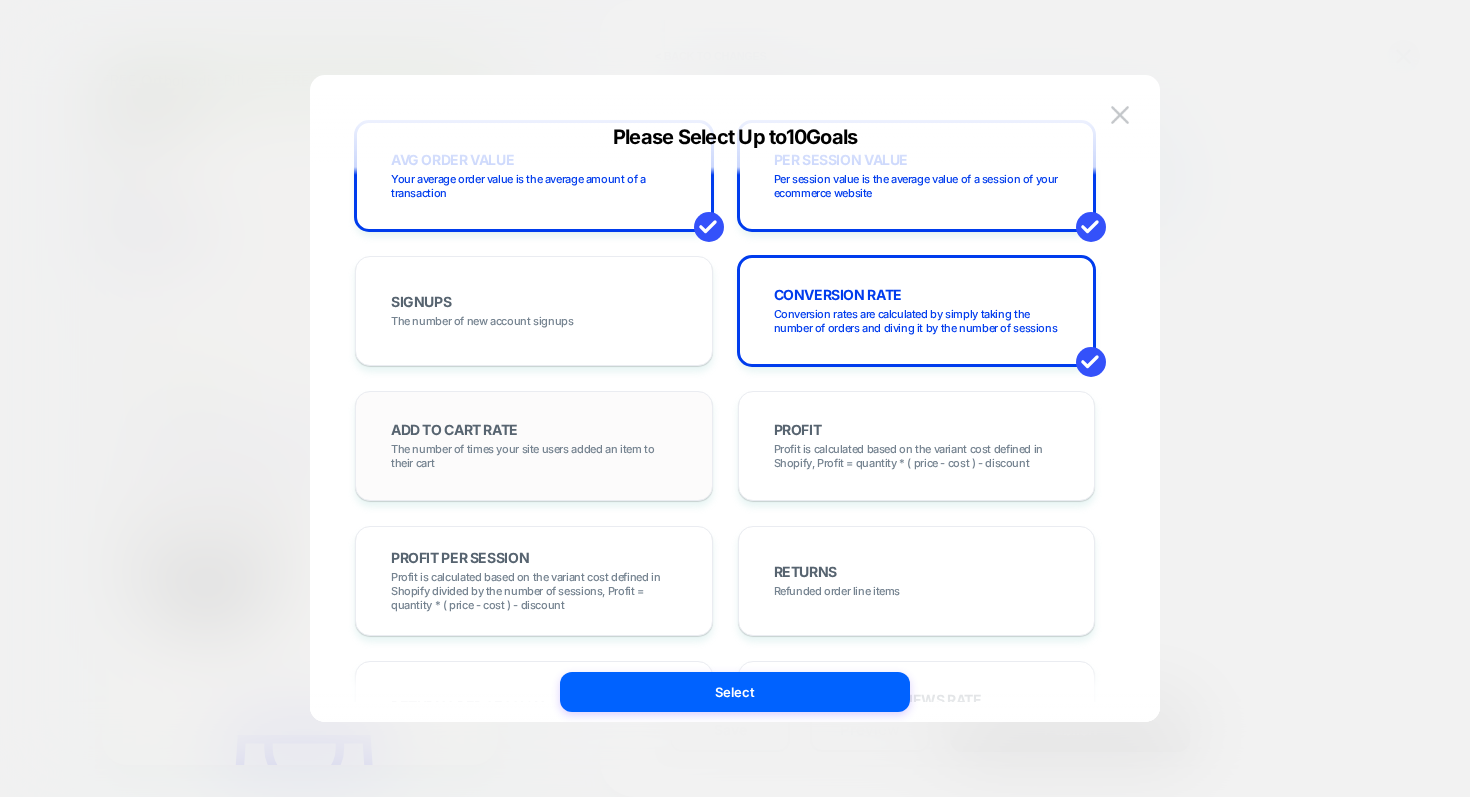 click on "The number of times your site users added an item to their cart" at bounding box center [855, 51] 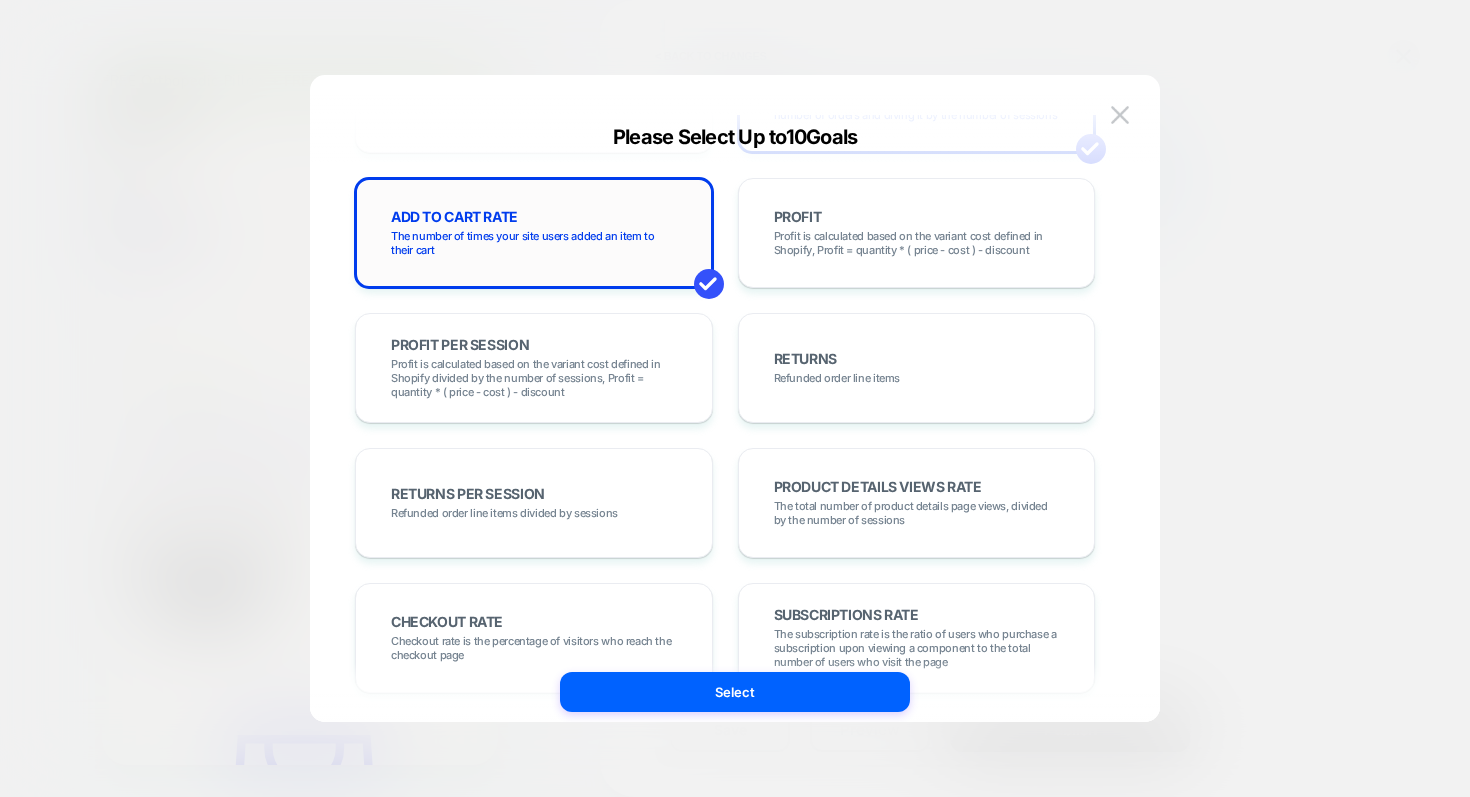 scroll, scrollTop: 495, scrollLeft: 0, axis: vertical 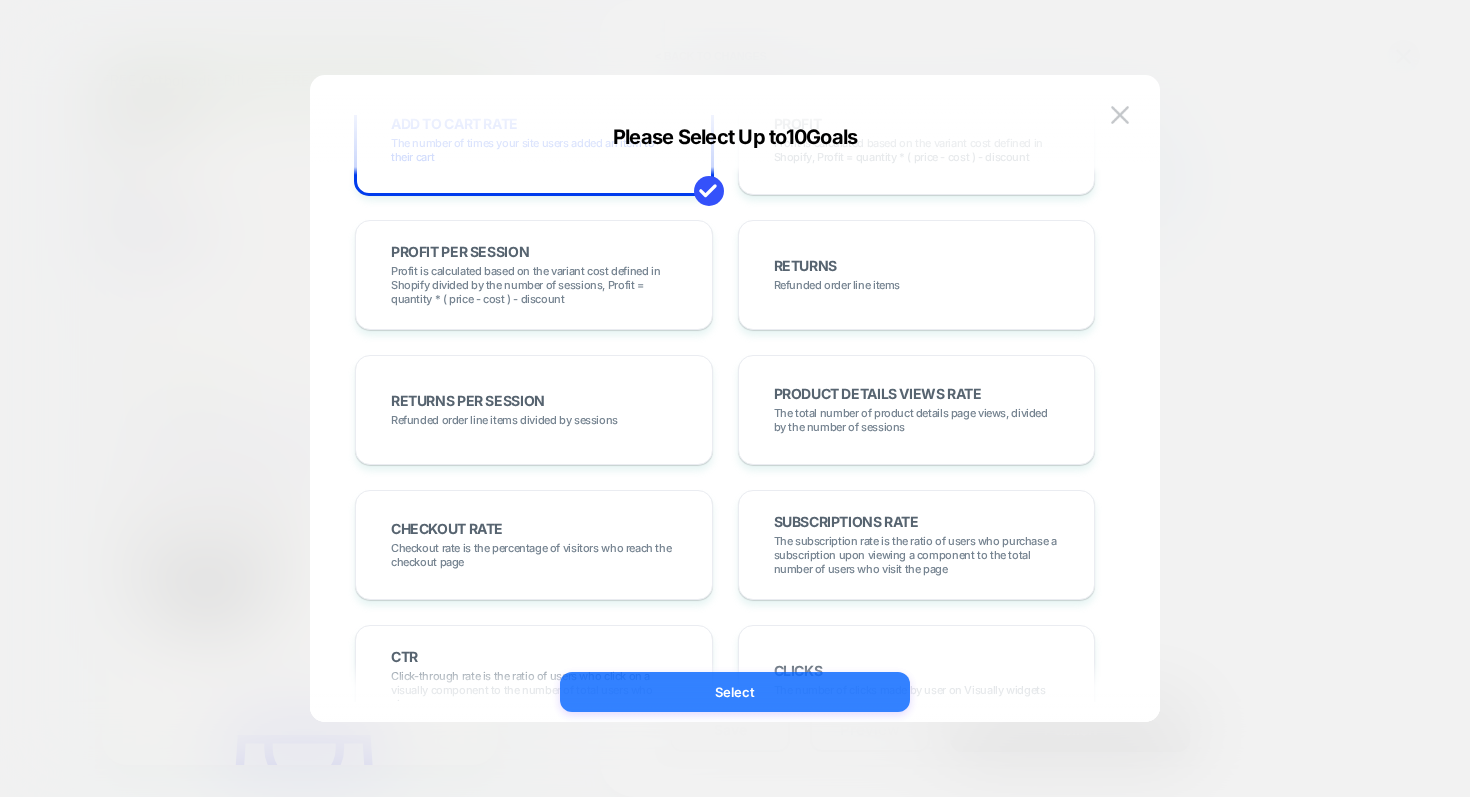 click on "Select" at bounding box center [735, 692] 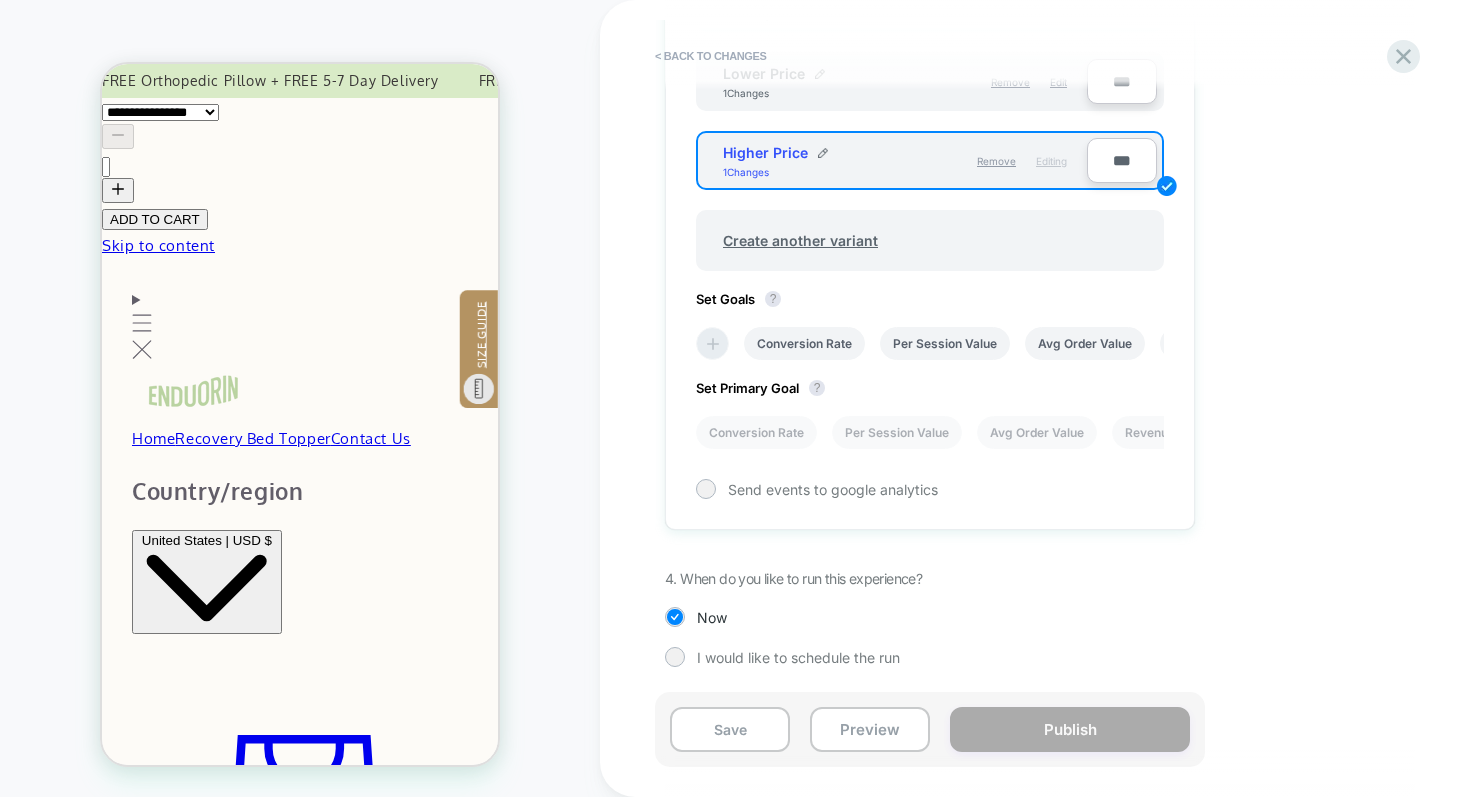 click at bounding box center (713, 344) 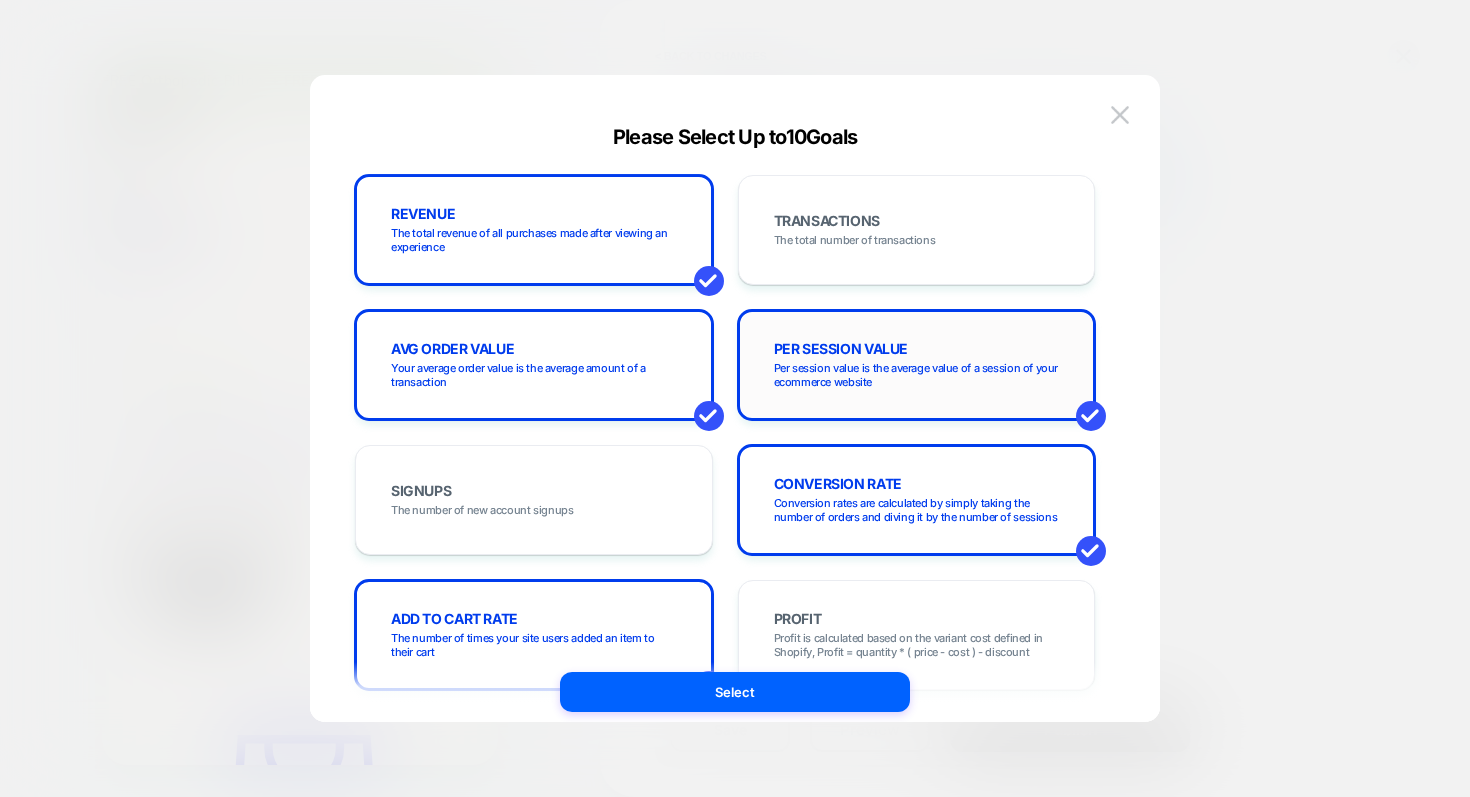 click on "PER SESSION VALUE Per session value is the average value of a session of your ecommerce website" at bounding box center [917, 365] 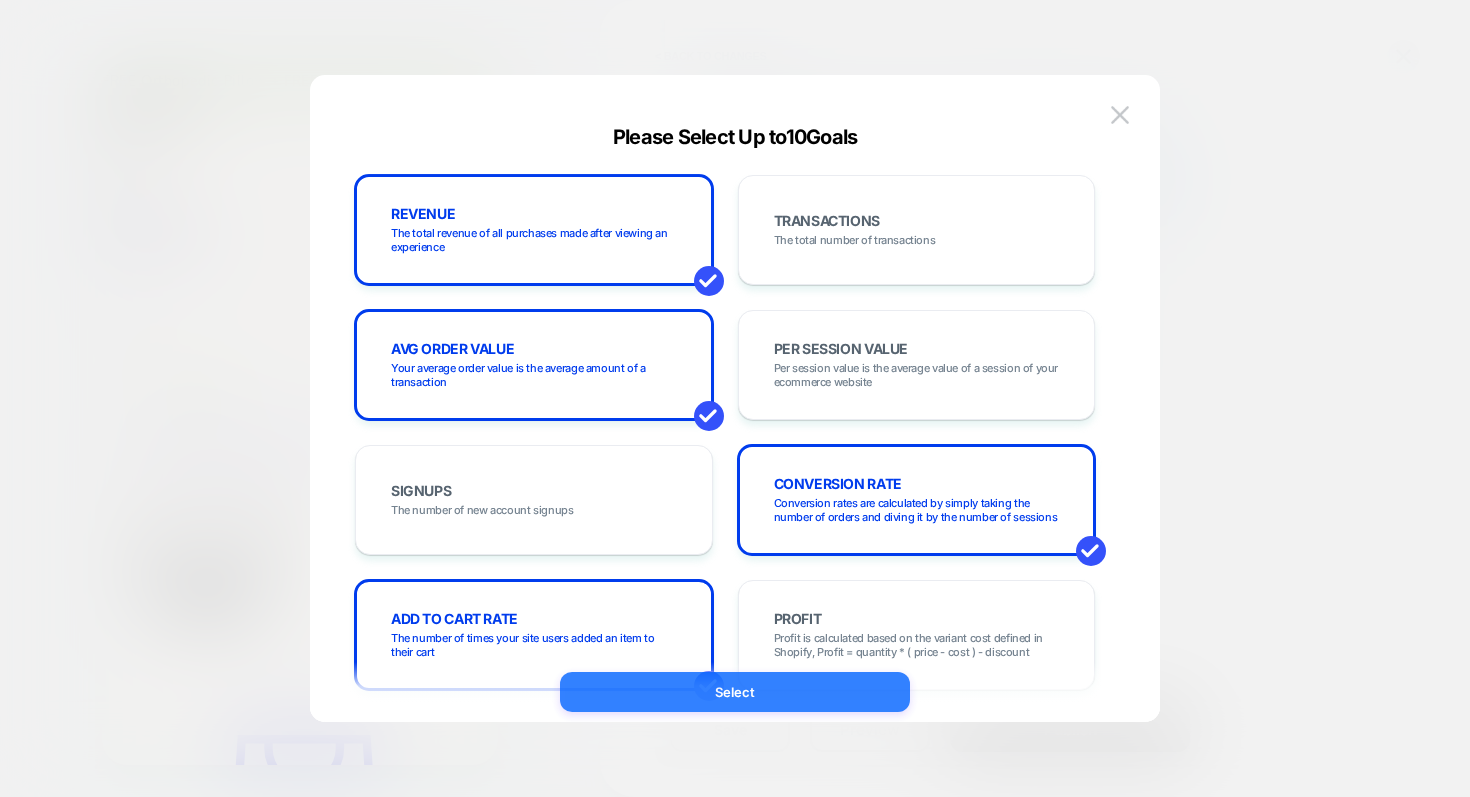 click on "Select" at bounding box center (735, 692) 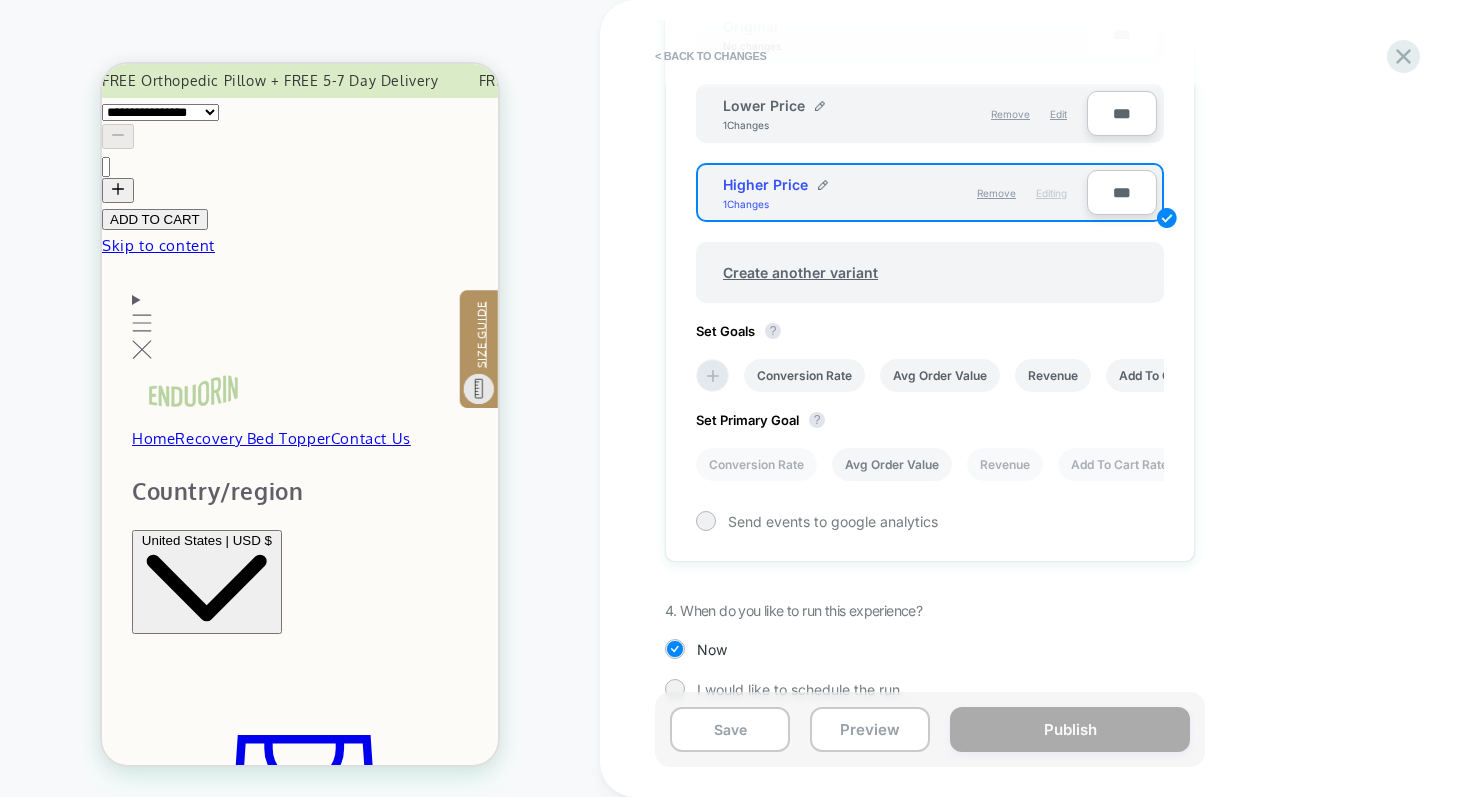 scroll, scrollTop: 723, scrollLeft: 0, axis: vertical 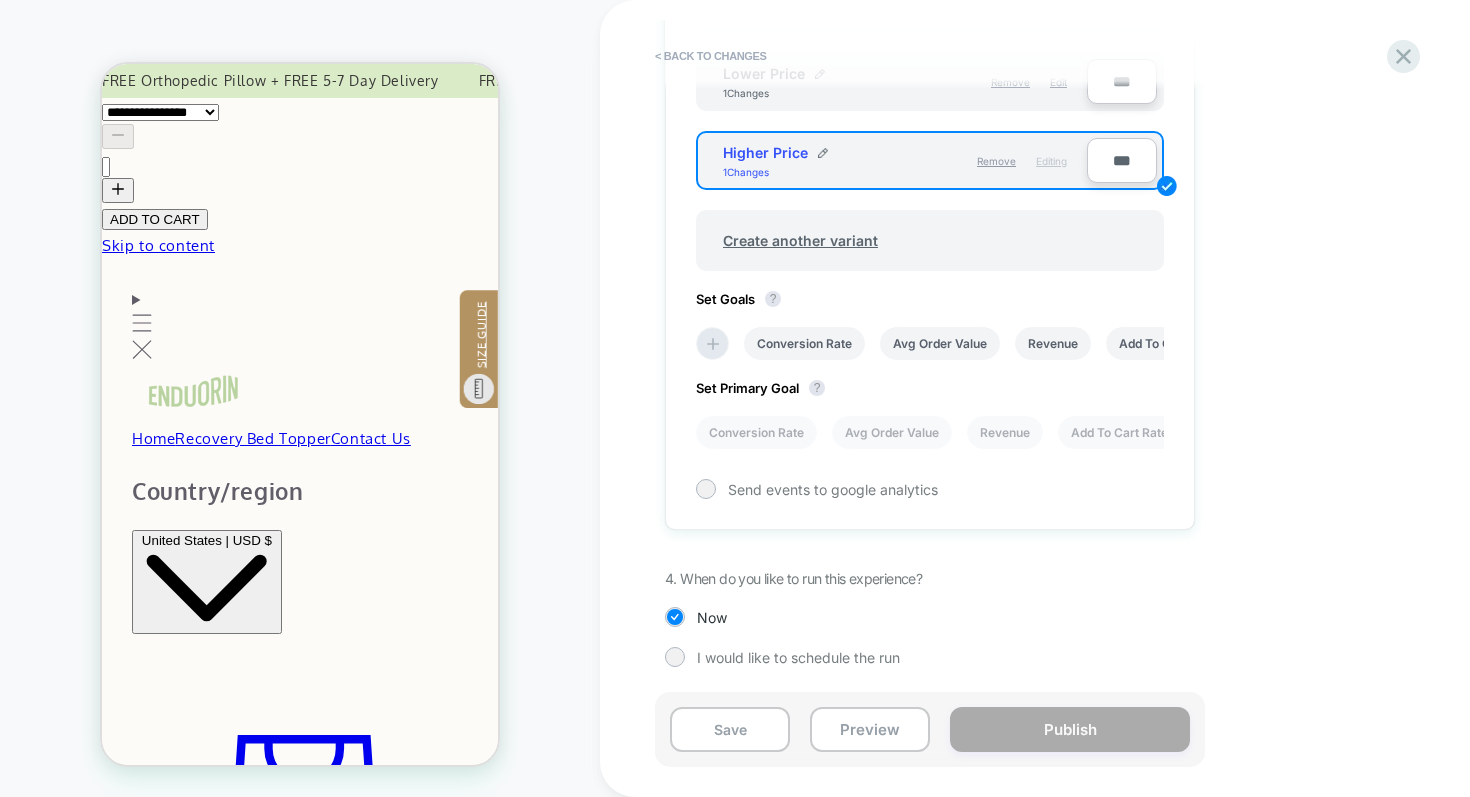 click on "1. What audience and where will the experience run? Audience All Visitors Pages OTHER Devices ALL DEVICES Trigger Page Load 2. The changes 1  Changes were made Continue editing 3. Would you like to run an A/B validation? Set the required variant to 100%, or remove the excess variants No thanks Yes sure Set Variants Allocation Original No changes *** Lower Price 1  Changes Remove Edit *** Higher Price 1  Changes Remove Editing *** Create another variant Set Goals ? Conversion Rate Avg Order Value Revenue Add To Cart Rate Set Primary Goal ? Conversion Rate Avg Order Value Revenue Add To Cart Rate Send events to google analytics 4. When do you like to run this experience? Now I would like to schedule the run" at bounding box center [1030, 85] 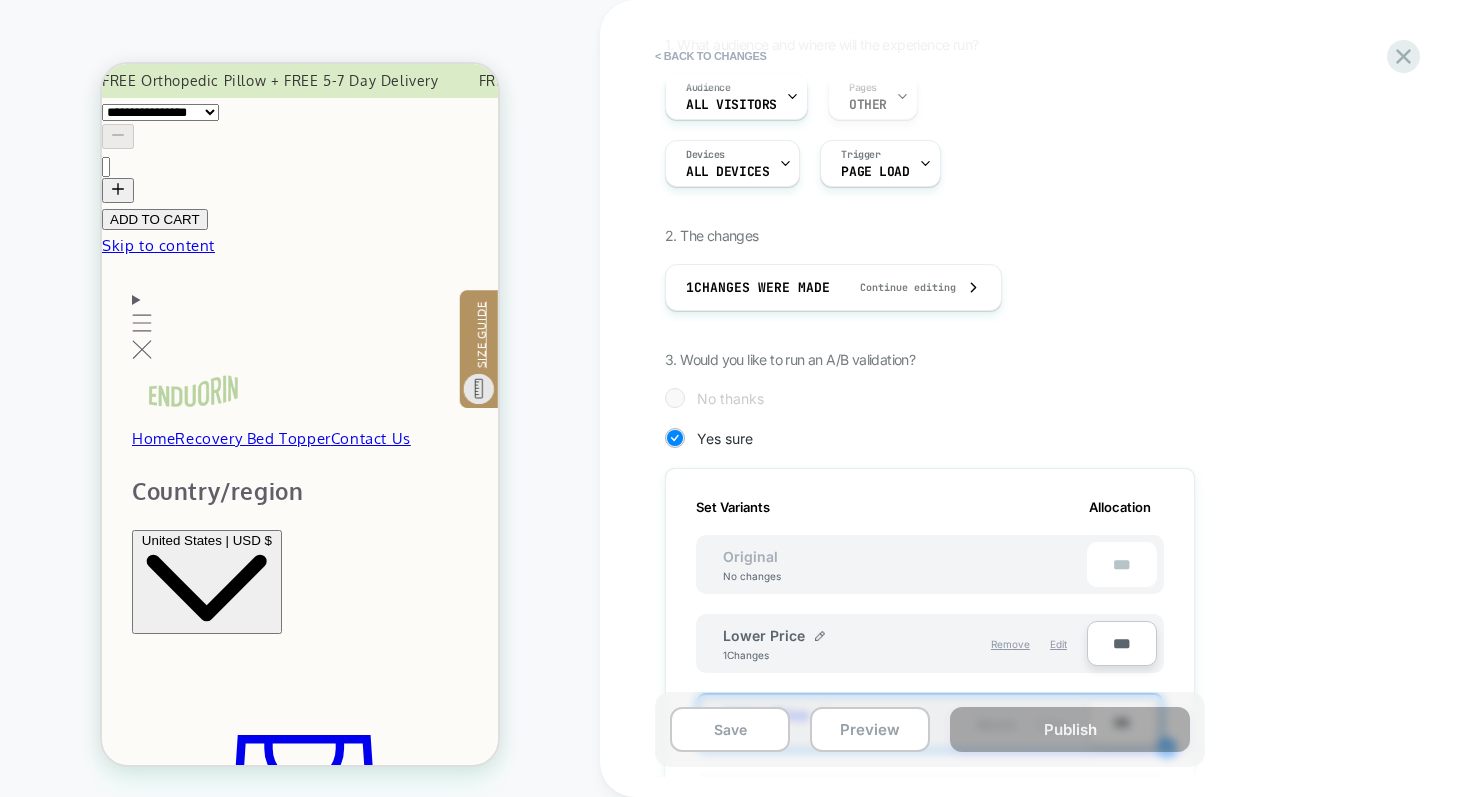 scroll, scrollTop: 0, scrollLeft: 0, axis: both 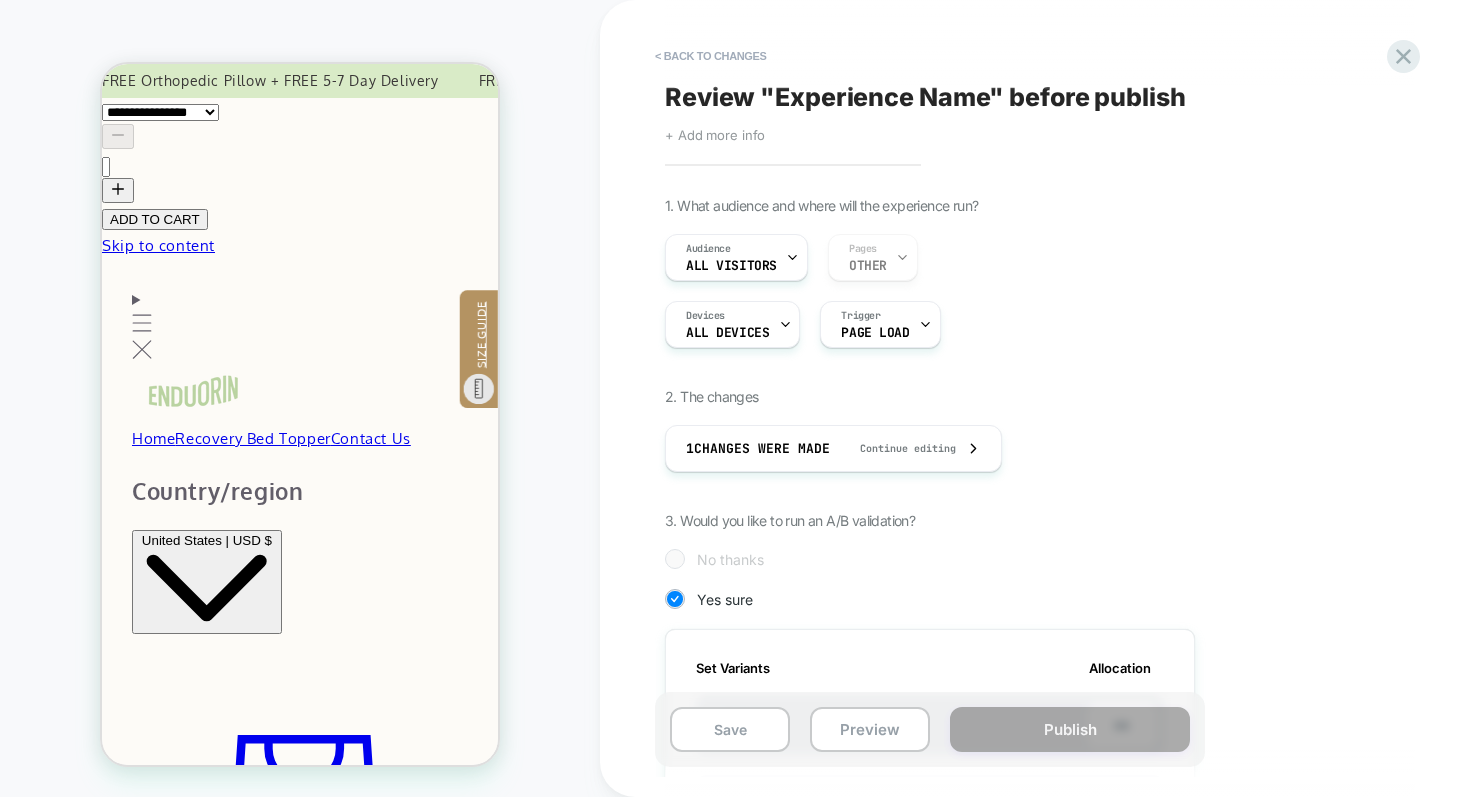click on "Review " Experience Name " before publish" at bounding box center [925, 97] 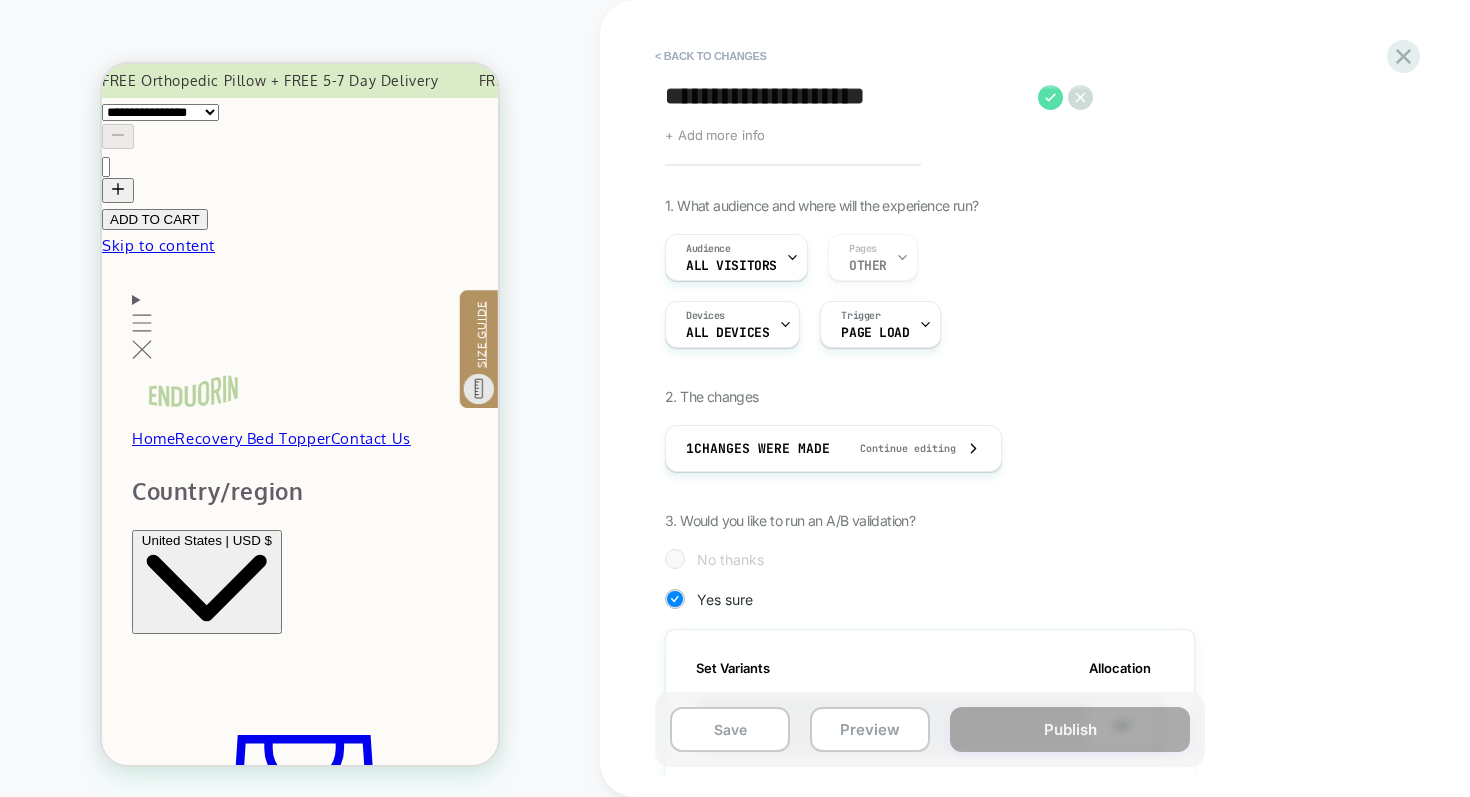 type on "**********" 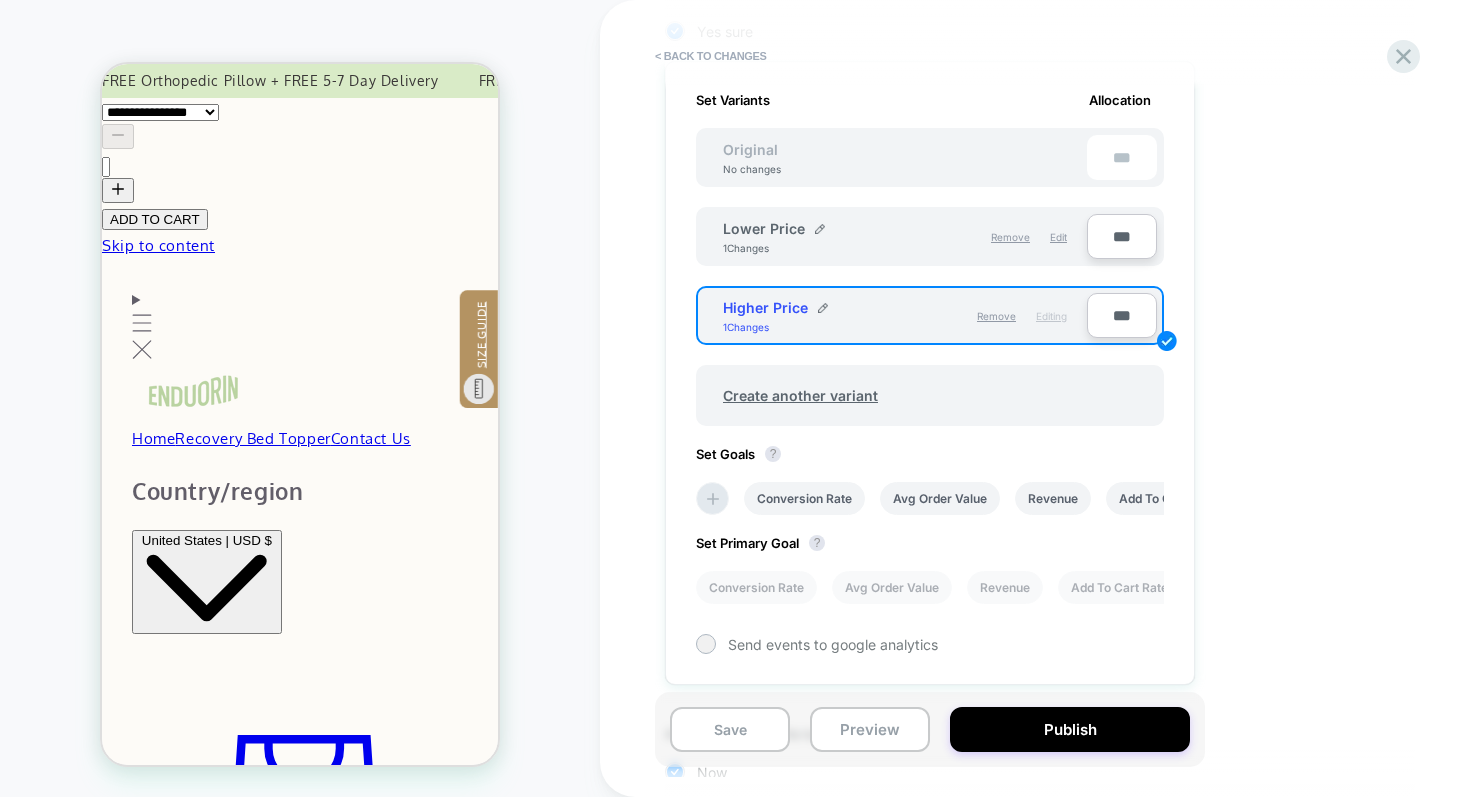 scroll, scrollTop: 723, scrollLeft: 0, axis: vertical 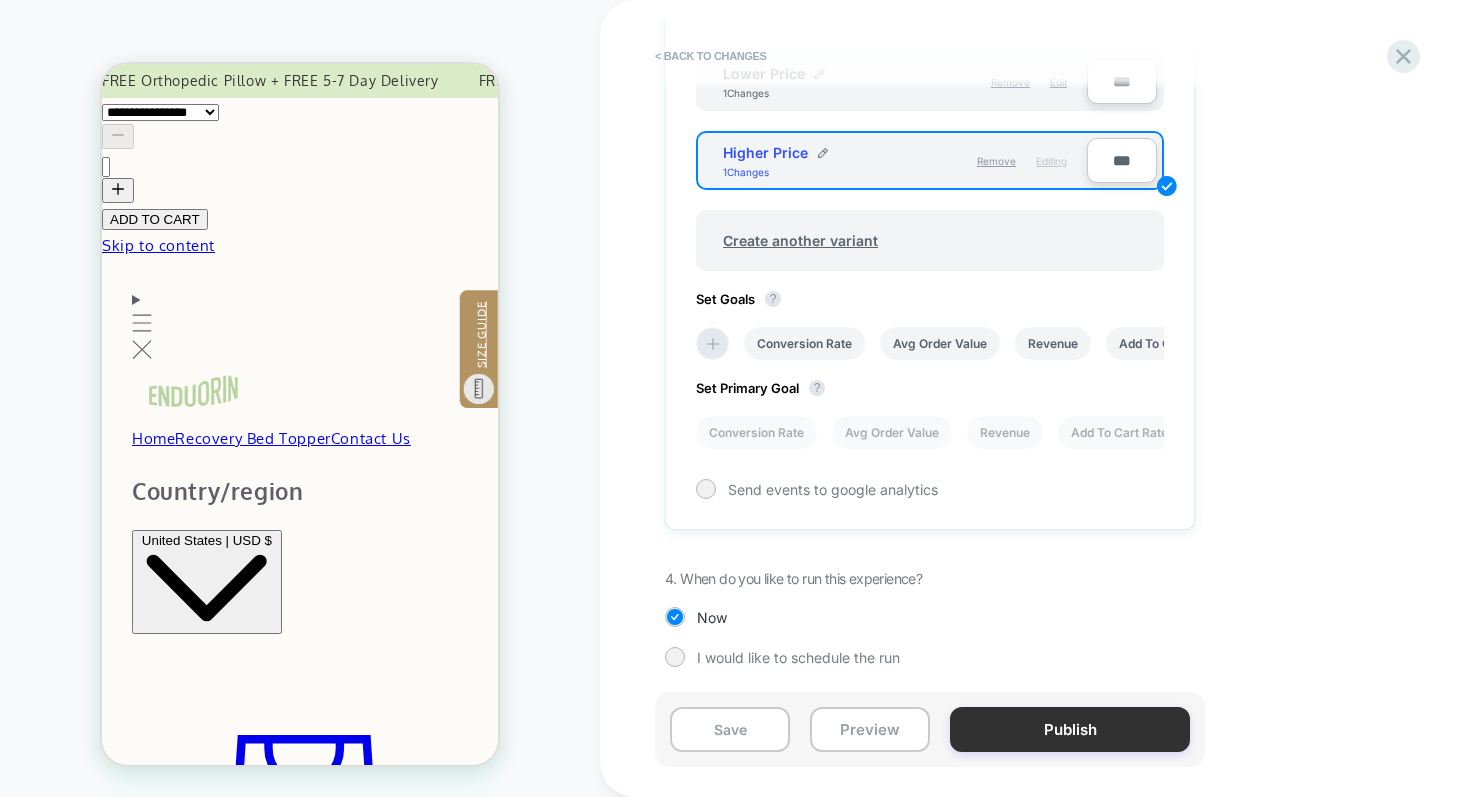 click on "Publish" at bounding box center [1070, 729] 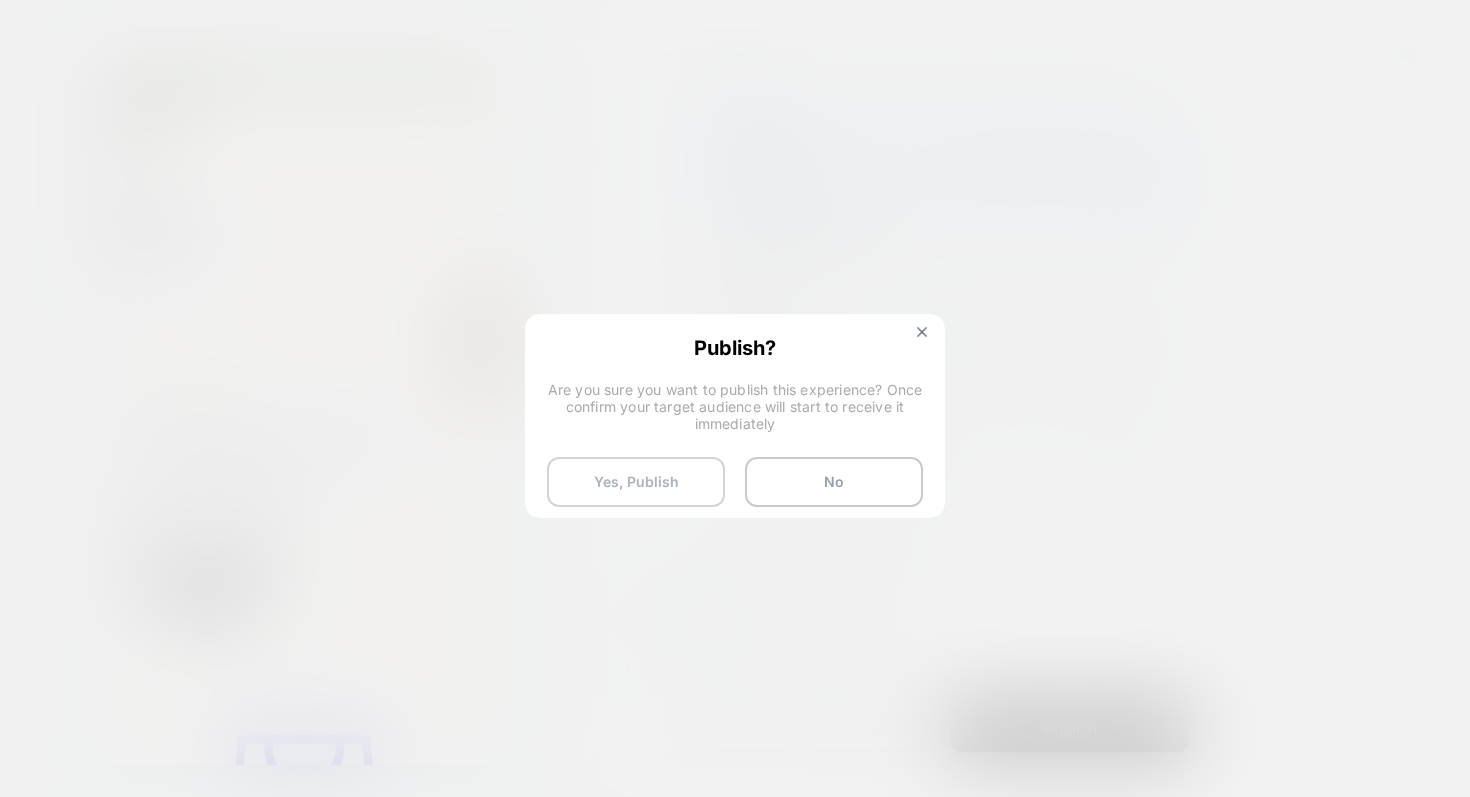 click on "Yes, Publish" at bounding box center [636, 482] 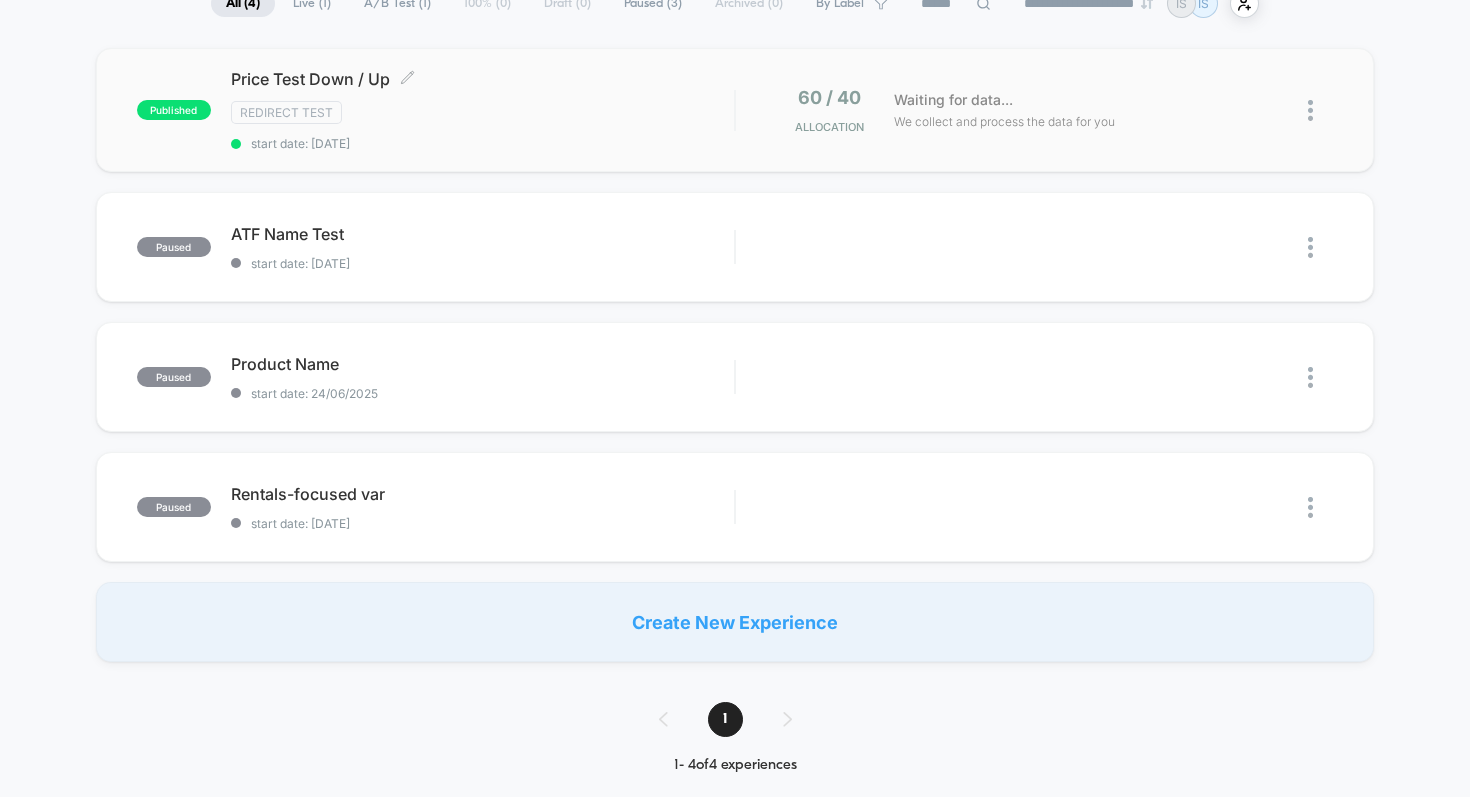 scroll, scrollTop: 0, scrollLeft: 0, axis: both 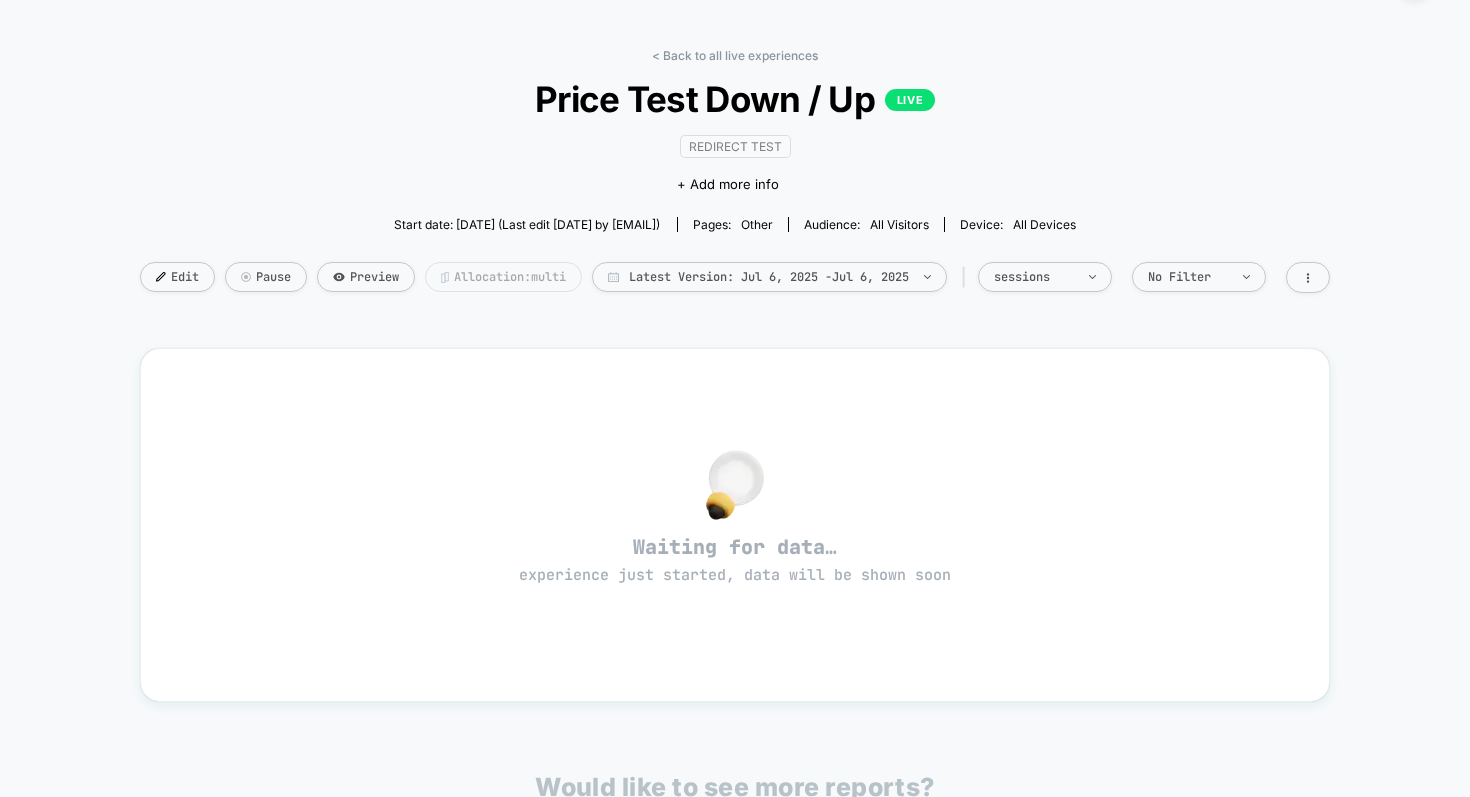 click on "Allocation:  multi" at bounding box center (503, 277) 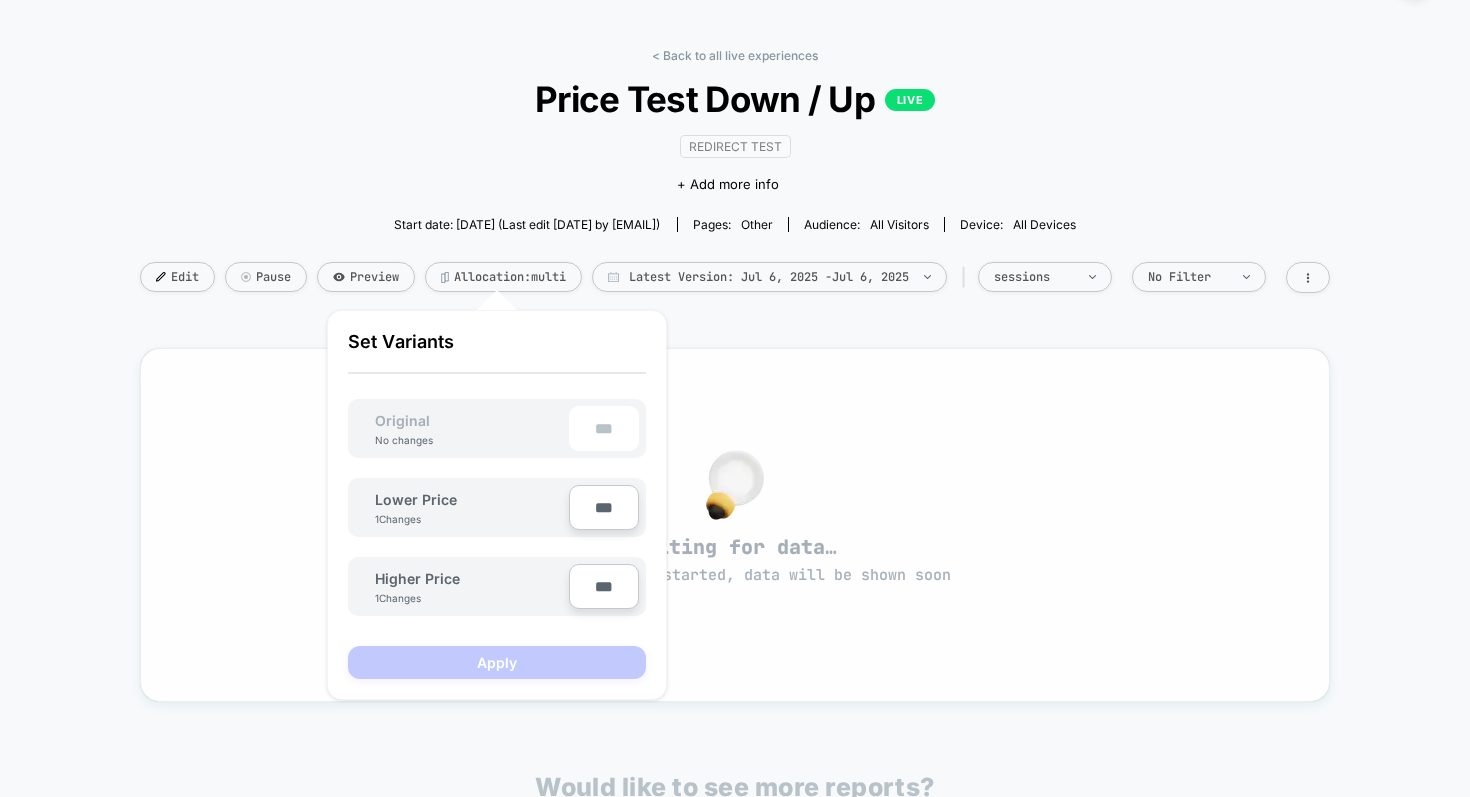 click on "Waiting for data… experience just started, data will be shown soon" at bounding box center [735, 525] 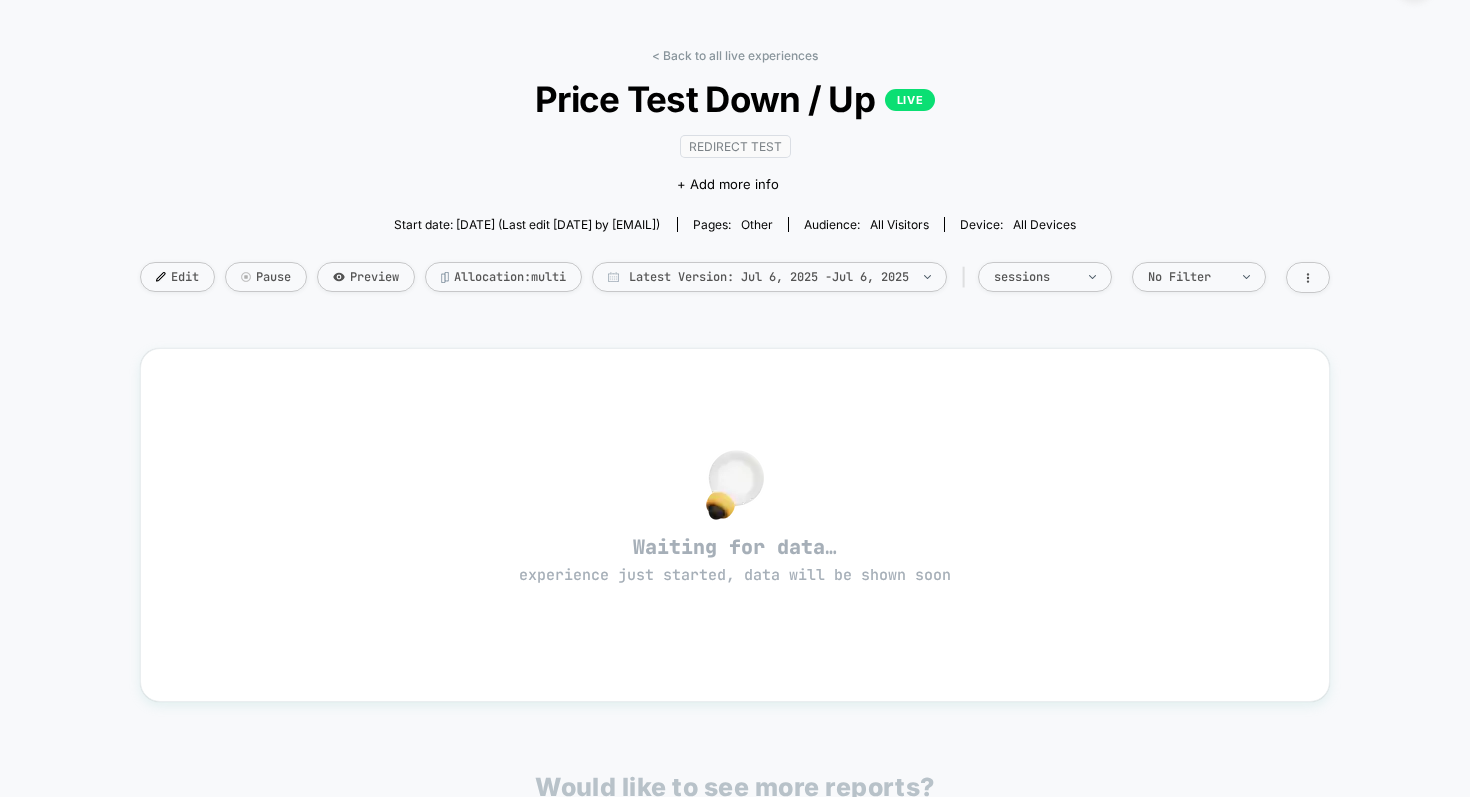 click on "Edit Pause  Preview Allocation:  multi Latest Version:     [DATE]    -    [DATE] |   sessions   No Filter" at bounding box center [735, 277] 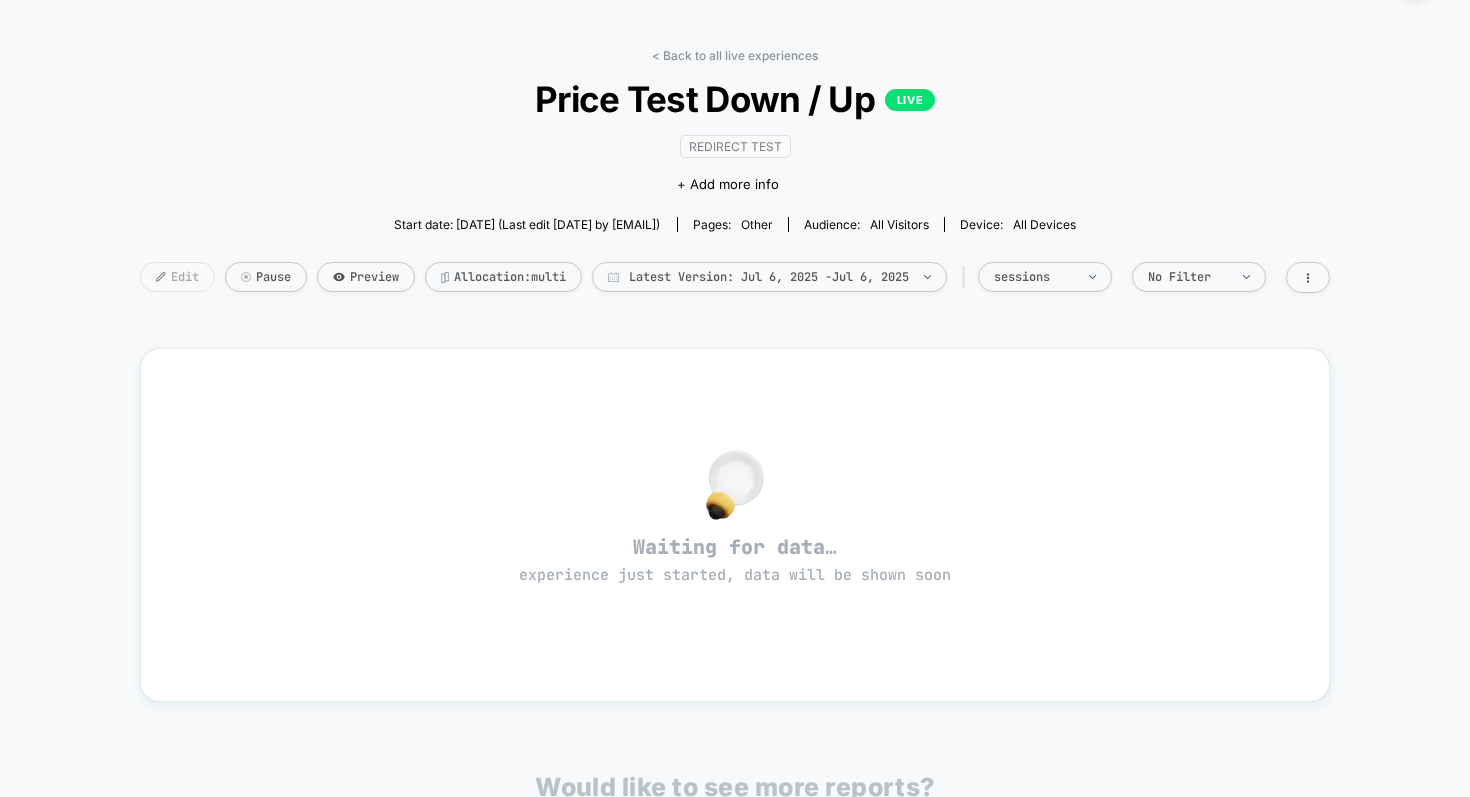 click on "Edit" at bounding box center [177, 277] 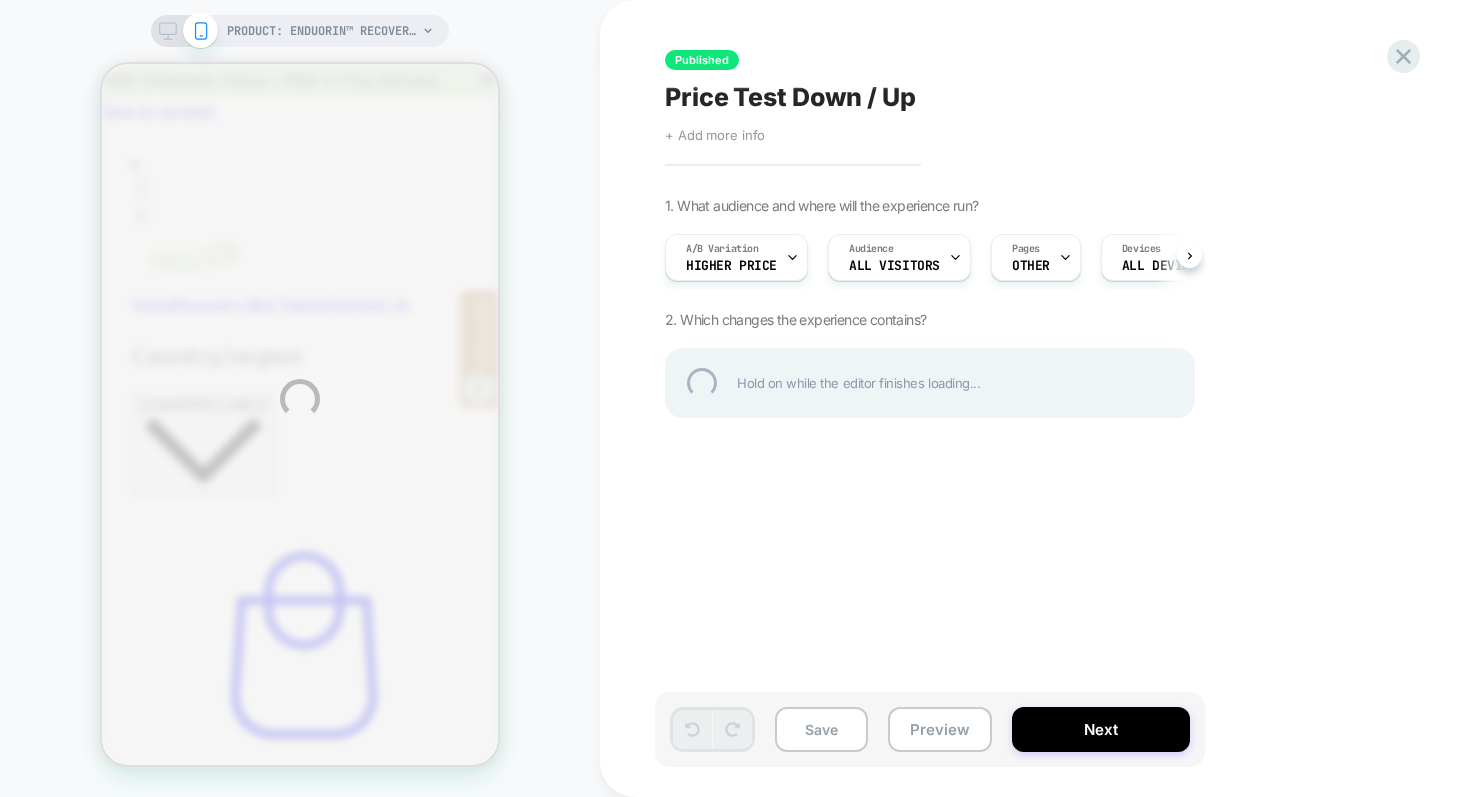 scroll, scrollTop: 0, scrollLeft: 0, axis: both 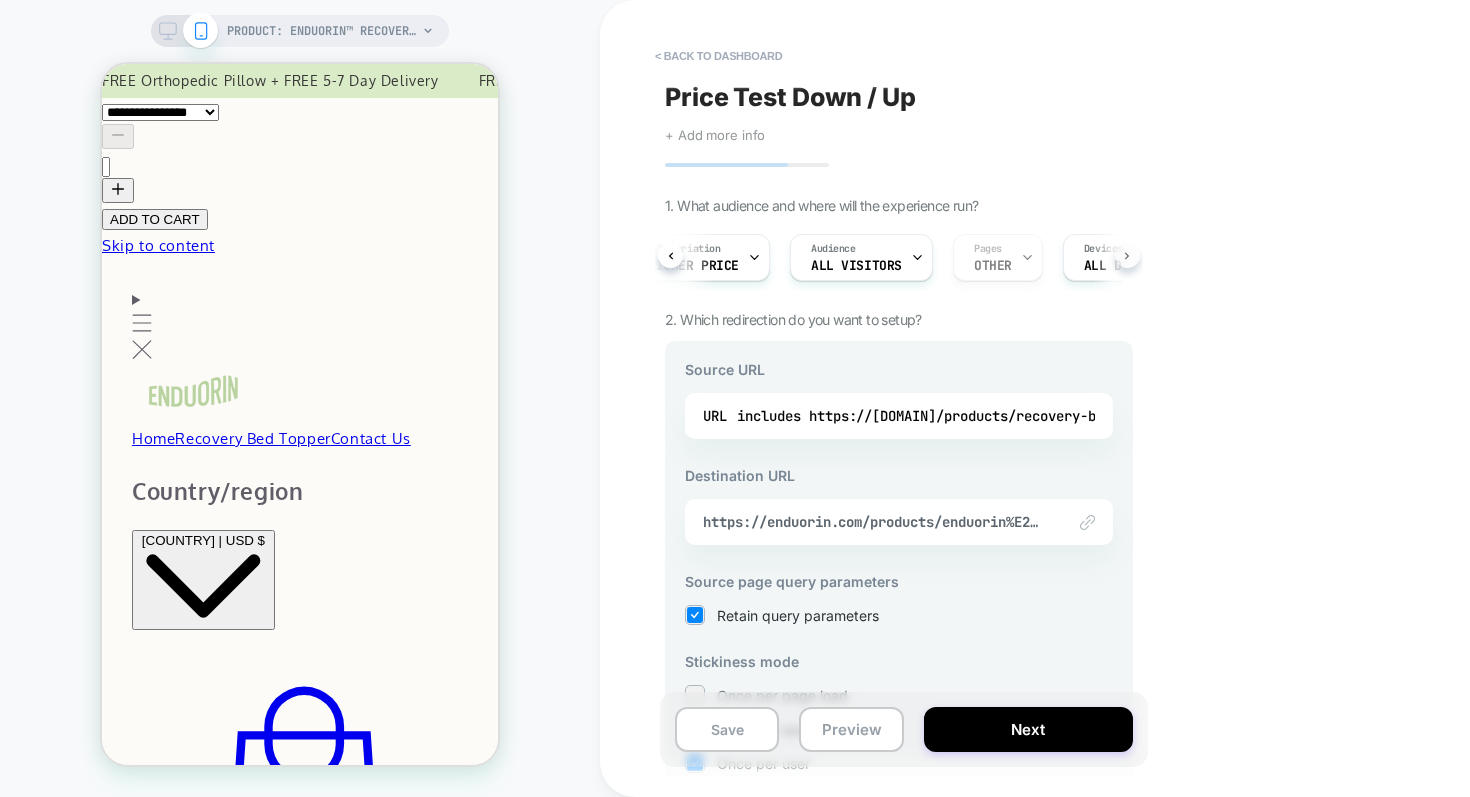 click at bounding box center [1127, 255] 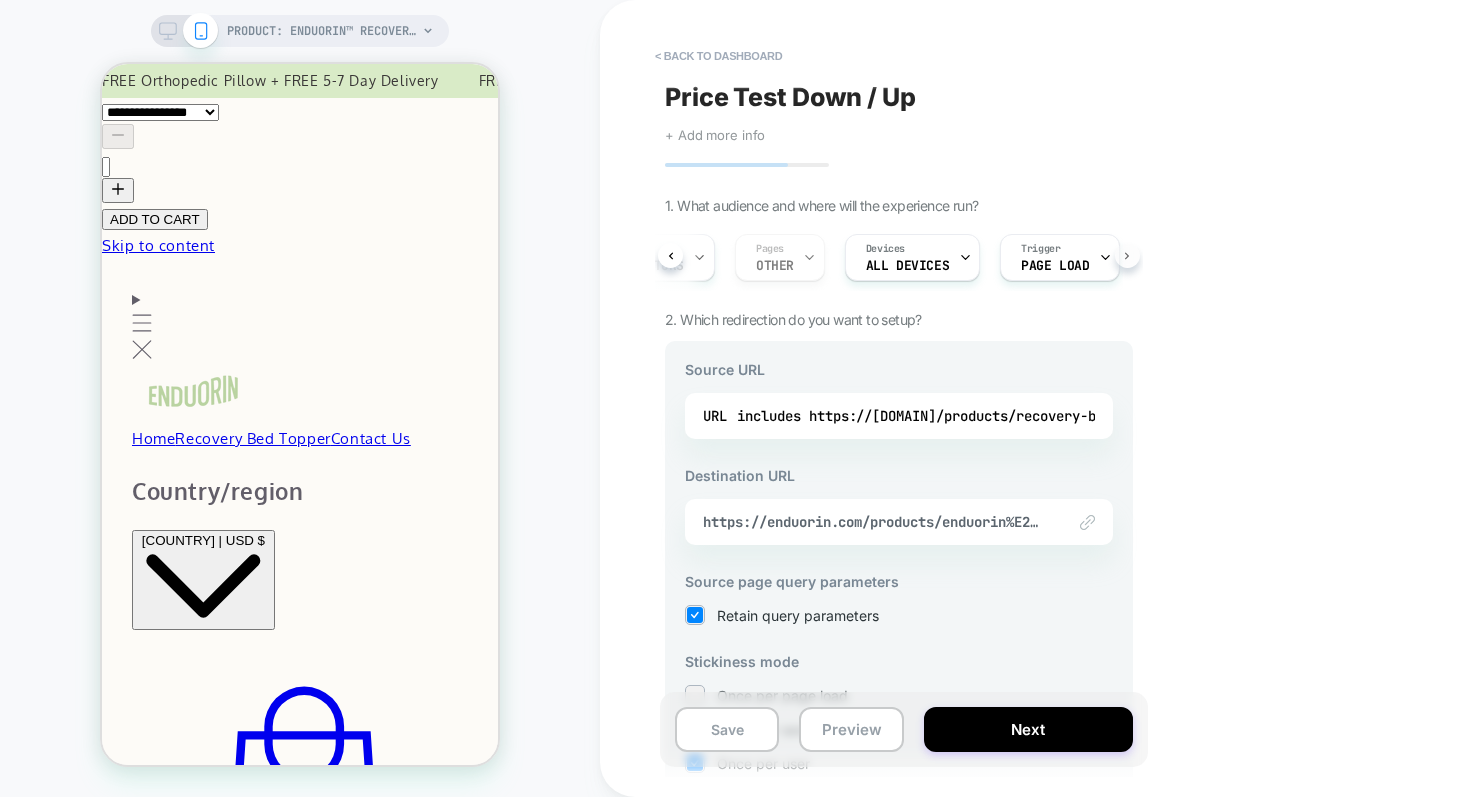 scroll, scrollTop: 0, scrollLeft: 284, axis: horizontal 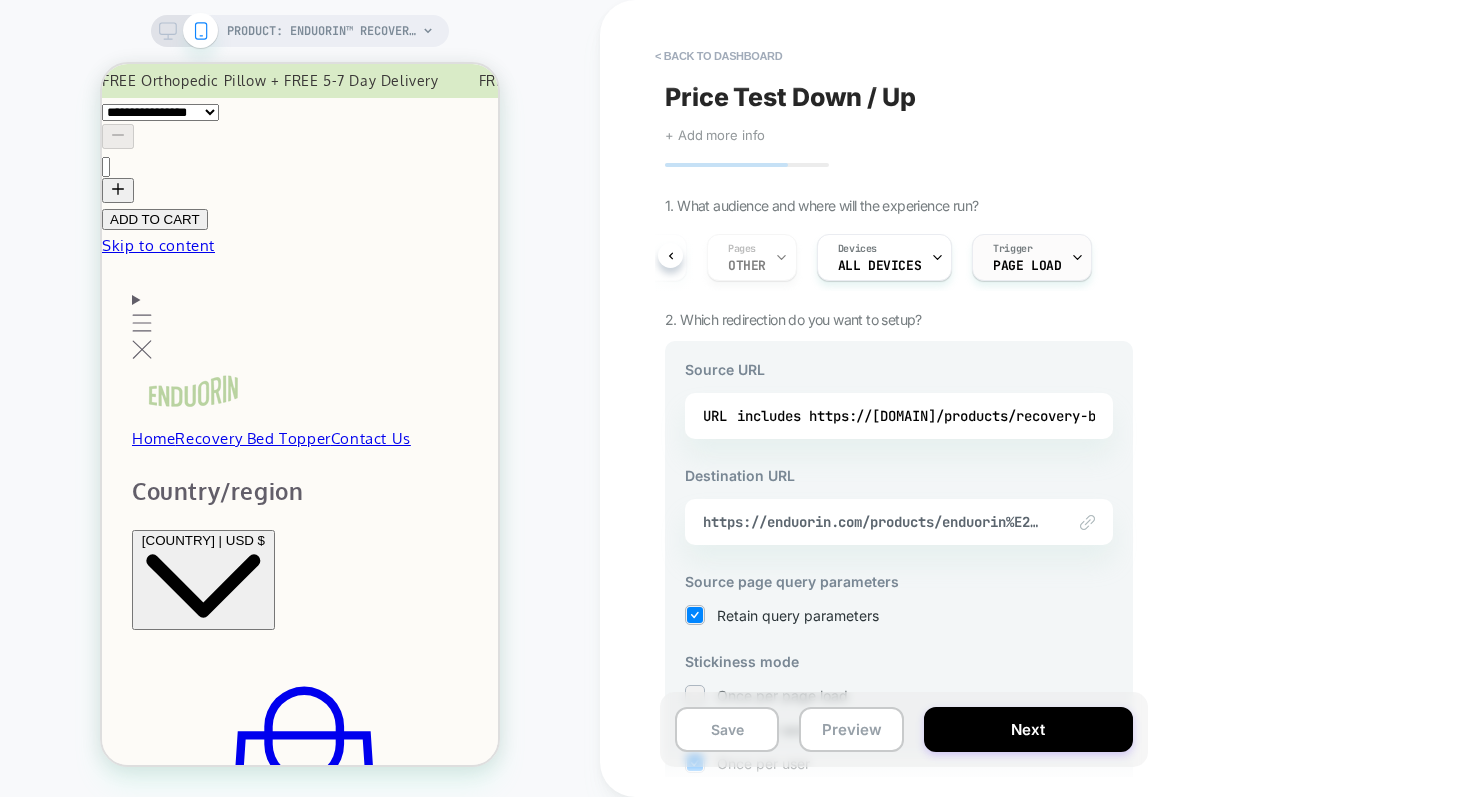 click at bounding box center (508, 258) 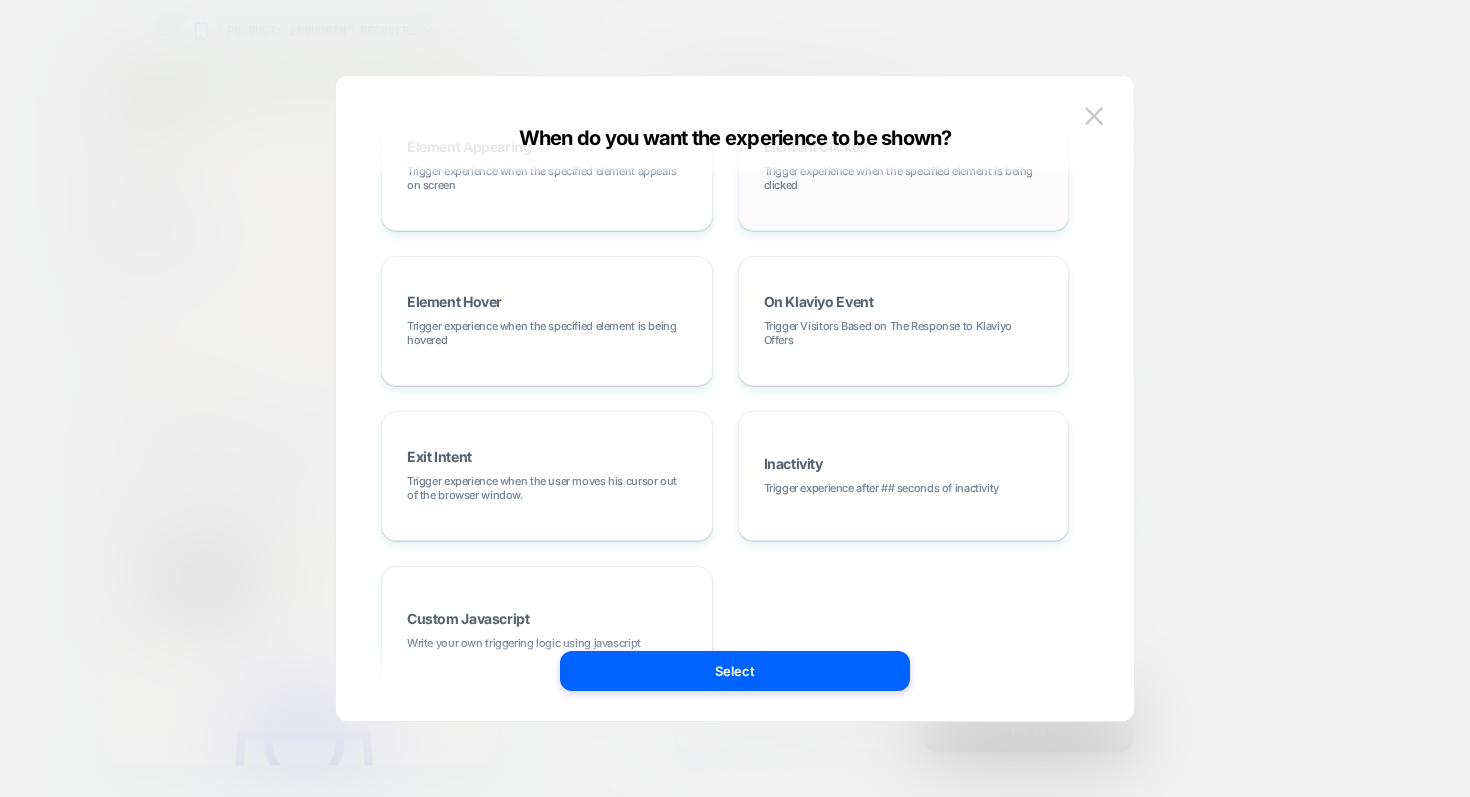 scroll, scrollTop: 237, scrollLeft: 0, axis: vertical 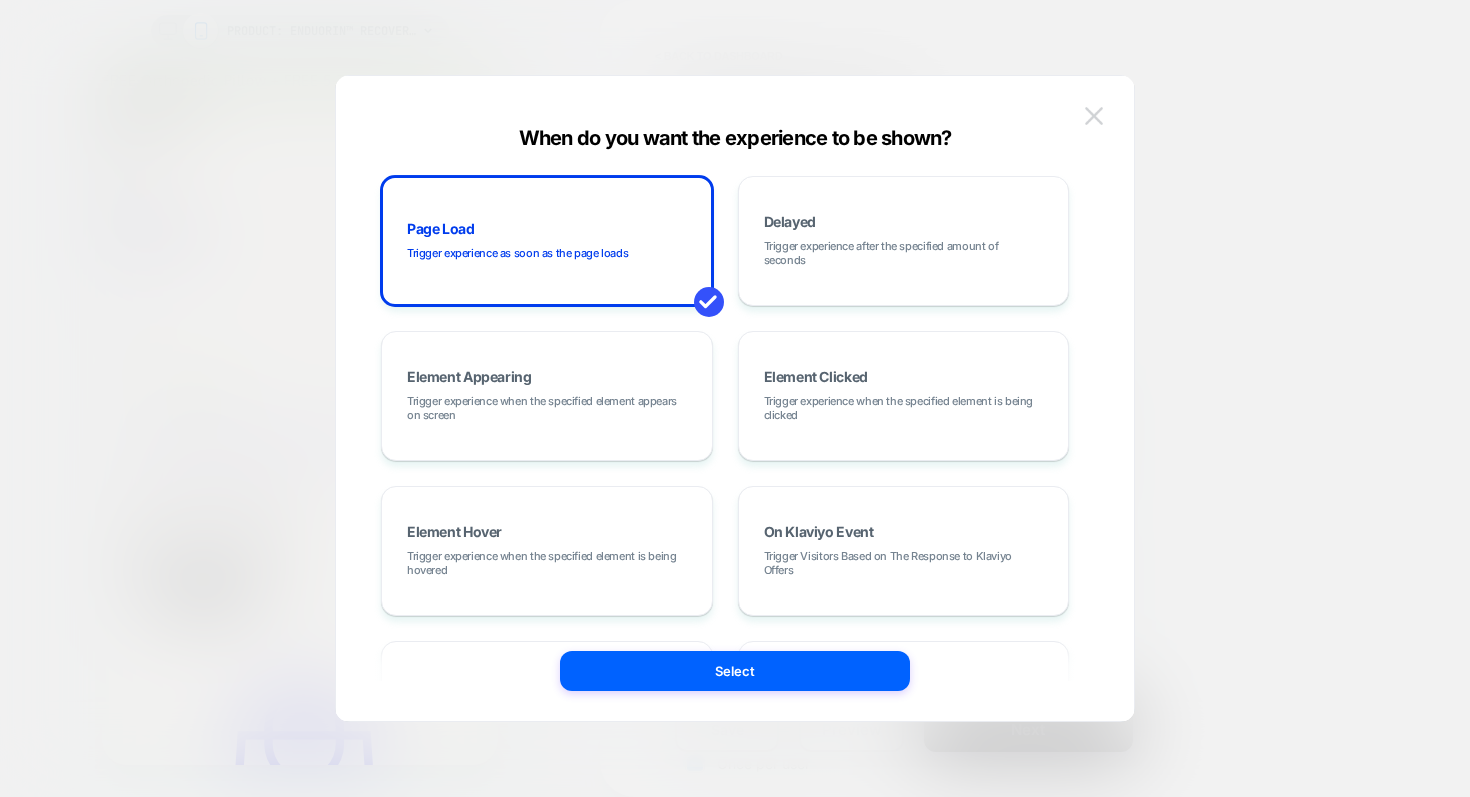 click at bounding box center (1094, 115) 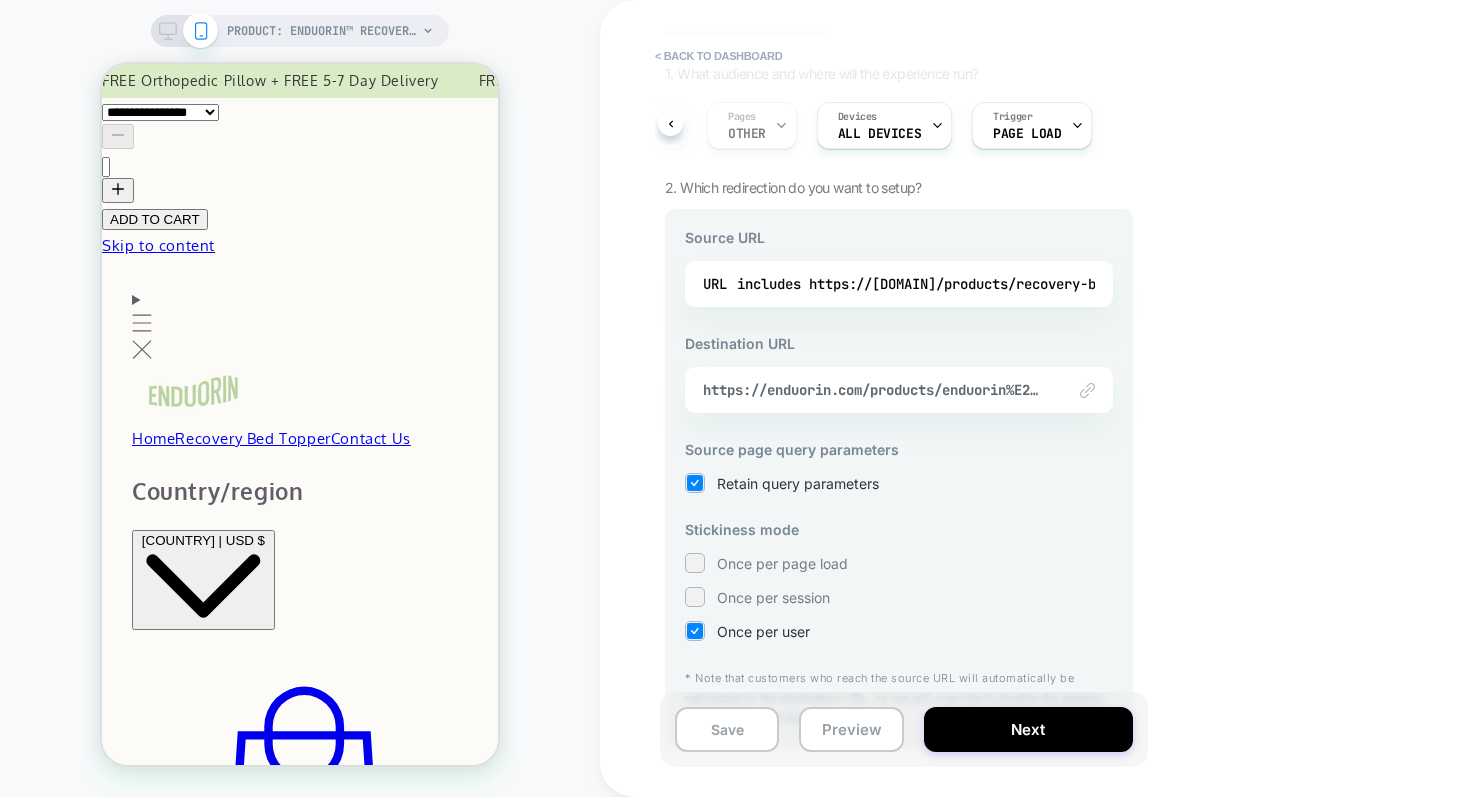 scroll, scrollTop: 183, scrollLeft: 0, axis: vertical 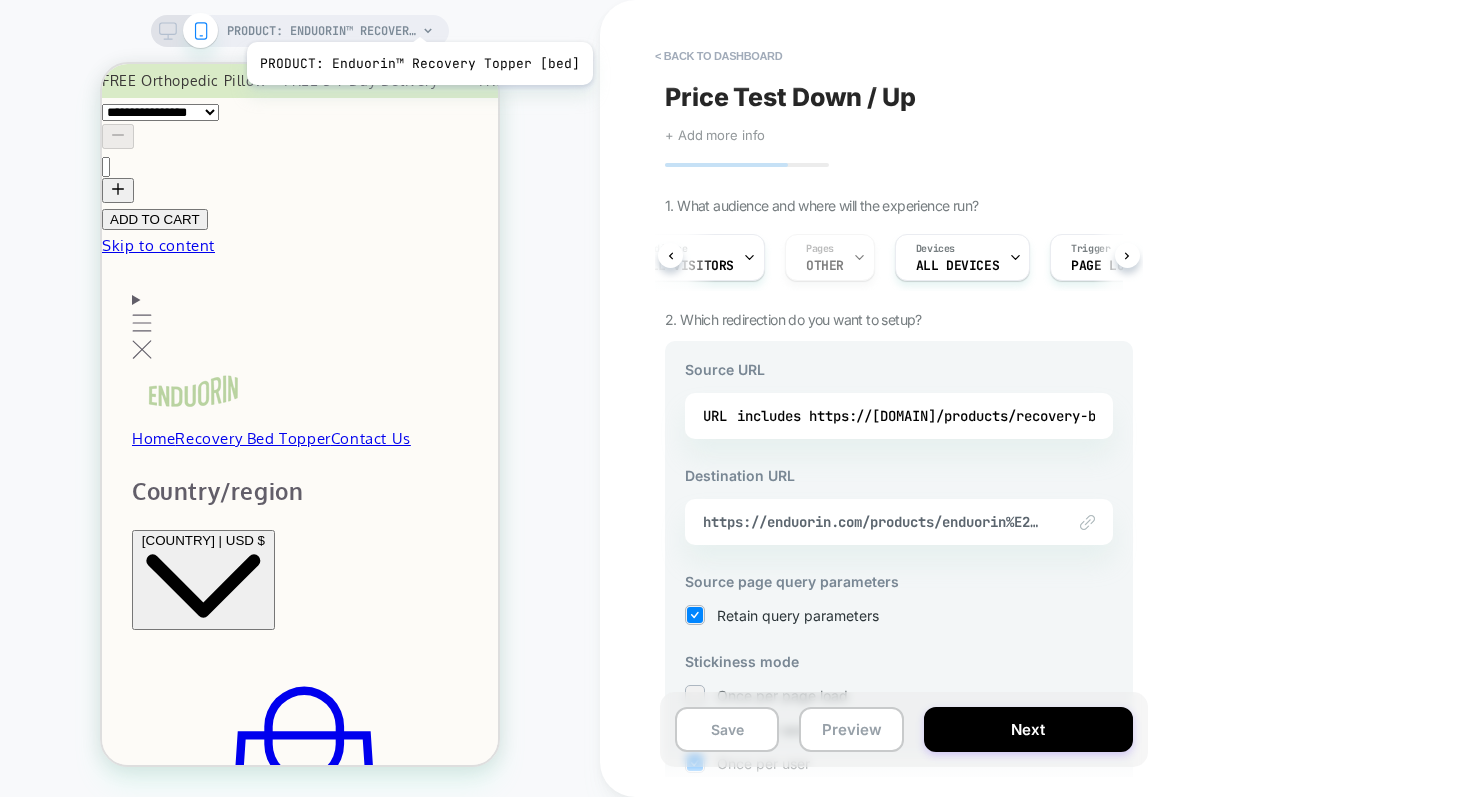click on "PRODUCT: Enduorin™ Recovery Topper [bed]" at bounding box center [330, 31] 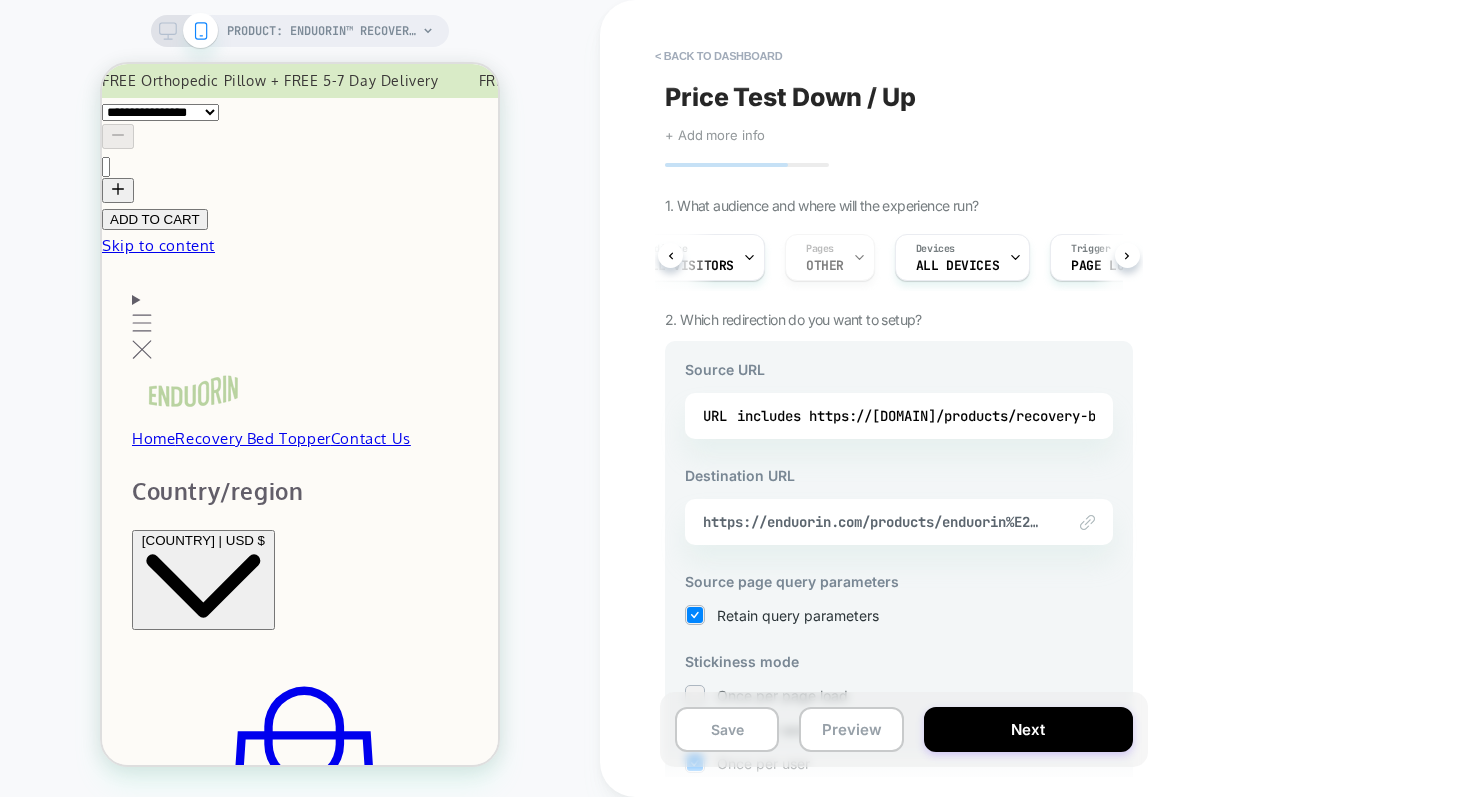 scroll, scrollTop: 0, scrollLeft: 0, axis: both 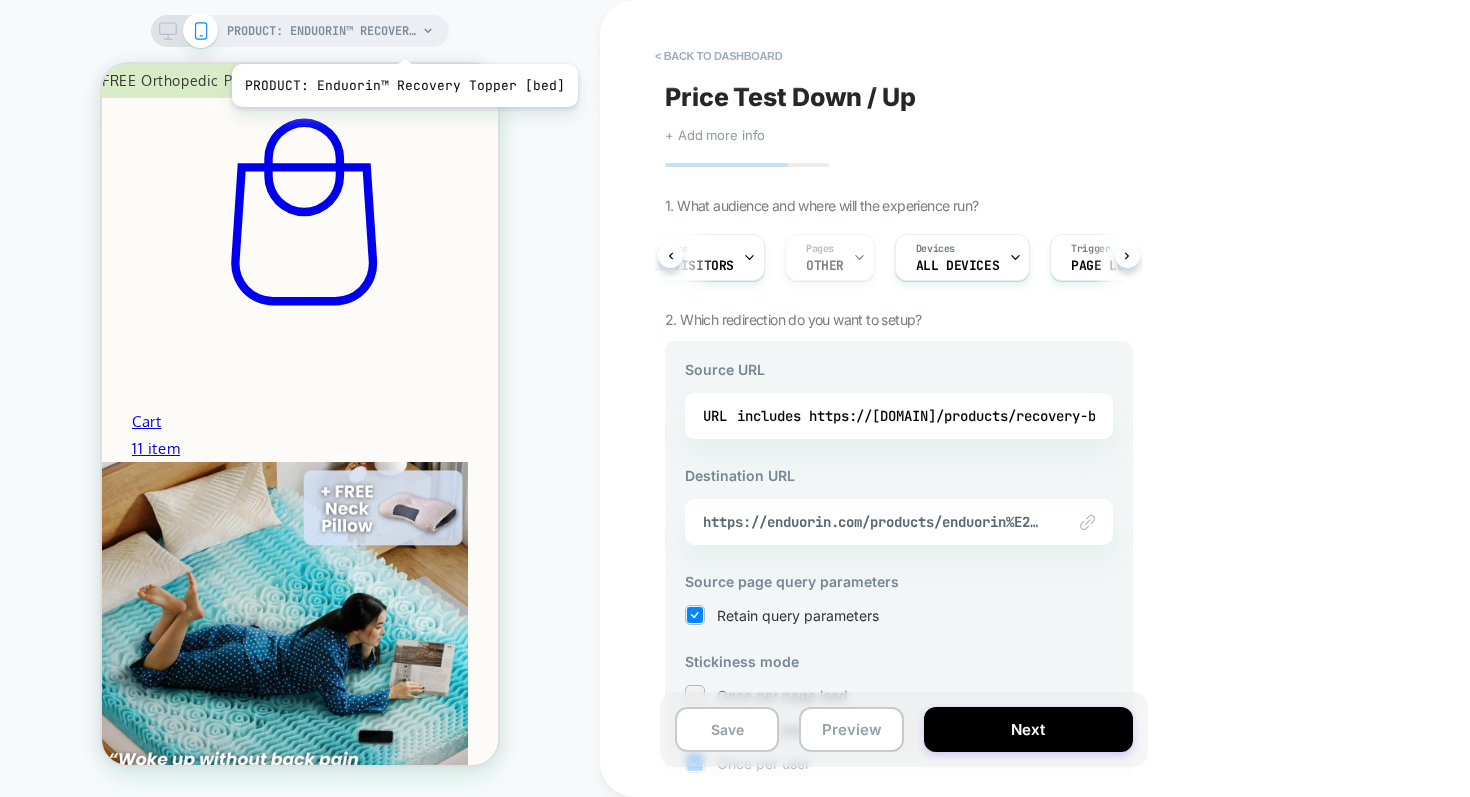 click on "PRODUCT: Enduorin™ Recovery Topper [bed]" at bounding box center [322, 31] 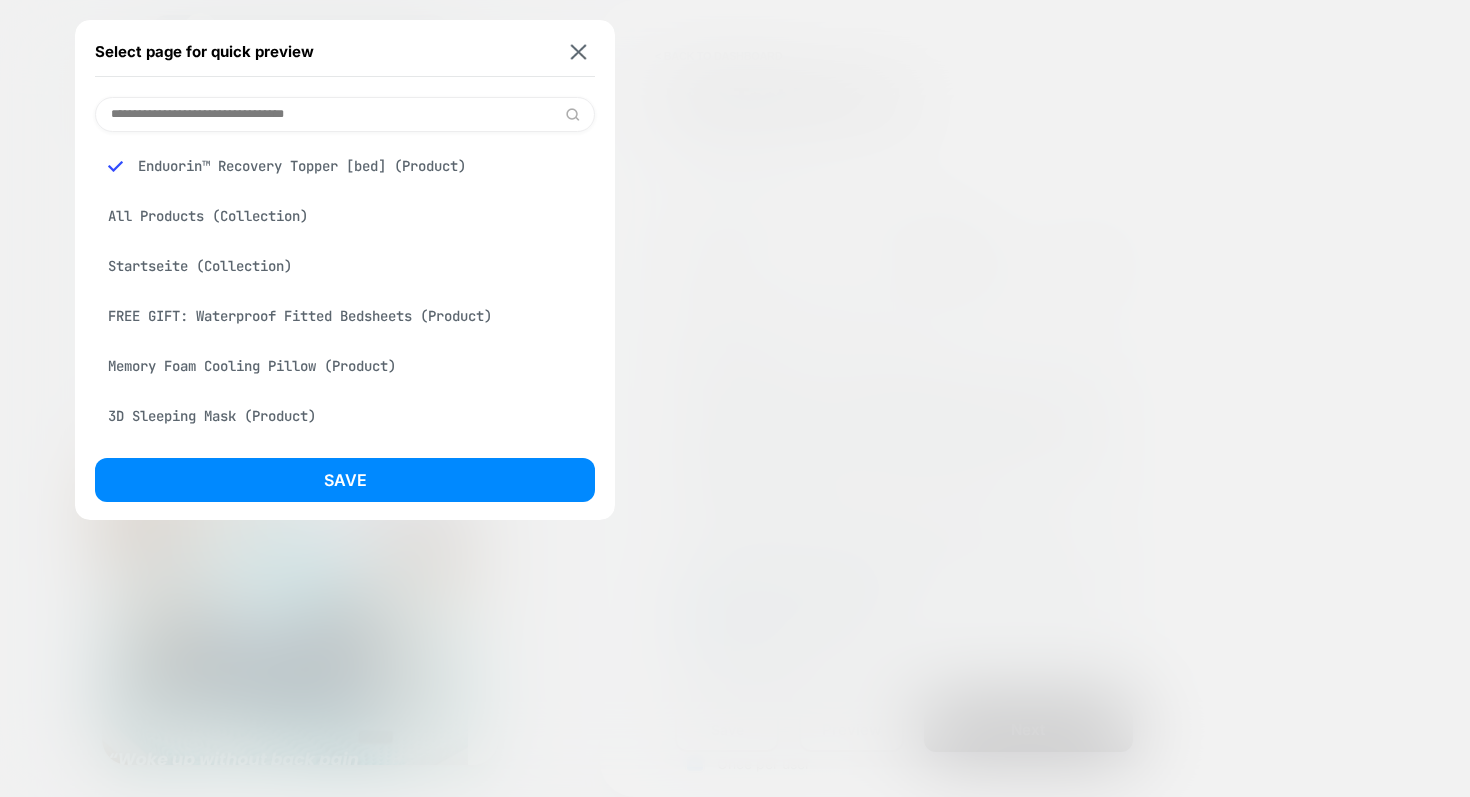 scroll, scrollTop: 0, scrollLeft: 396, axis: horizontal 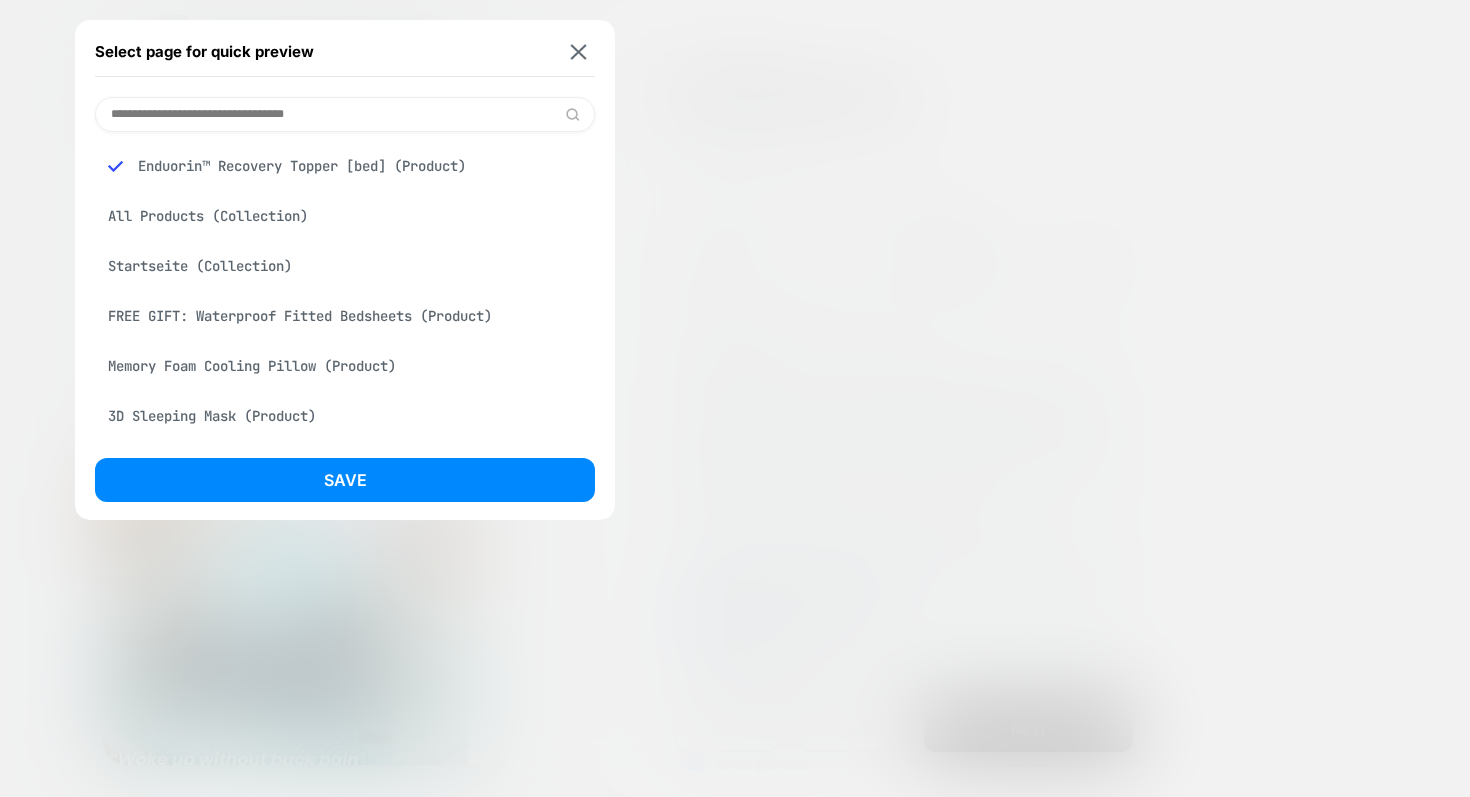 click at bounding box center [735, 398] 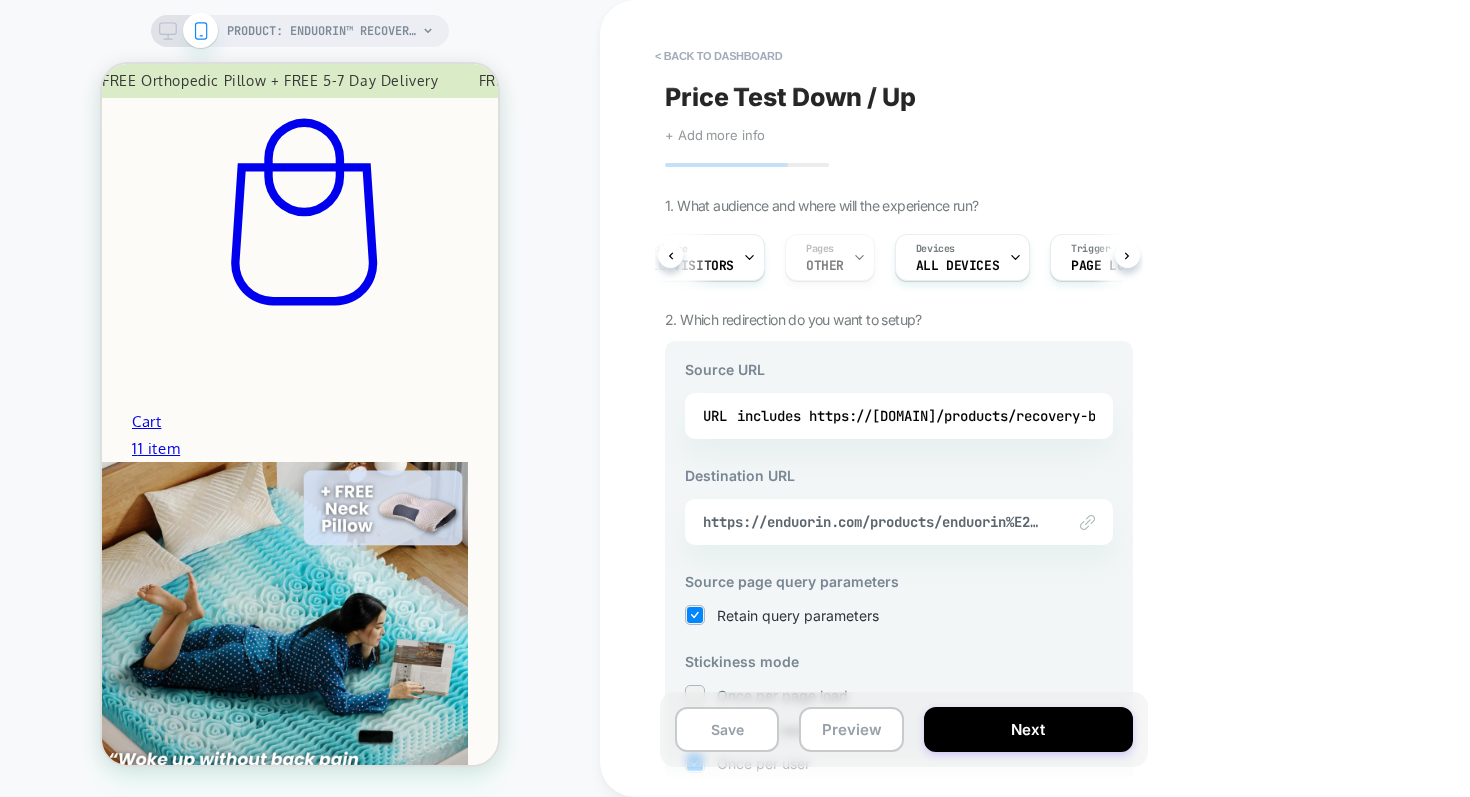 click on "PRODUCT: Enduorin™ Recovery Topper [bed]" at bounding box center [330, 31] 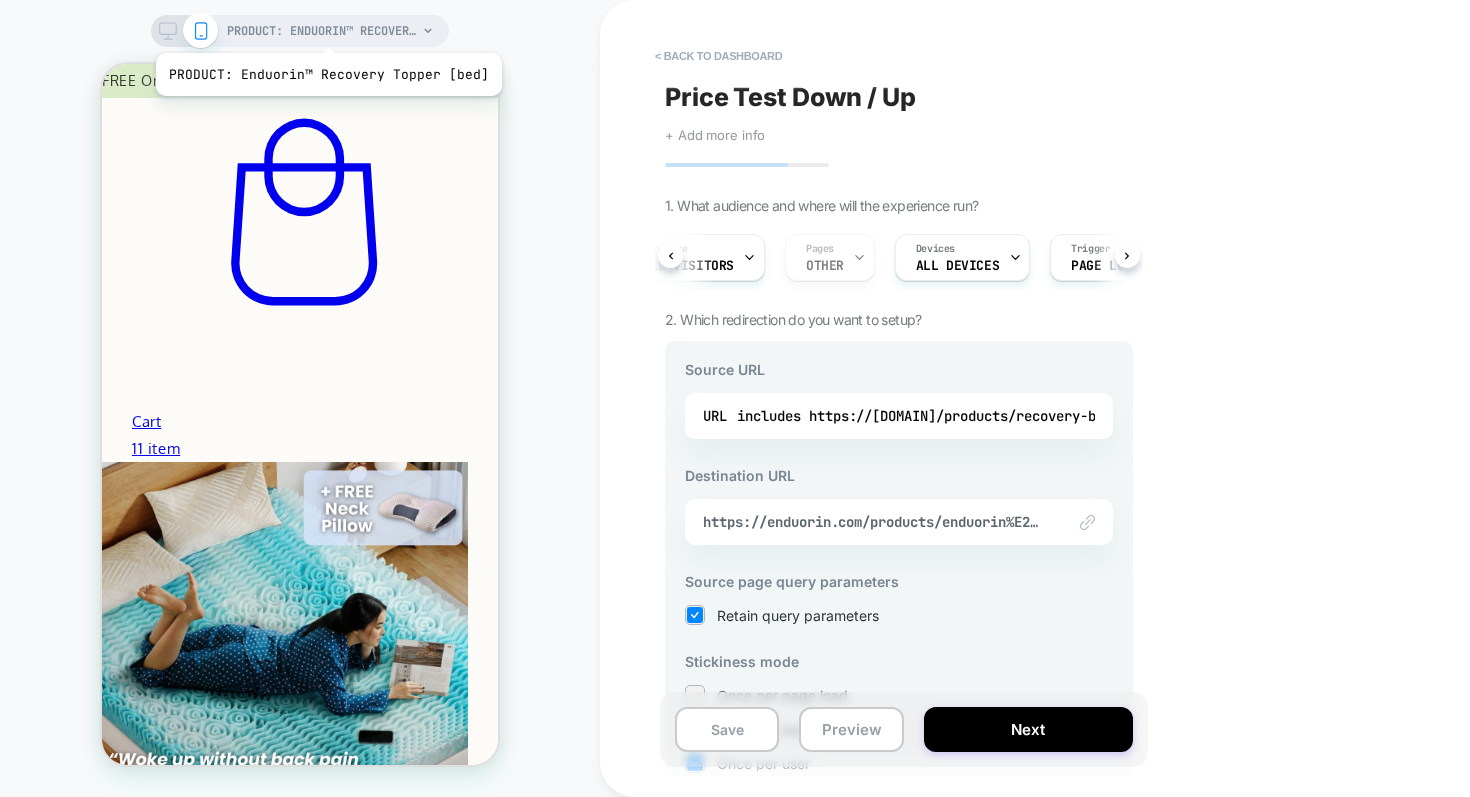 click on "PRODUCT: Enduorin™ Recovery Topper [bed]" at bounding box center (322, 31) 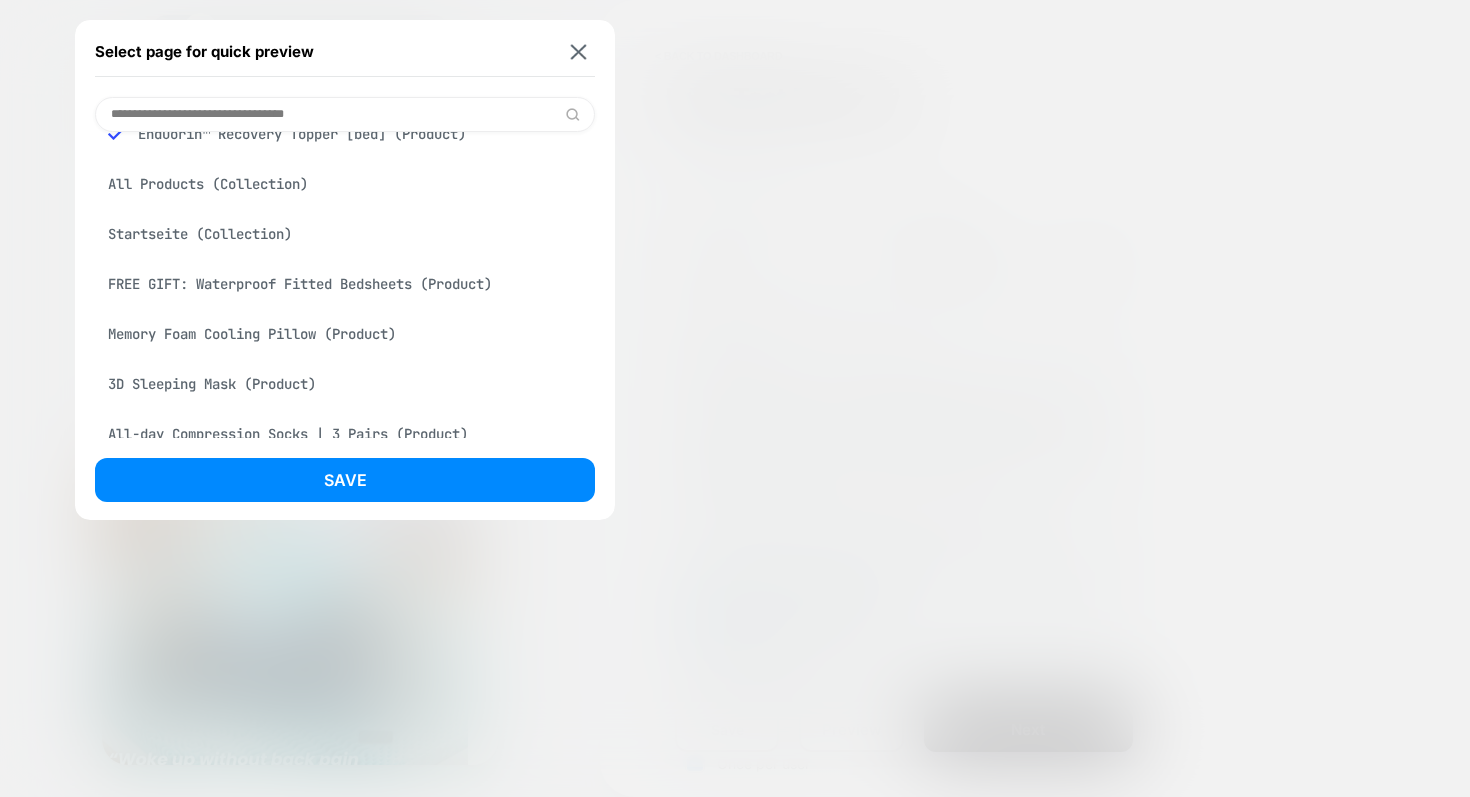 scroll, scrollTop: 50, scrollLeft: 0, axis: vertical 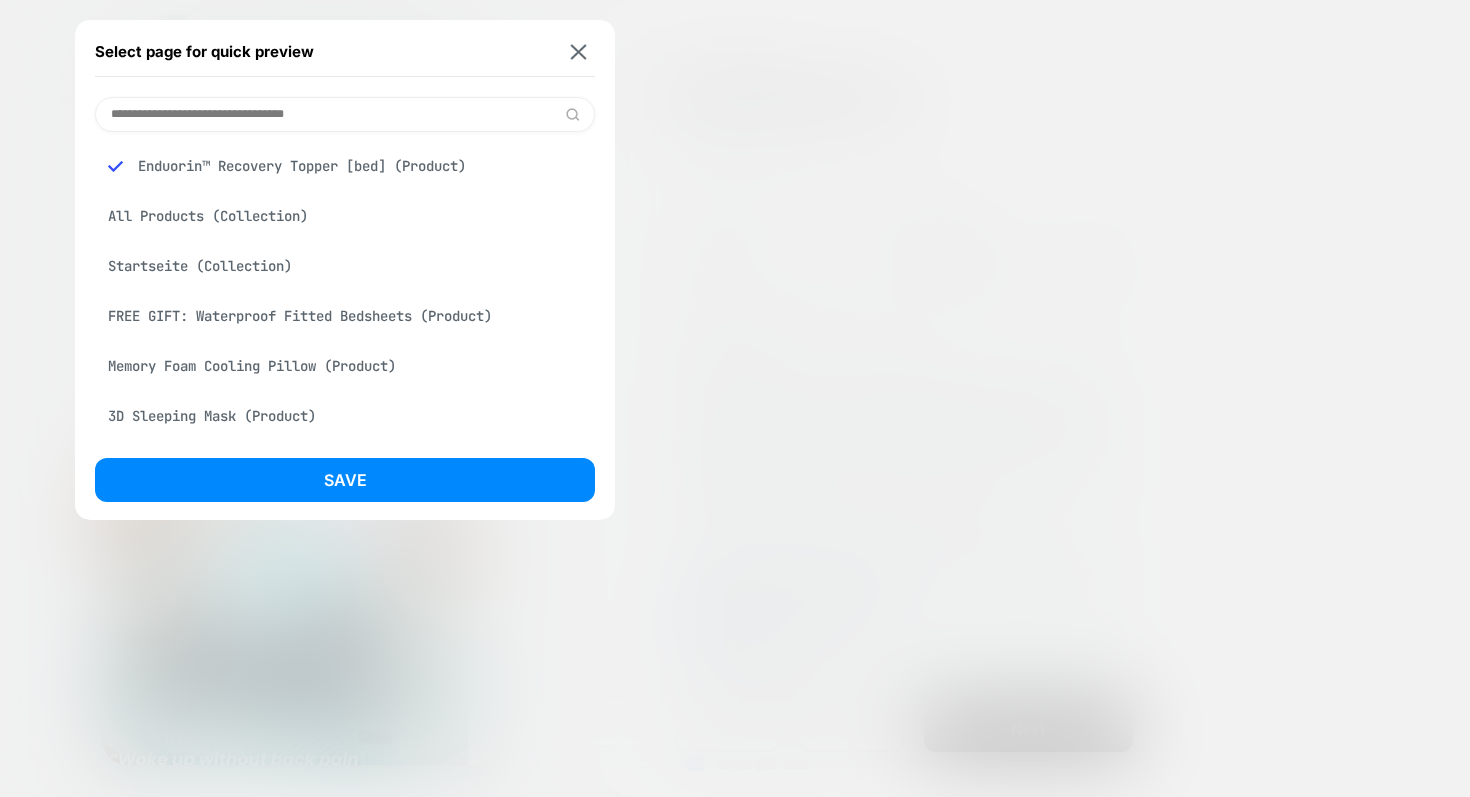 click at bounding box center [735, 398] 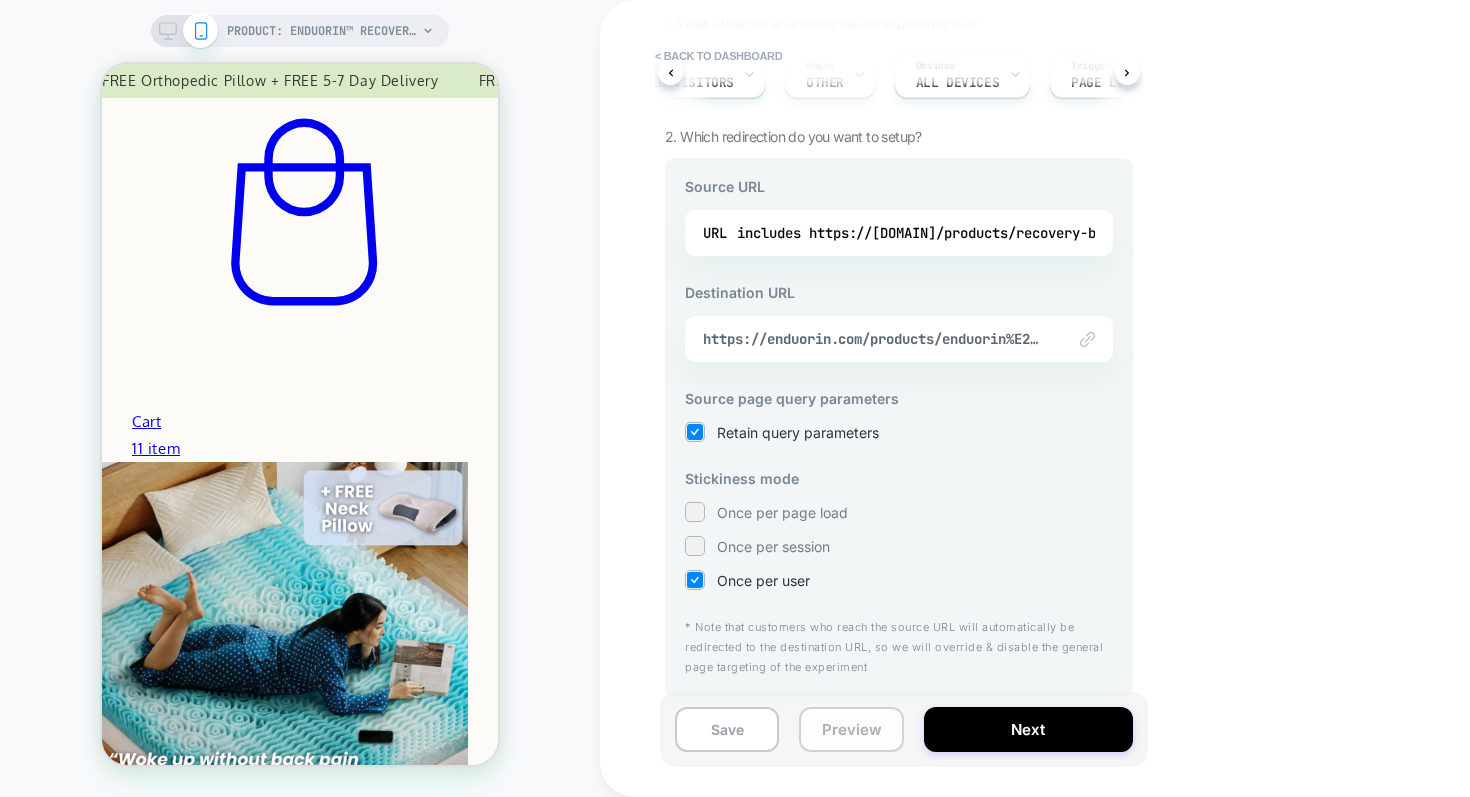 click on "Preview" at bounding box center [851, 729] 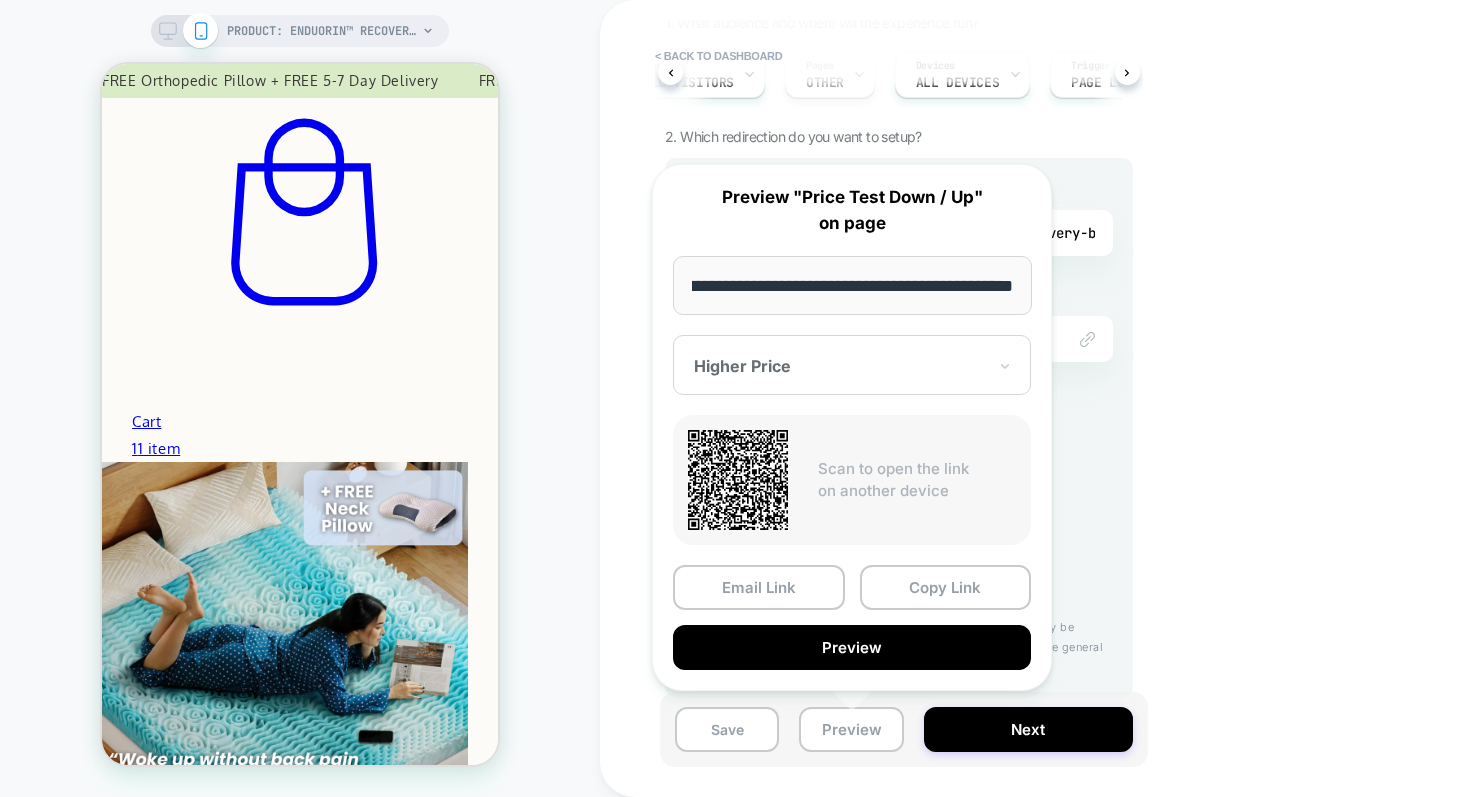 scroll, scrollTop: 0, scrollLeft: 0, axis: both 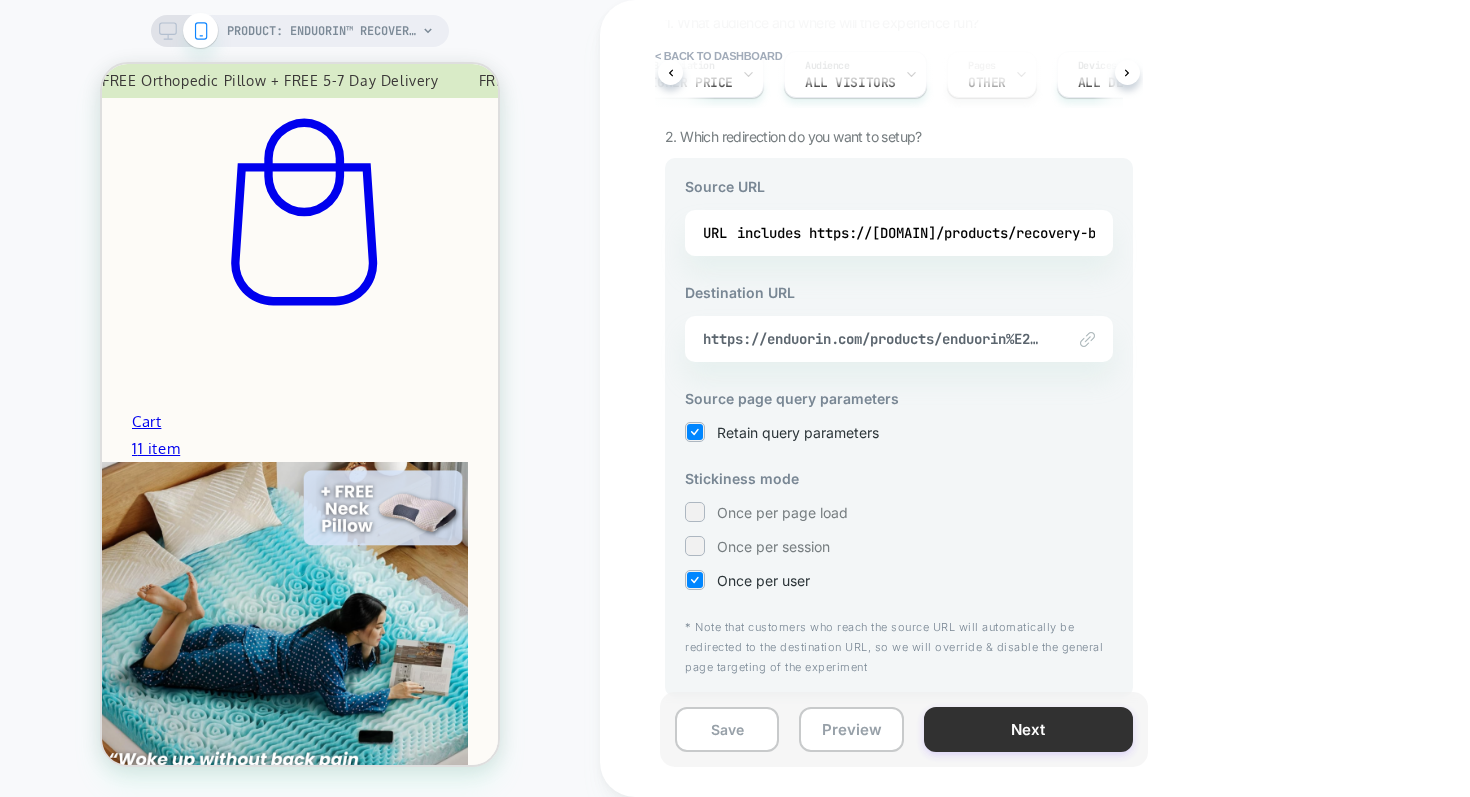 click on "Next" at bounding box center (1028, 729) 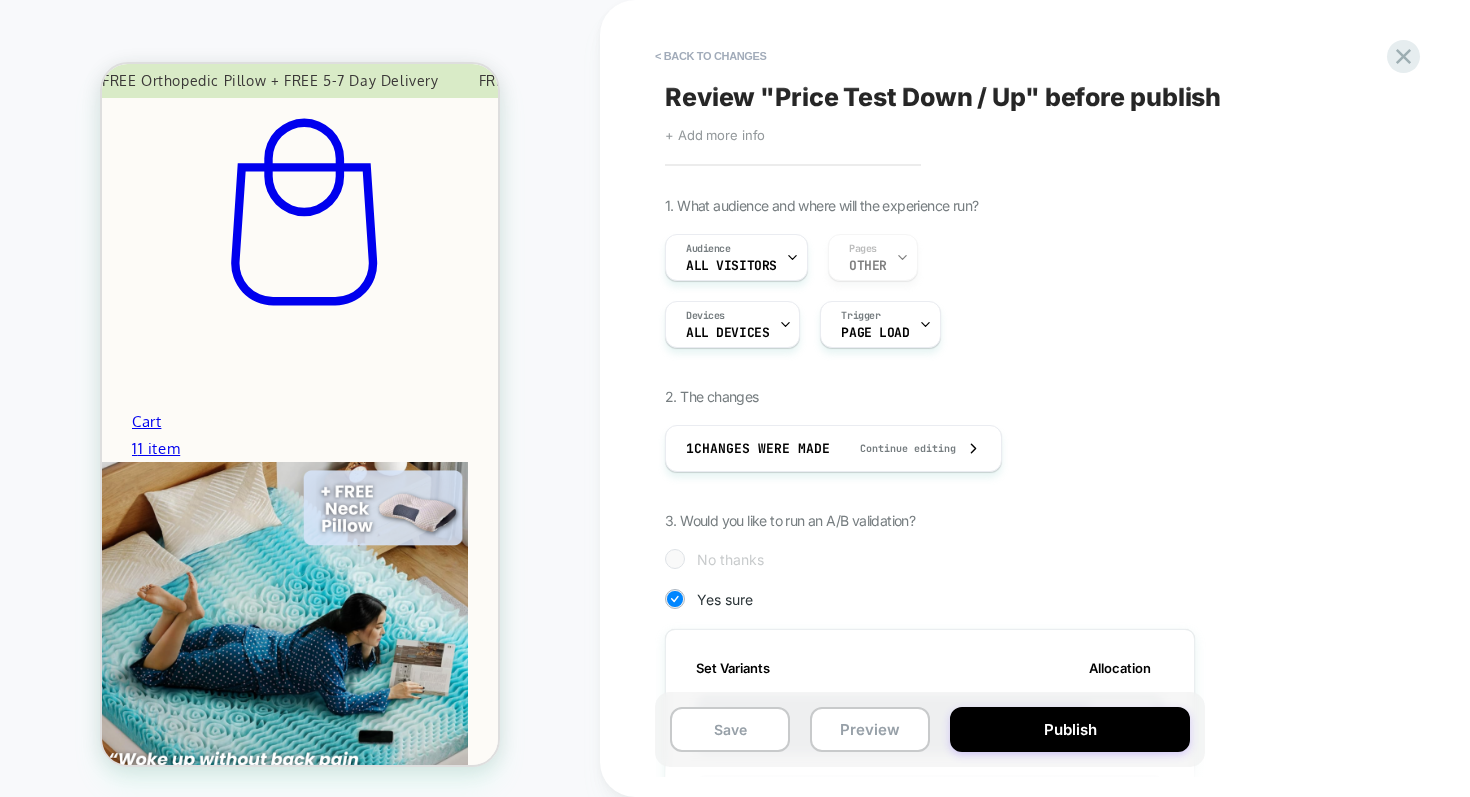 scroll, scrollTop: 0, scrollLeft: 0, axis: both 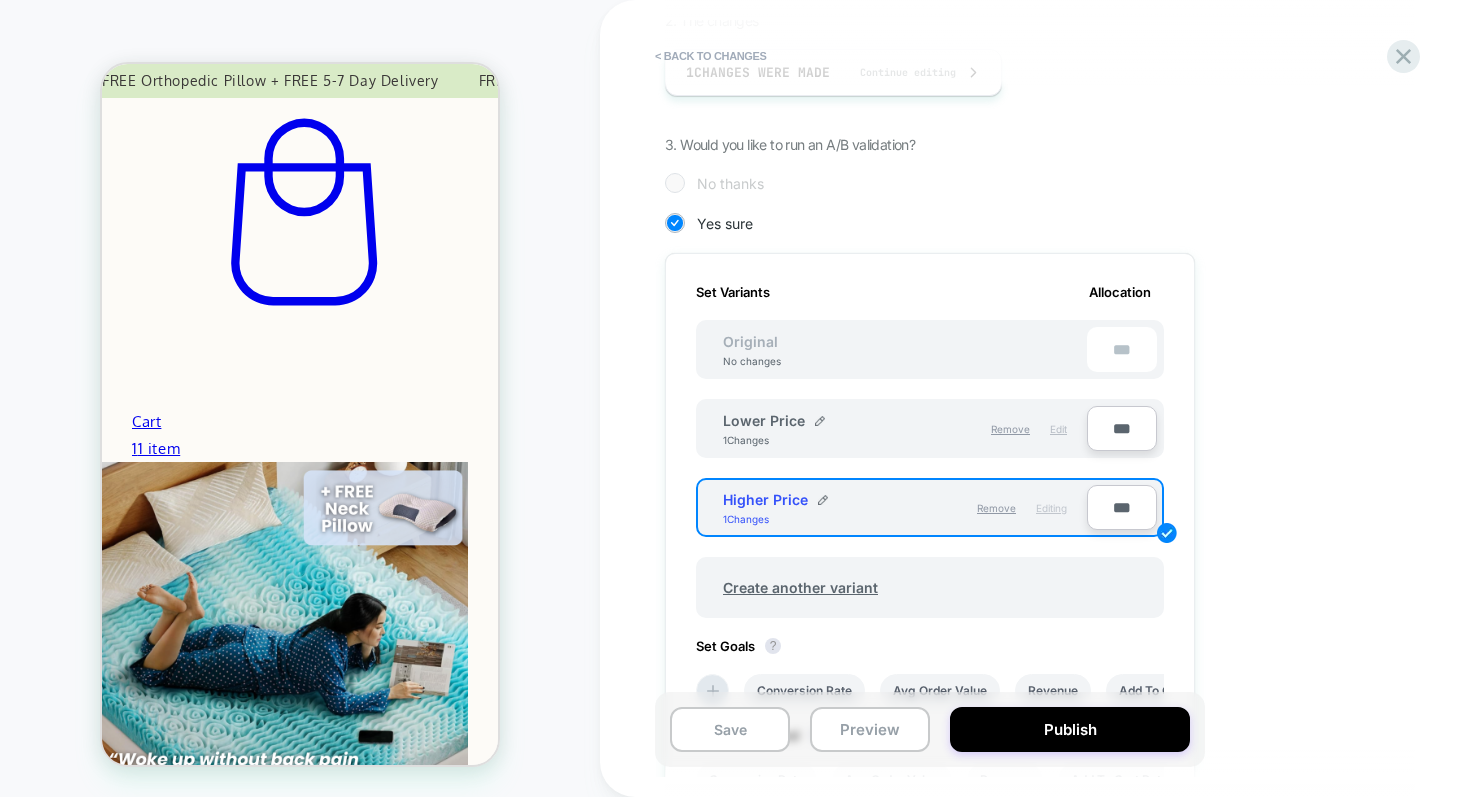 click on "Edit" at bounding box center [1058, 429] 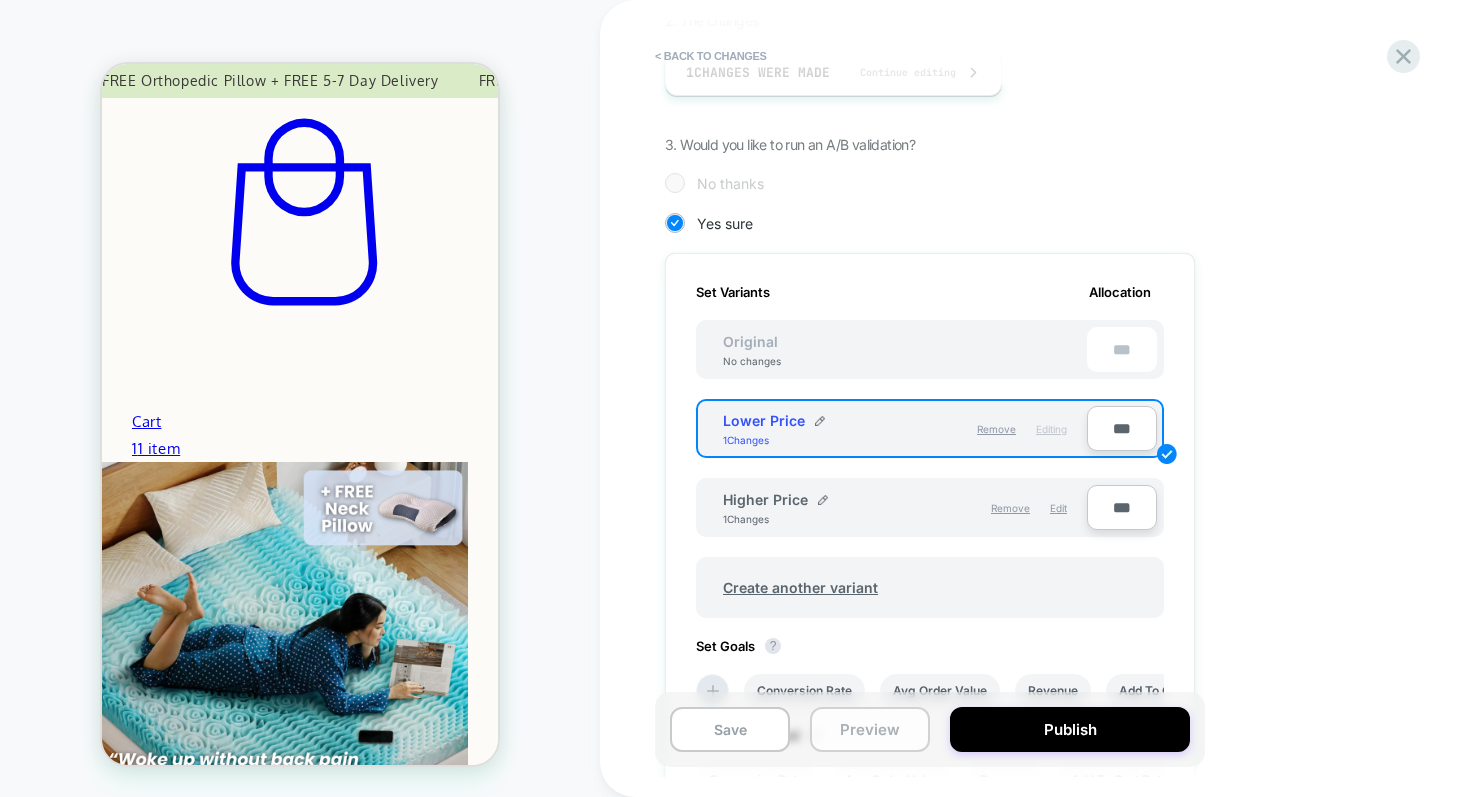 click on "Preview" at bounding box center (870, 729) 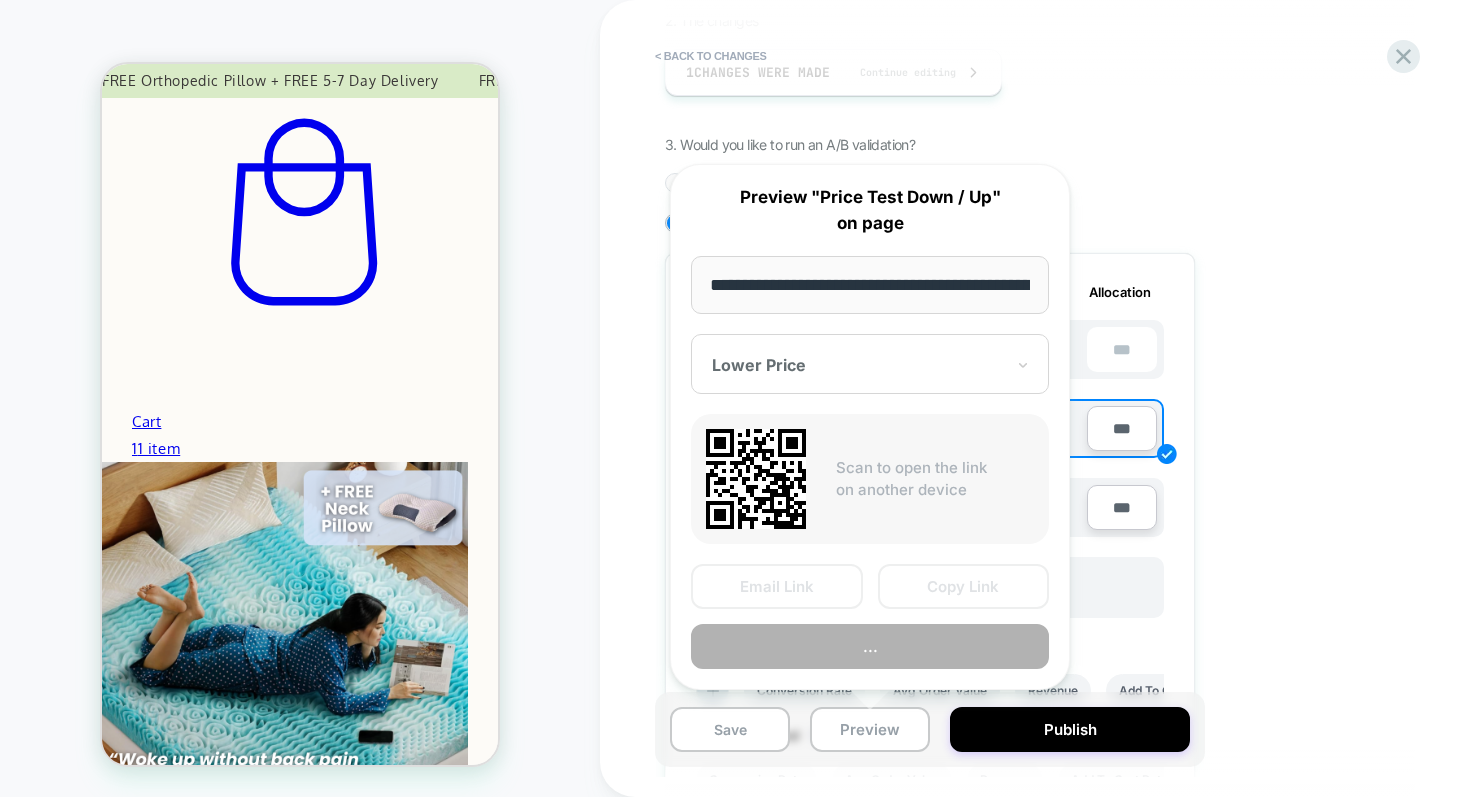 scroll, scrollTop: 0, scrollLeft: 250, axis: horizontal 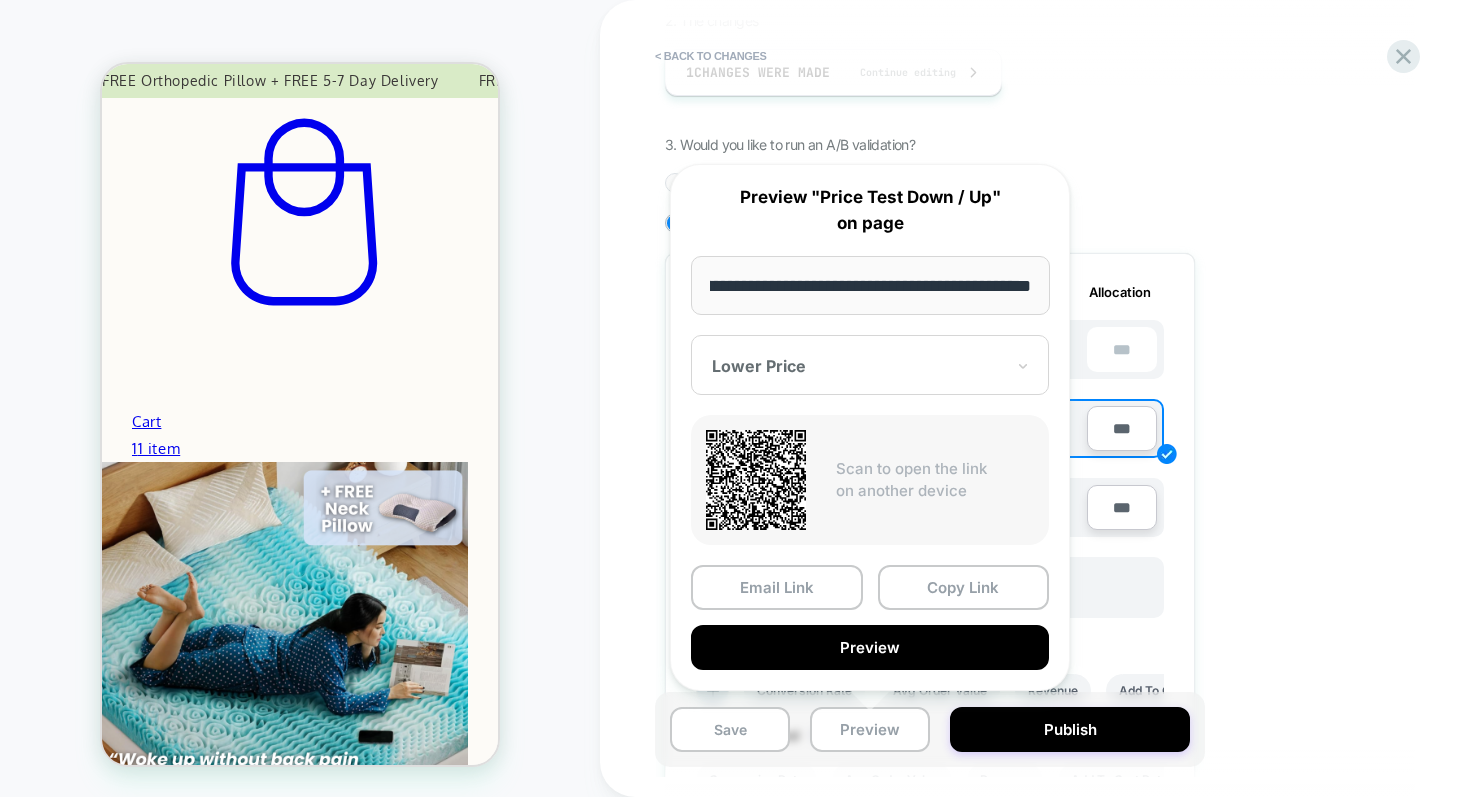 click on "1. What audience and where will the experience run? Audience All Visitors Pages OTHER Devices ALL DEVICES Trigger Page Load 2. The changes 1  Changes were made Continue editing 3. Would you like to run an A/B validation? Set the required variant to 100%, or remove the excess variants No thanks Yes sure Set Variants Allocation Original No changes *** Lower Price 1  Changes Remove Editing *** Higher Price 1  Changes Remove Edit *** Create another variant Set Goals ? Conversion Rate Avg Order Value Revenue Add To Cart Rate Set Primary Goal ? Conversion Rate Avg Order Value Revenue Add To Cart Rate Send events to google analytics 4. When do you like to run this experience? Now I would like to schedule the run" at bounding box center (1030, 432) 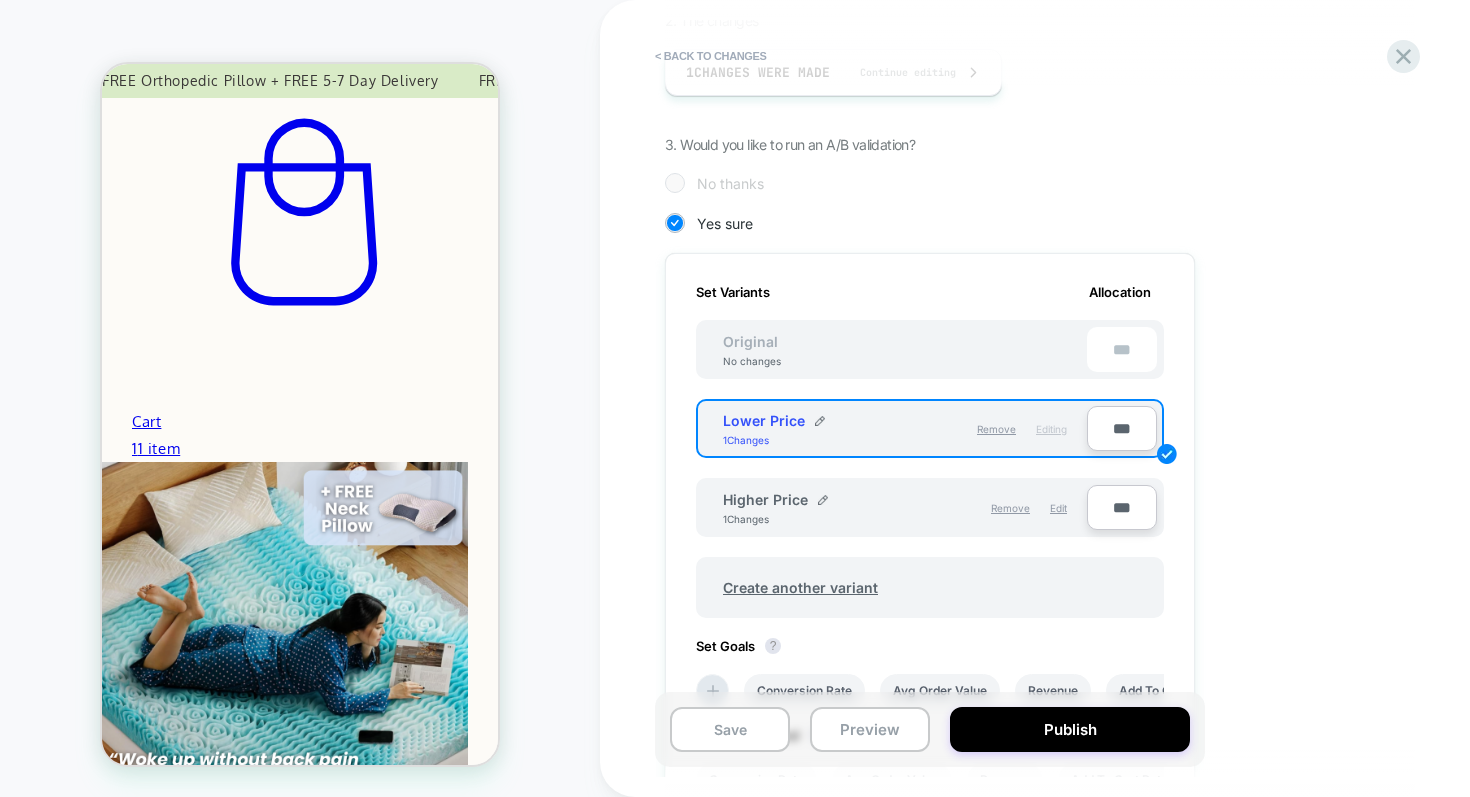 scroll, scrollTop: 0, scrollLeft: 396, axis: horizontal 